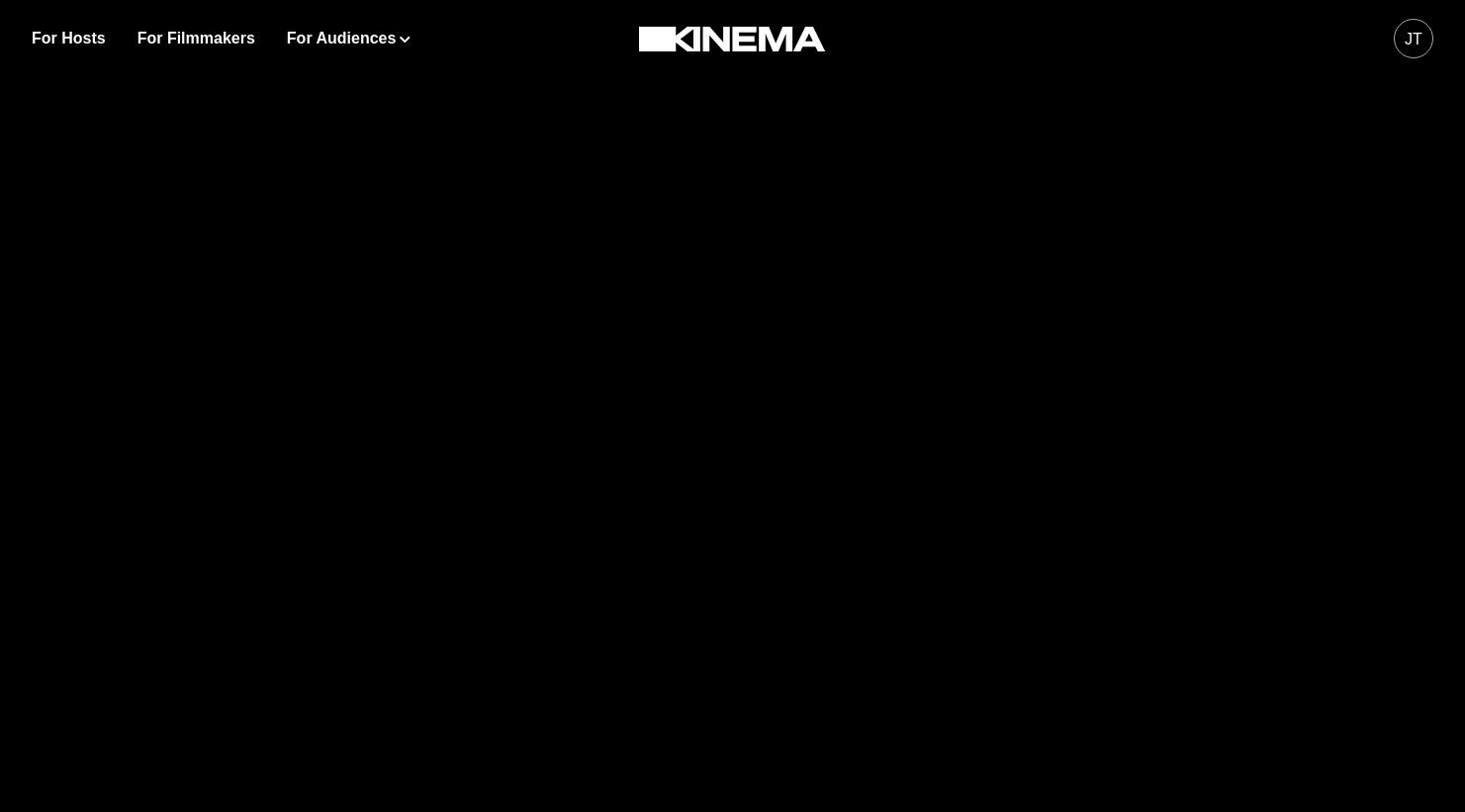 scroll, scrollTop: 0, scrollLeft: 0, axis: both 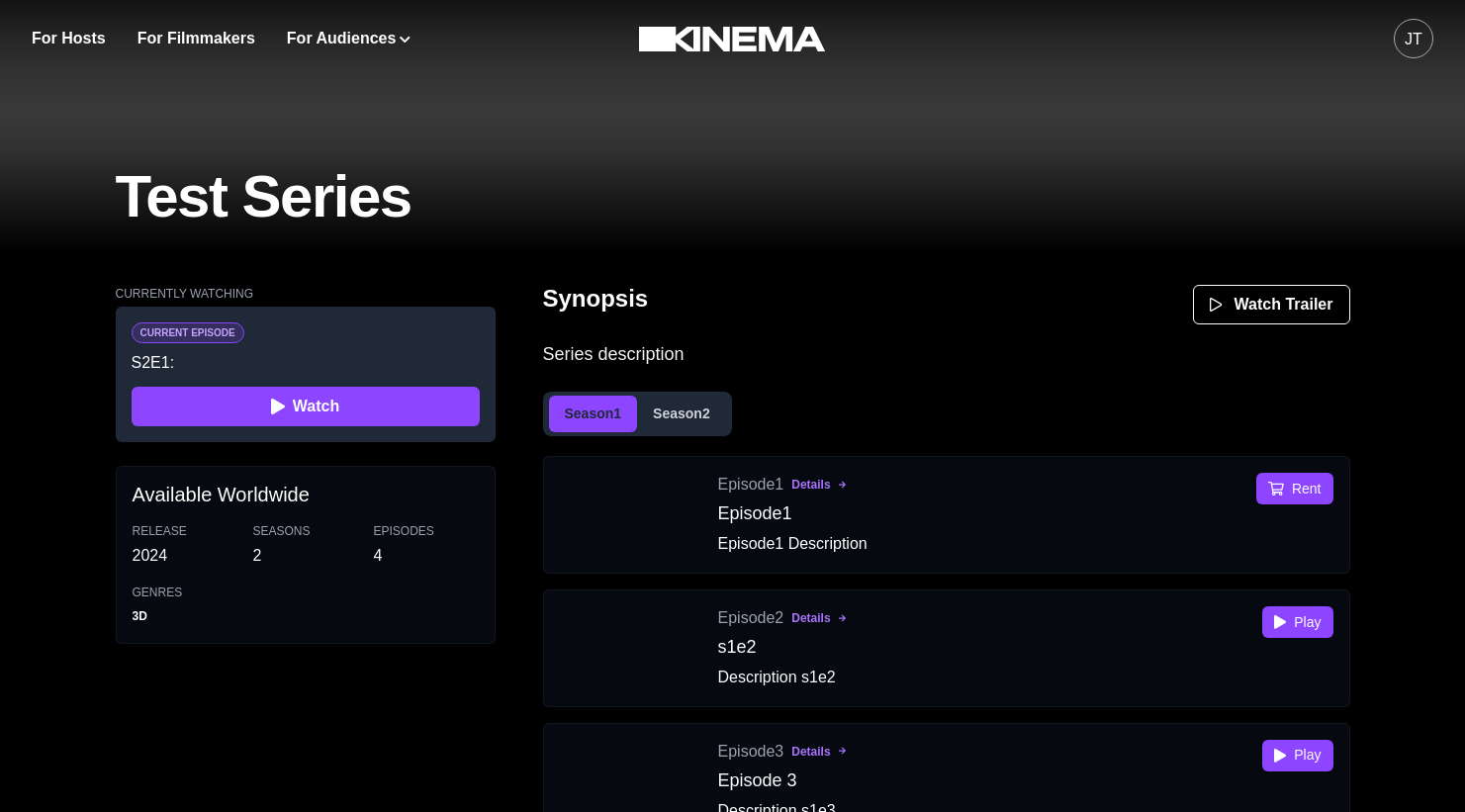 click on "Season  2" at bounding box center (682, 413) 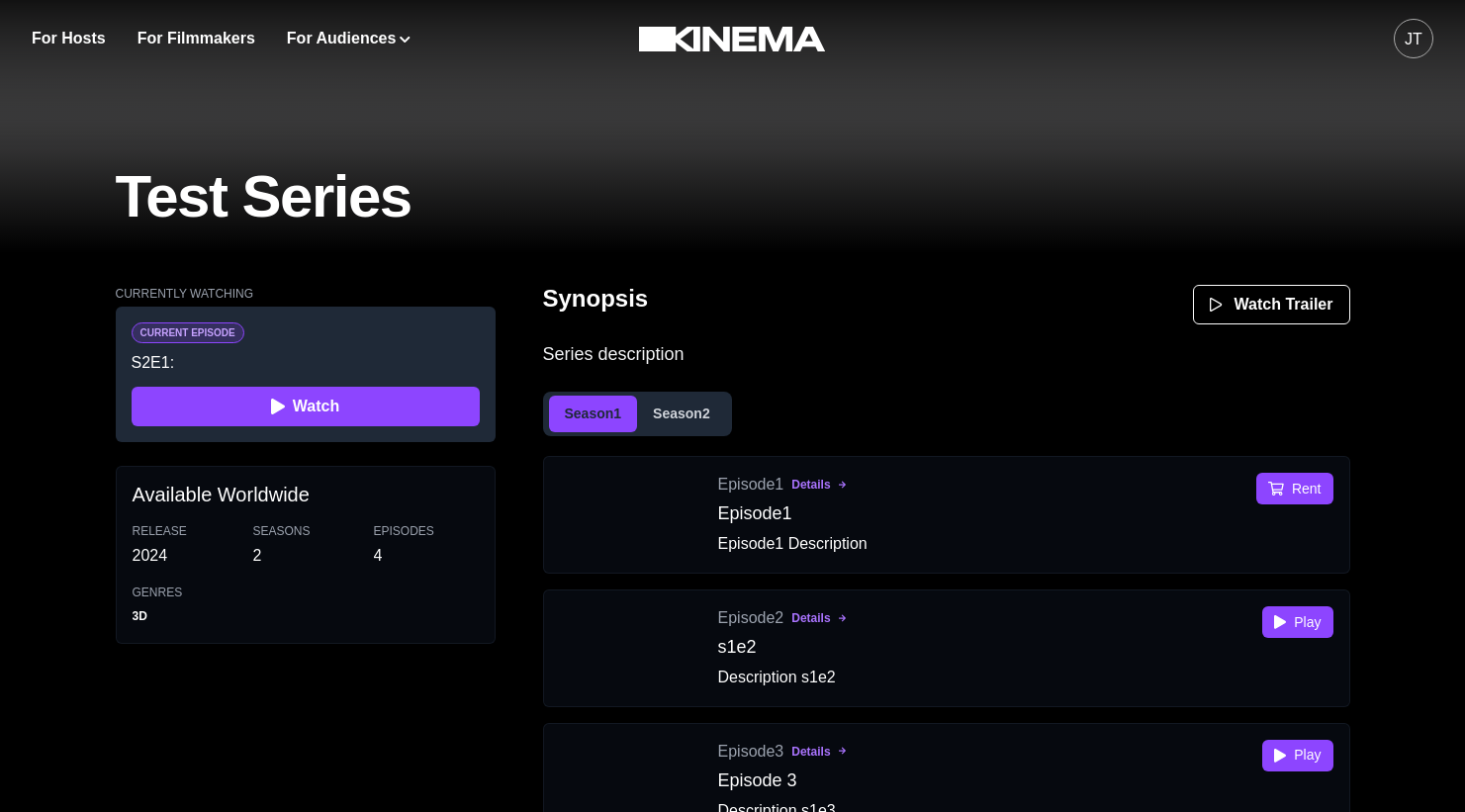 type 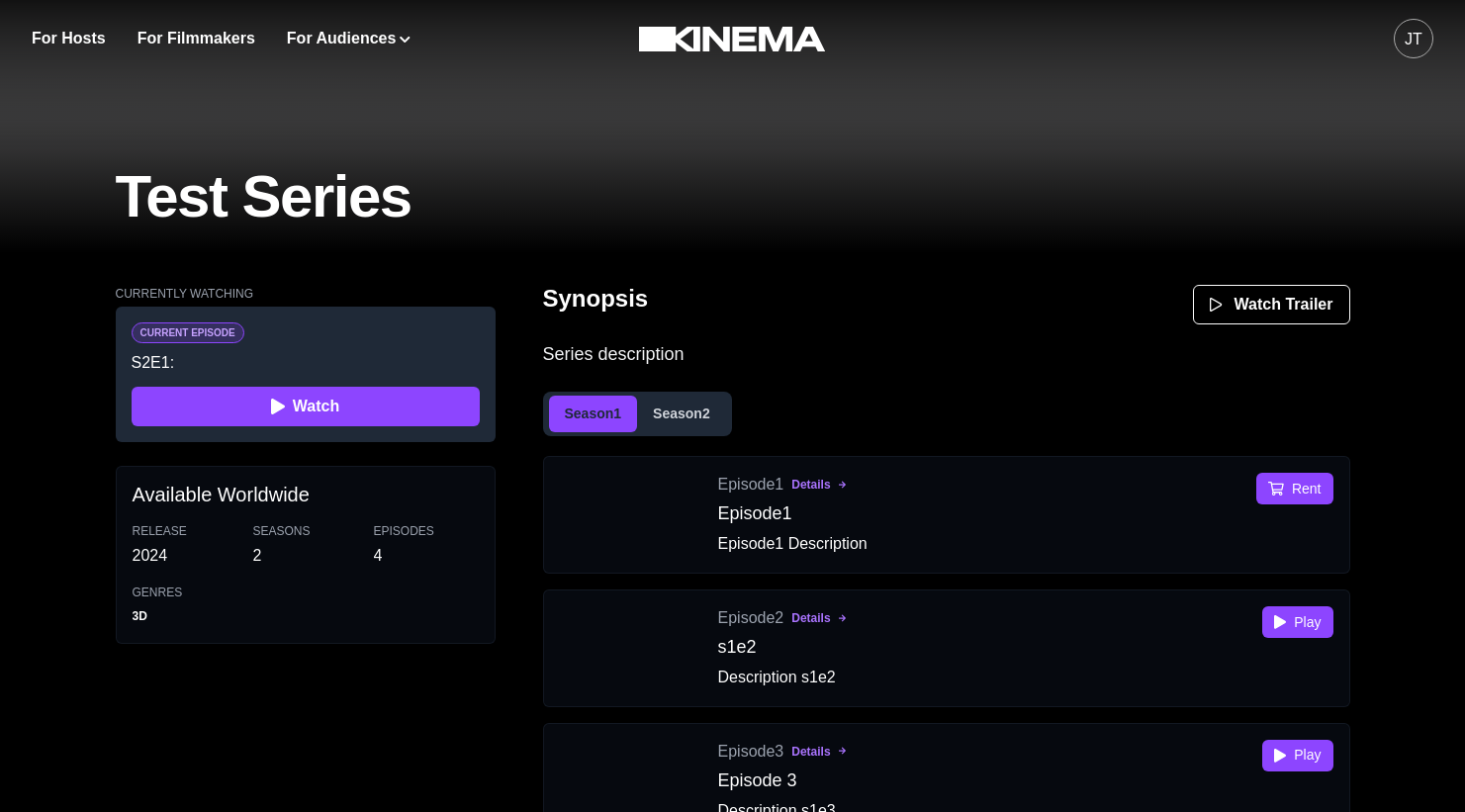 click on "Test Series" at bounding box center [733, 196] 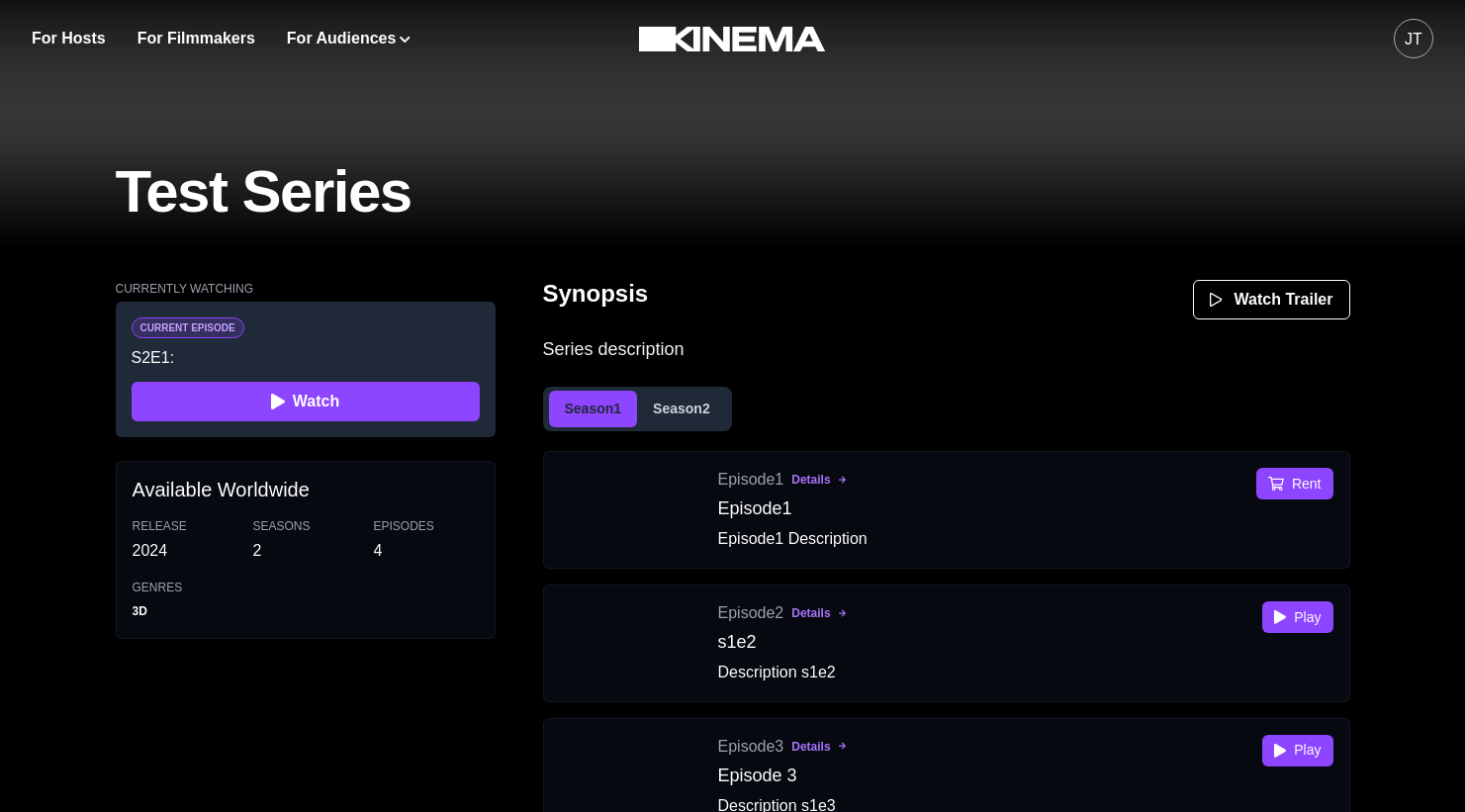 scroll, scrollTop: 275, scrollLeft: 0, axis: vertical 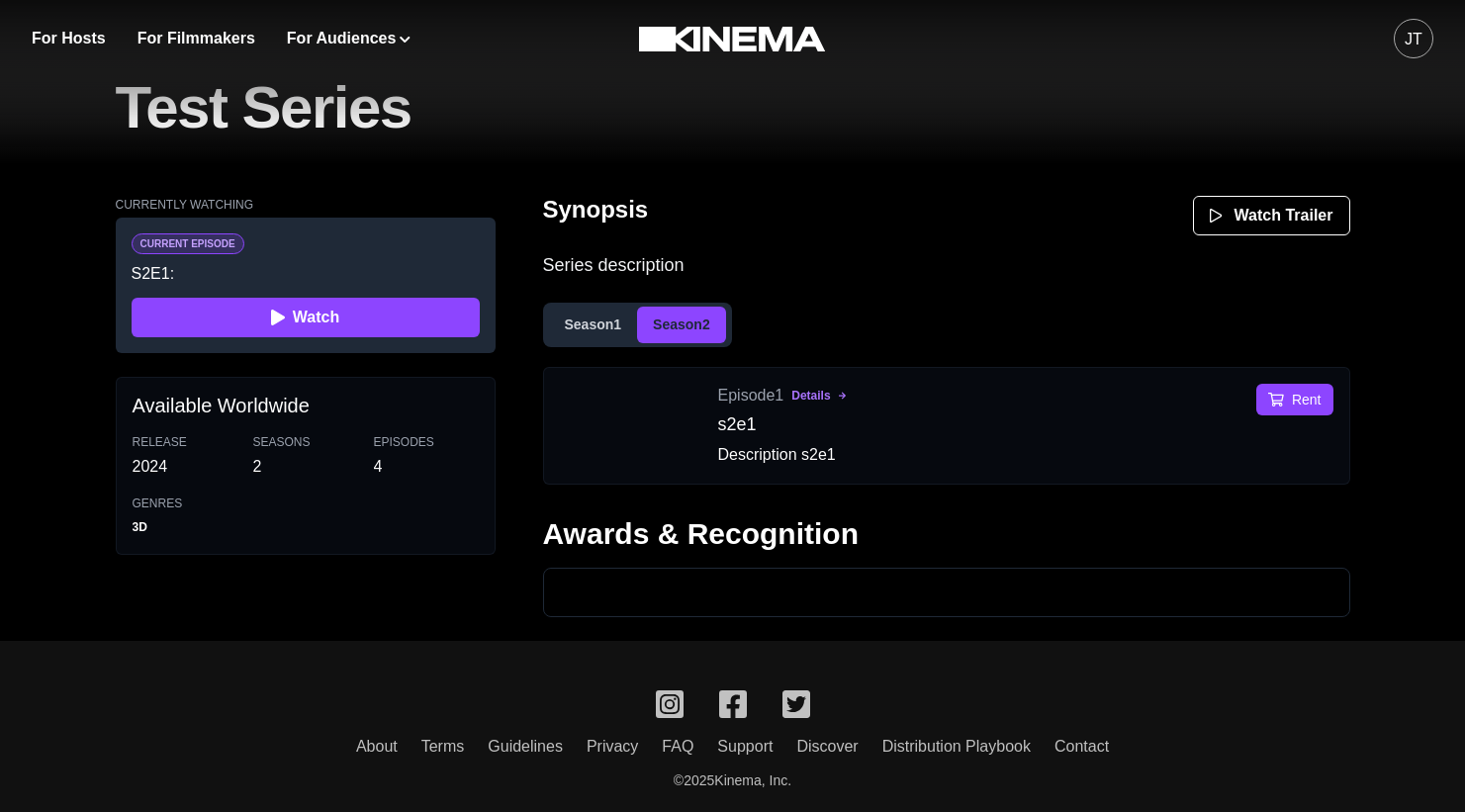 click on "Season  2" at bounding box center (682, 324) 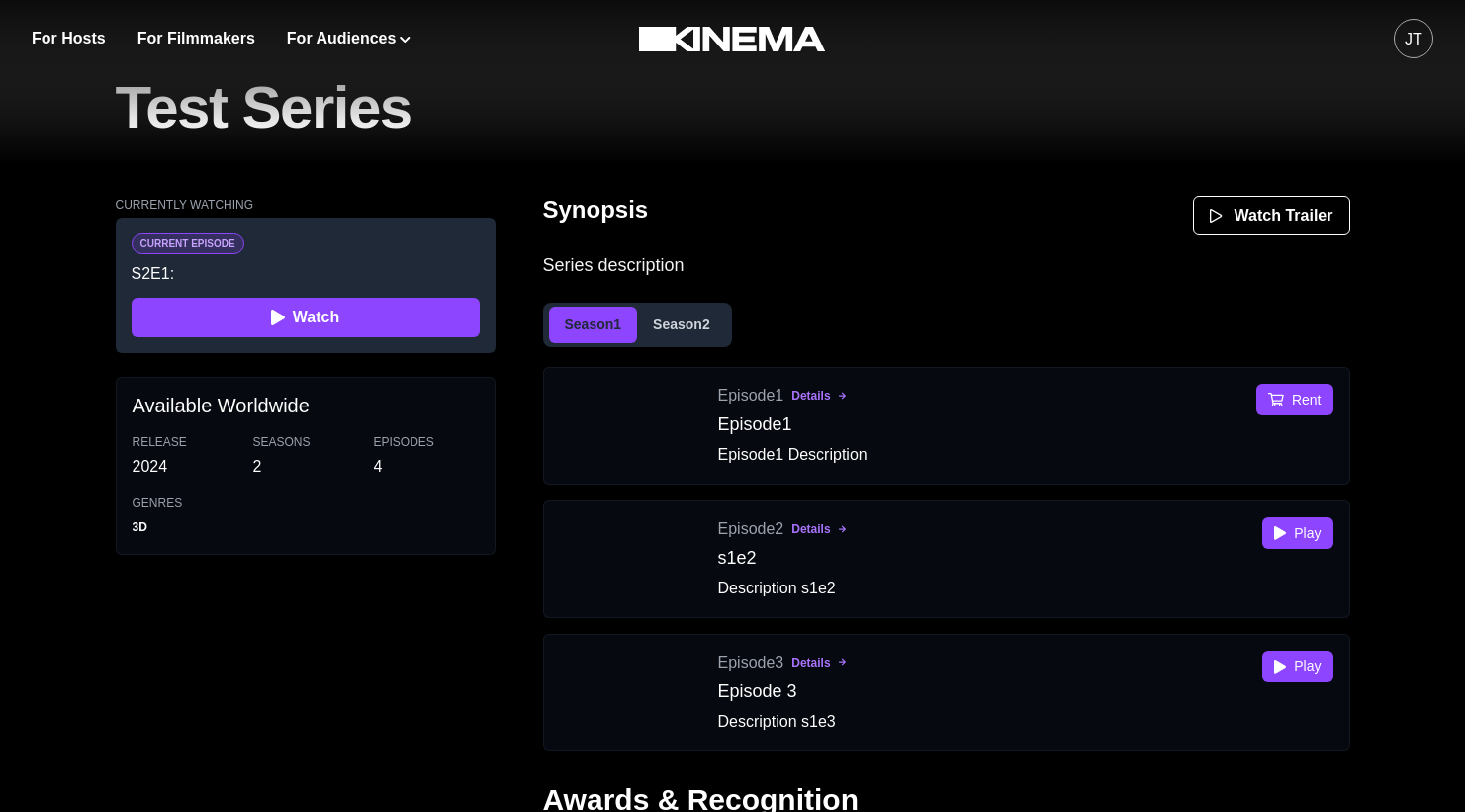 type 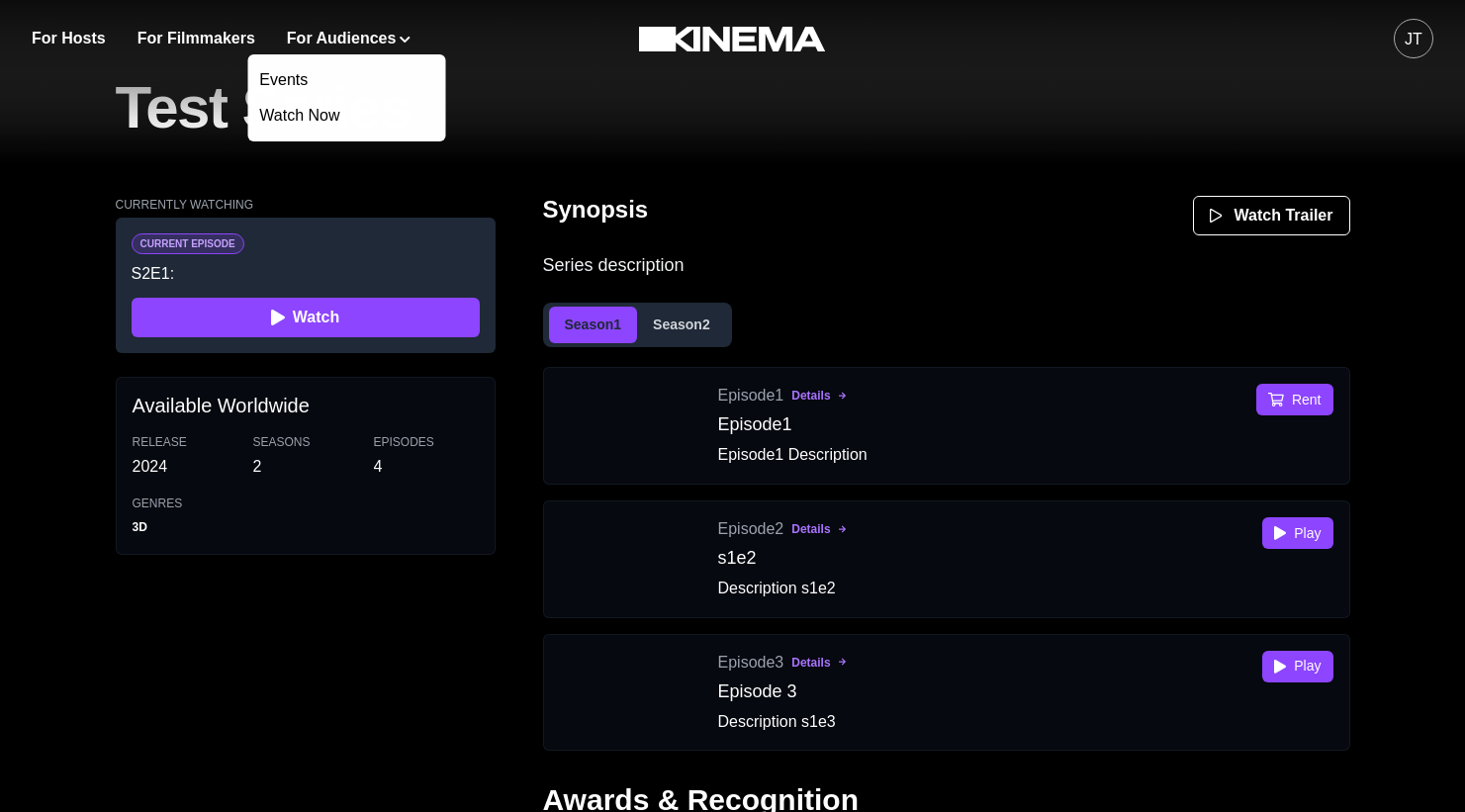type 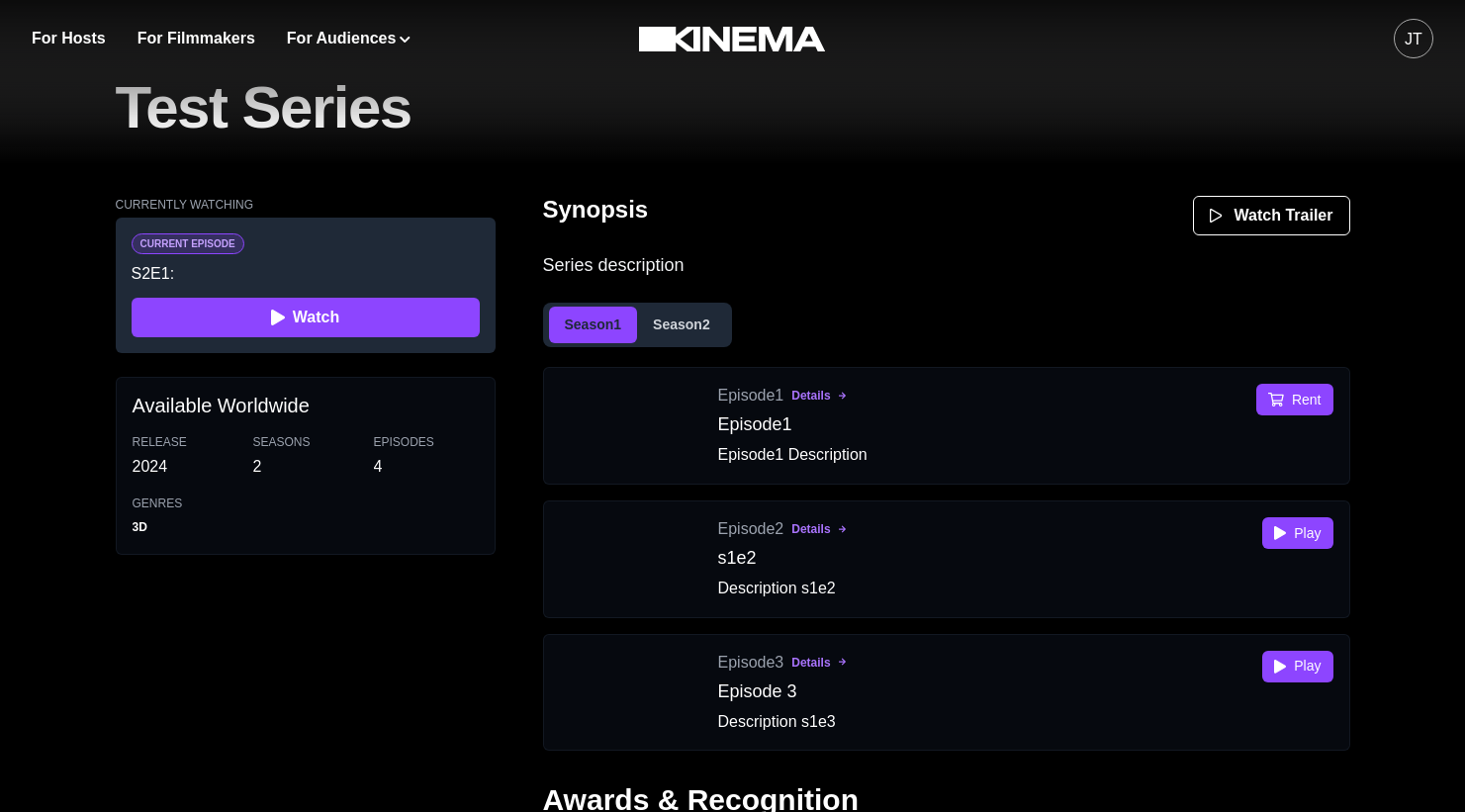 click on "Synopsis Watch Trailer Series description" at bounding box center (947, 237) 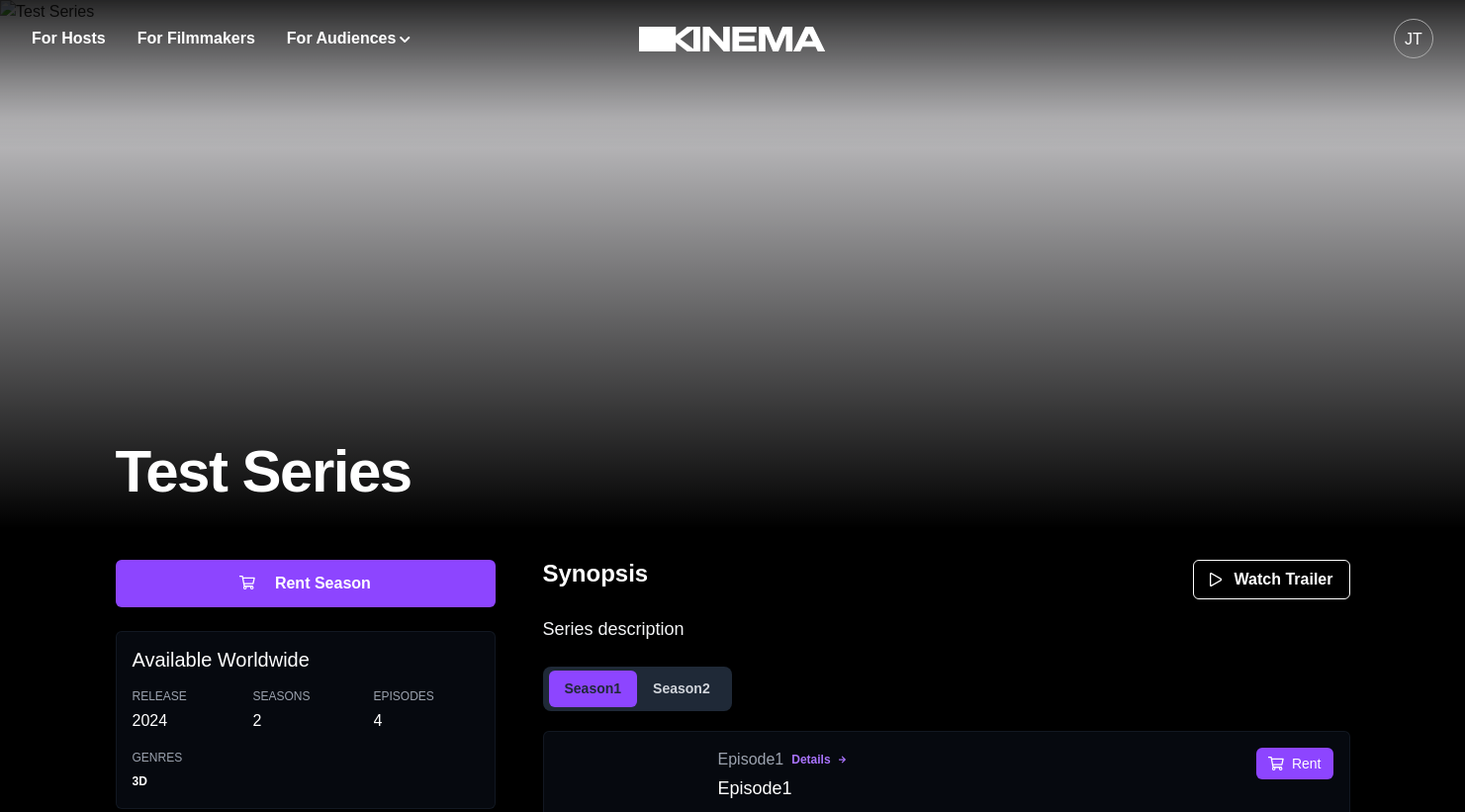 scroll, scrollTop: 364, scrollLeft: 0, axis: vertical 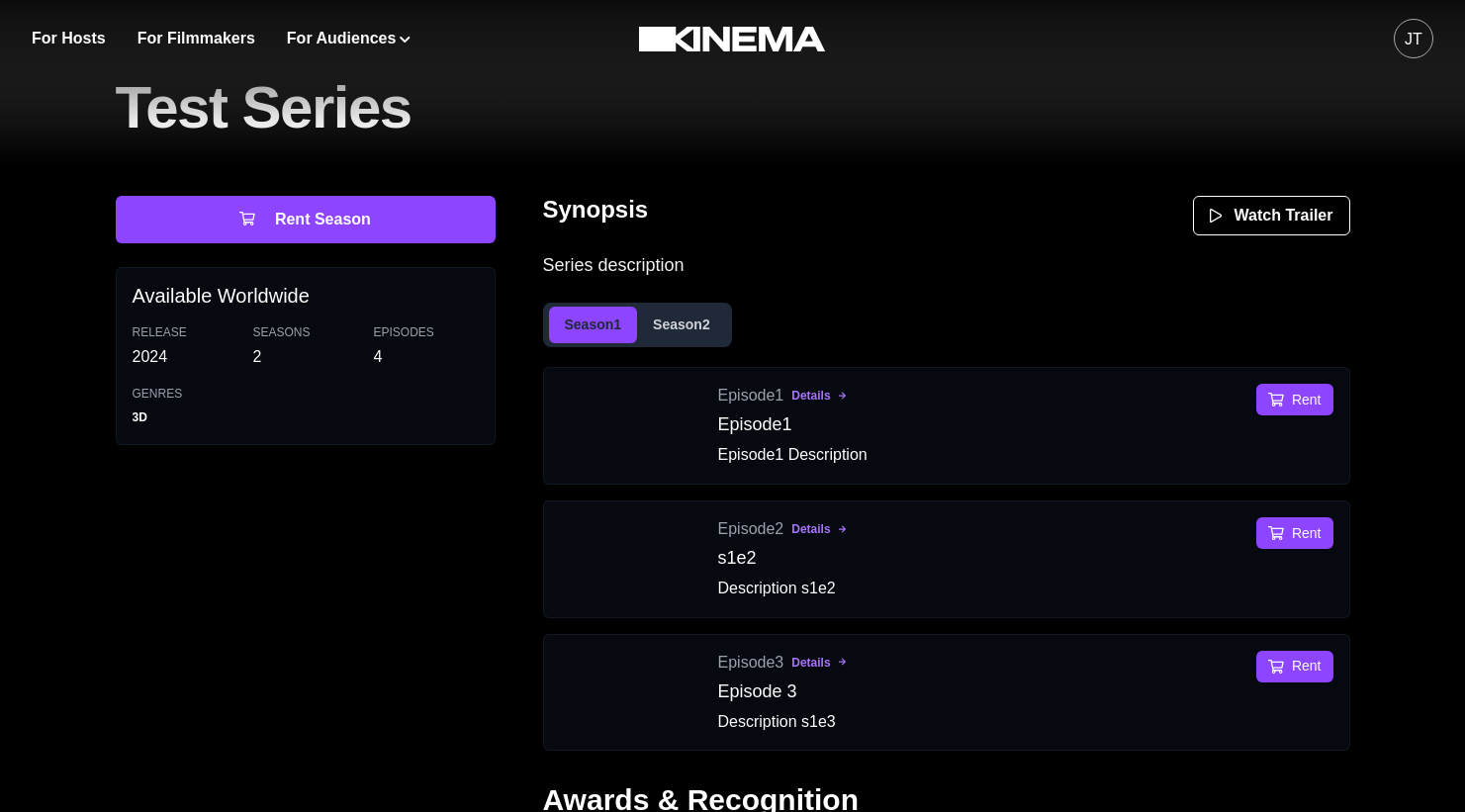 click on "Season  2" at bounding box center [682, 324] 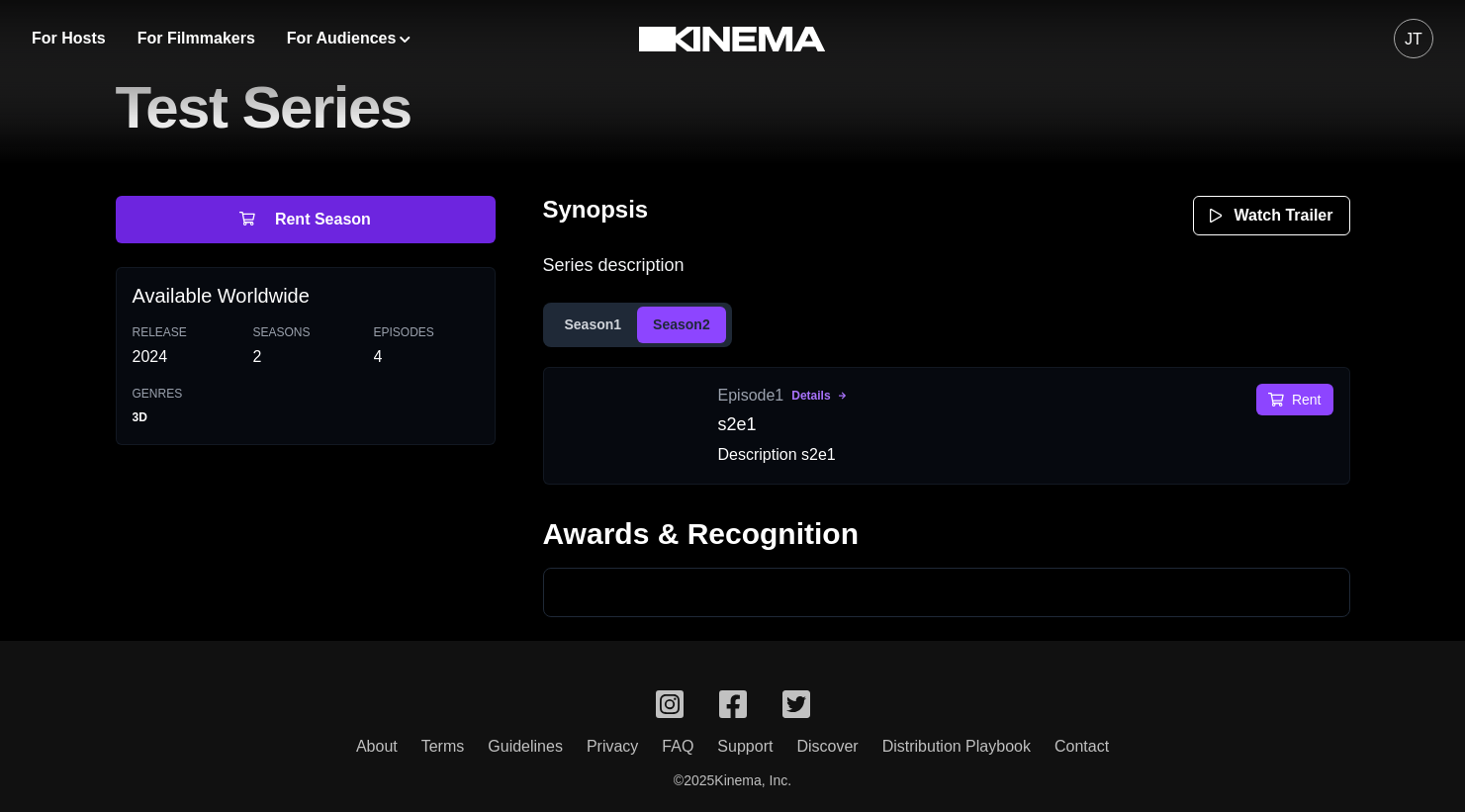 click on "Rent Season" at bounding box center [306, 220] 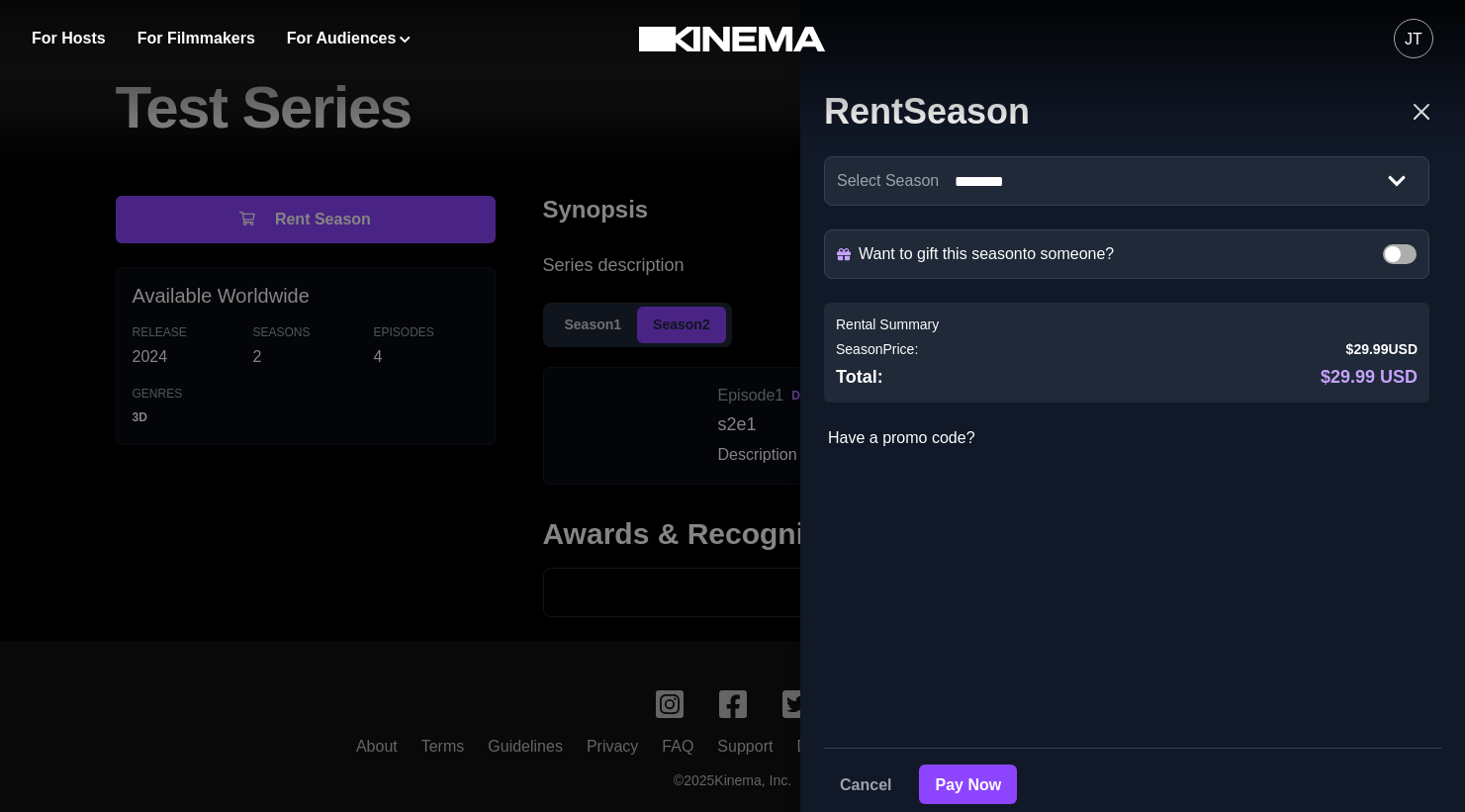 click on "**********" at bounding box center (732, 406) 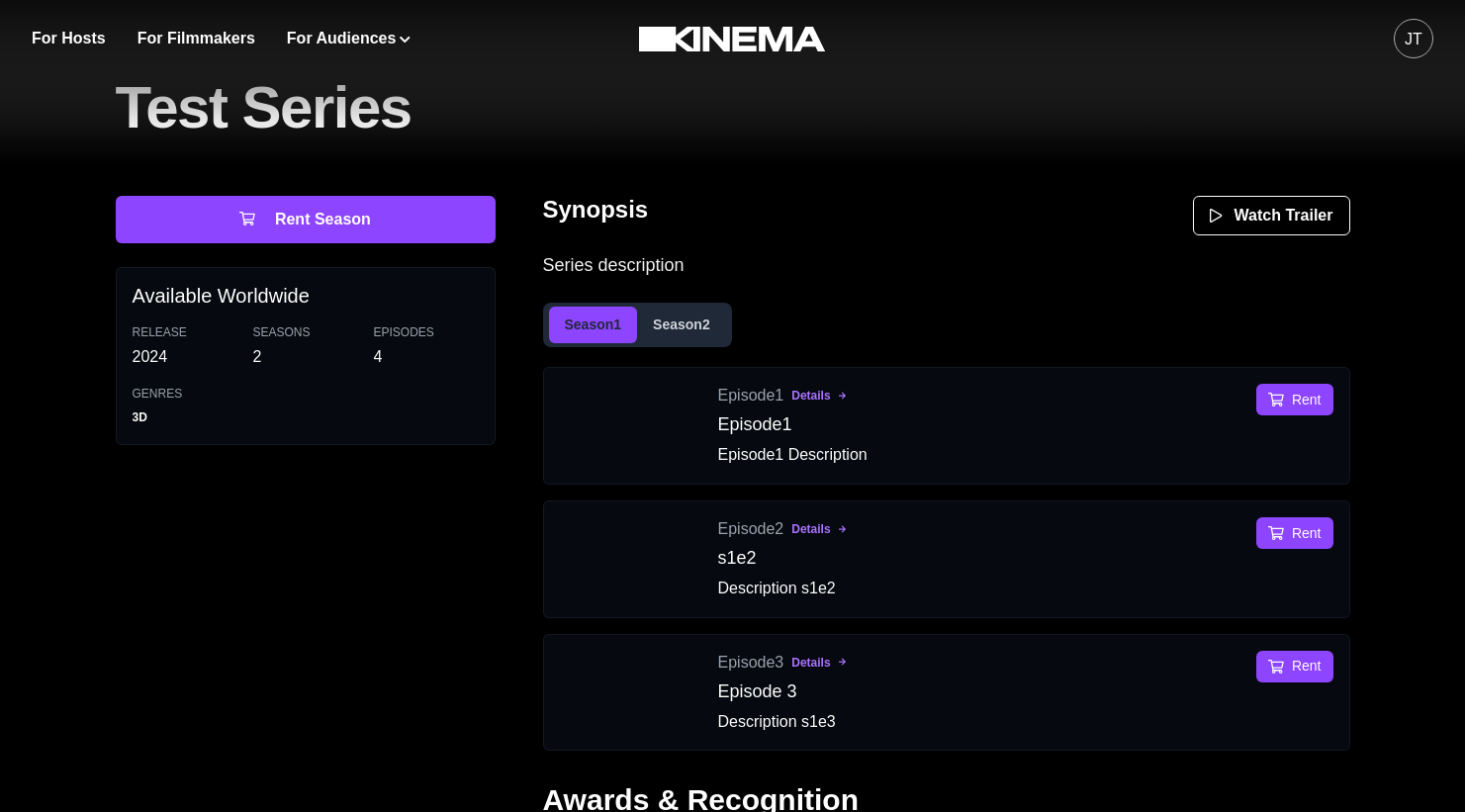 click on "Season  1" at bounding box center [594, 324] 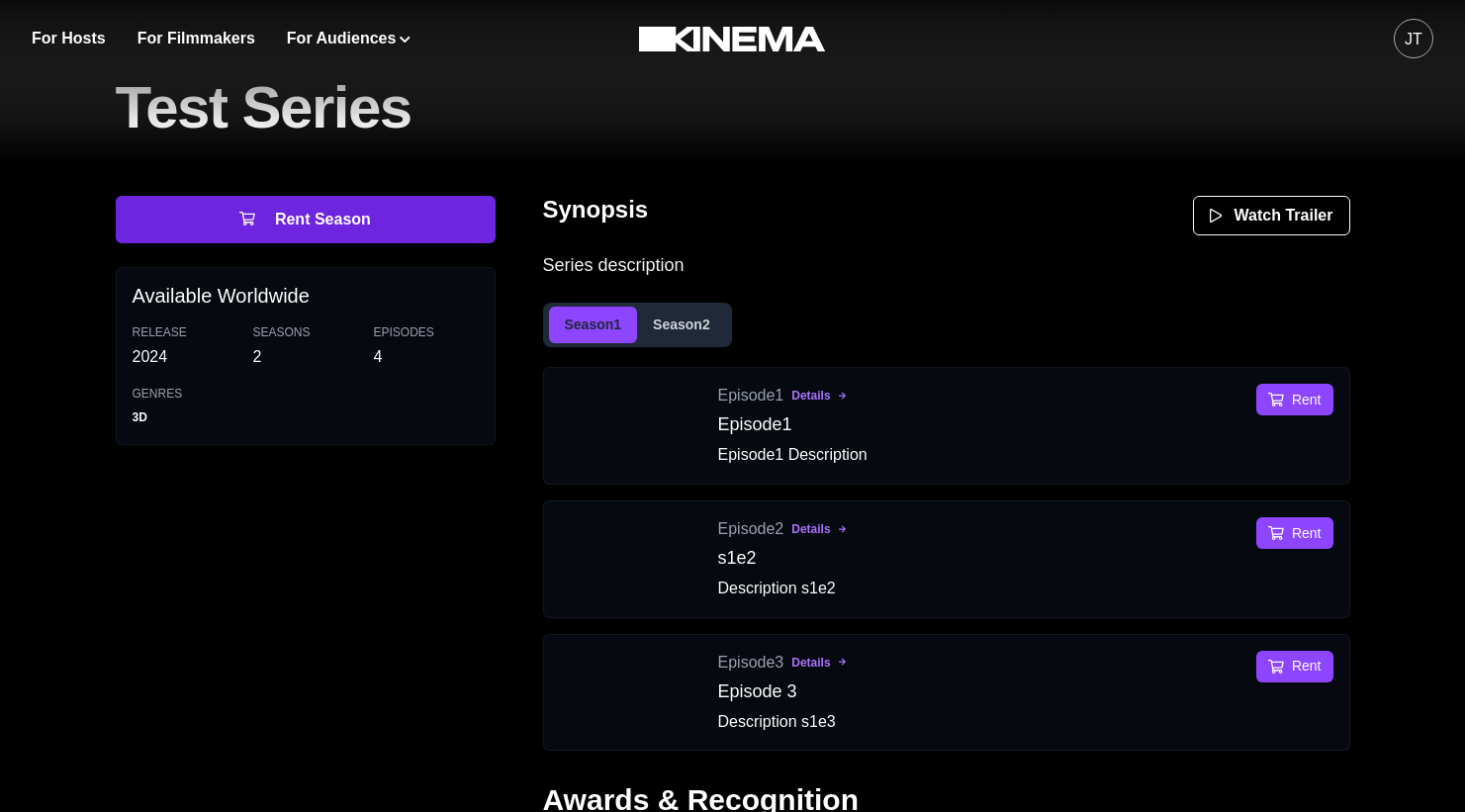 click on "Rent Season" at bounding box center (306, 220) 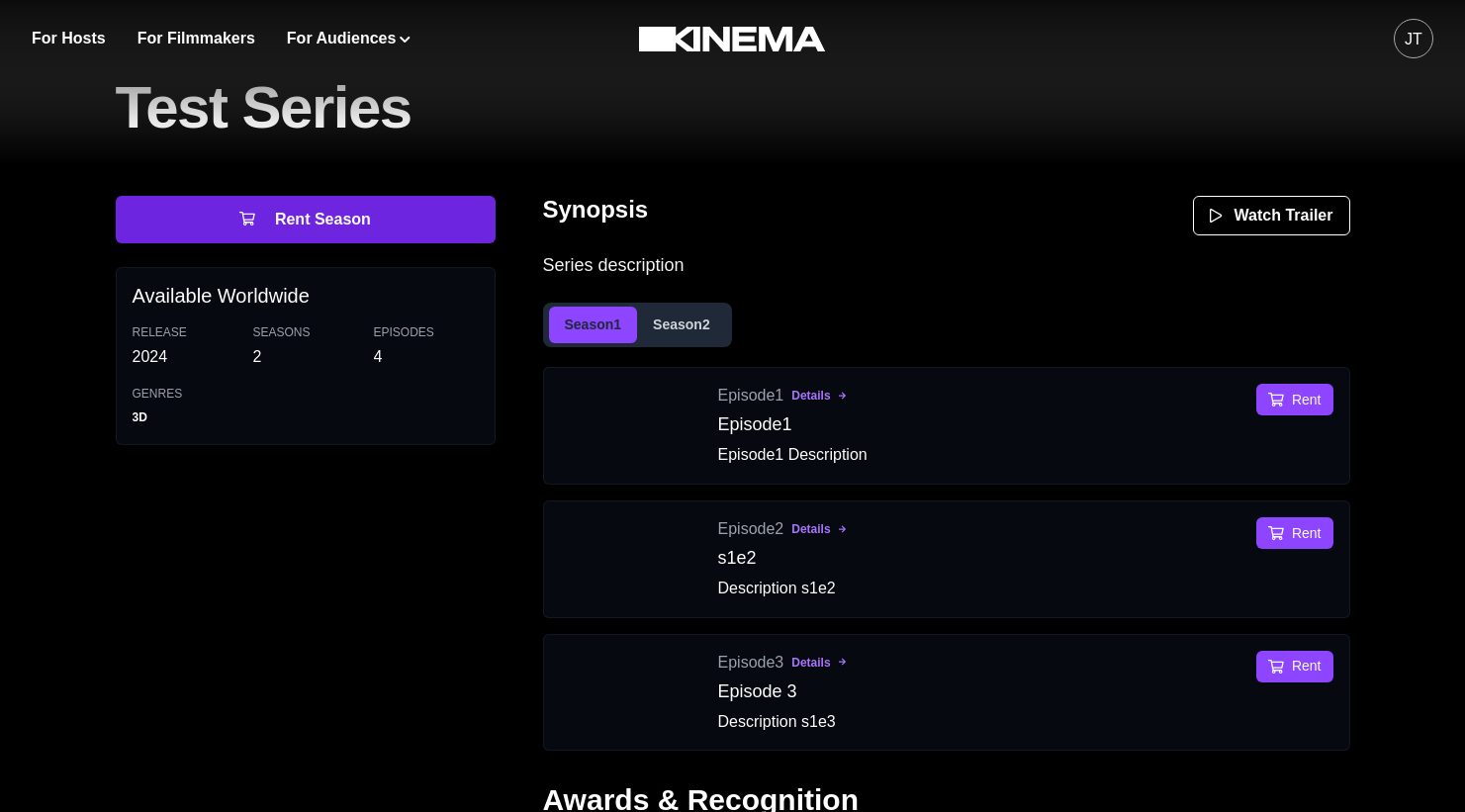 select on "**********" 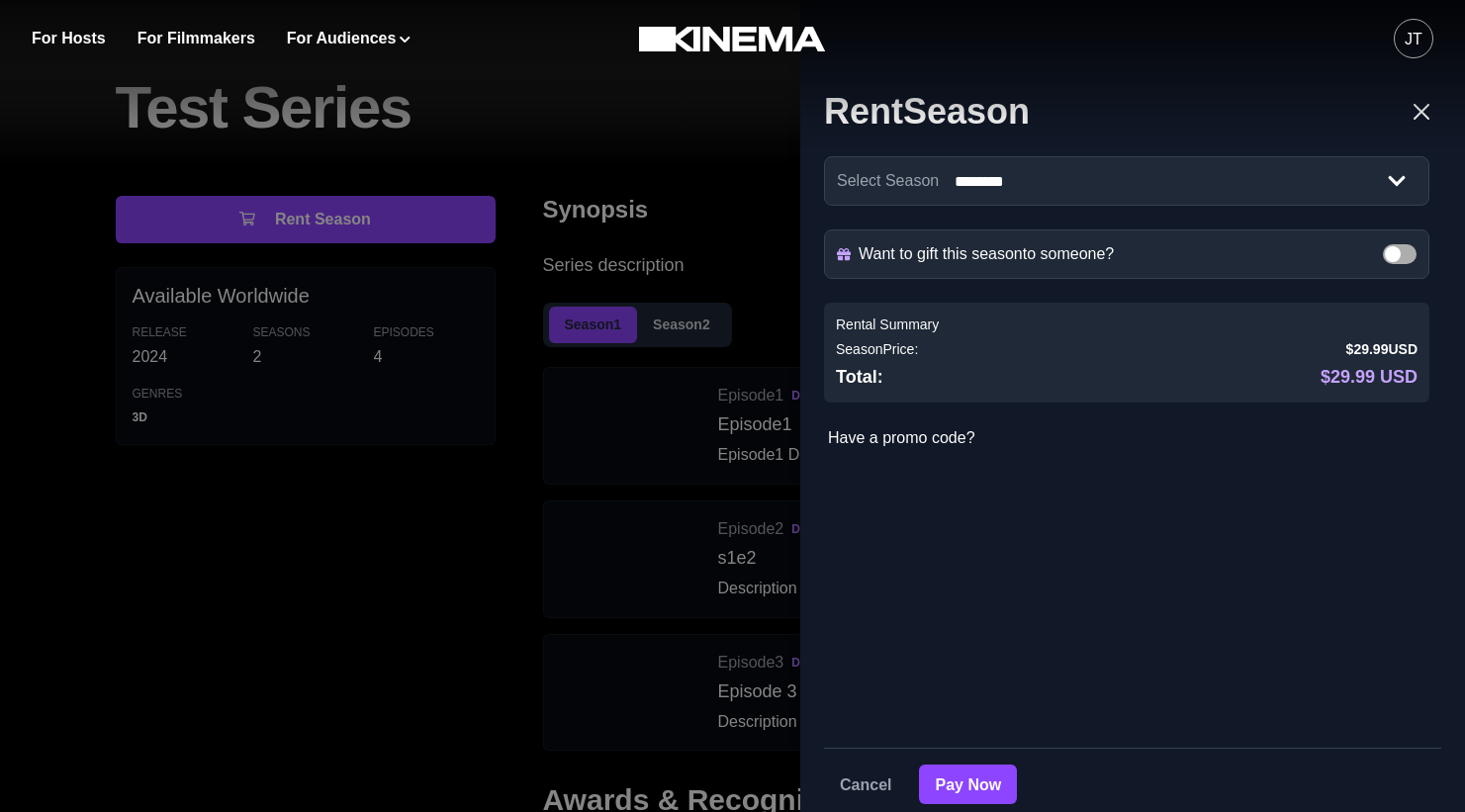 click on "**********" at bounding box center (732, 406) 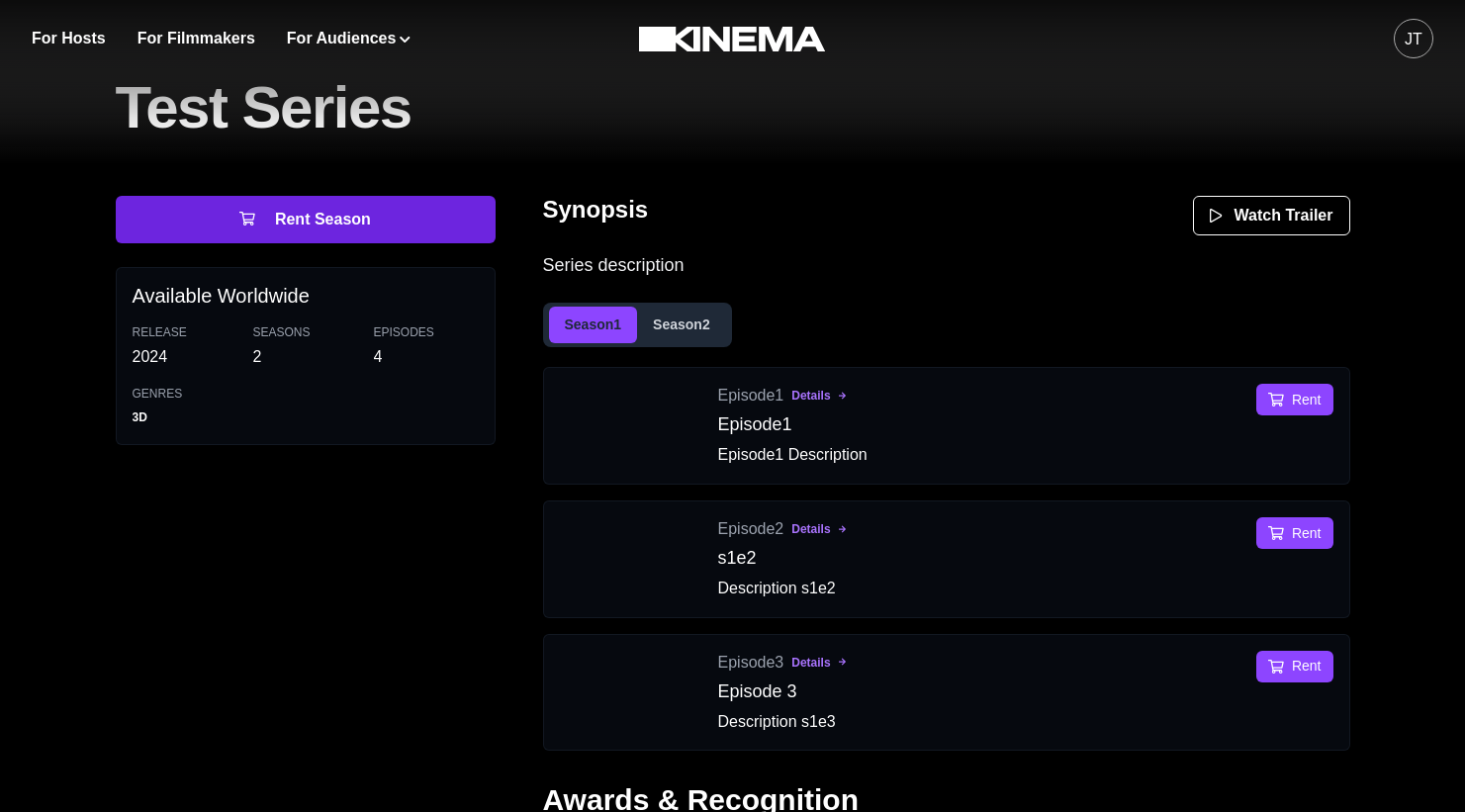 click on "Rent Season" at bounding box center [306, 220] 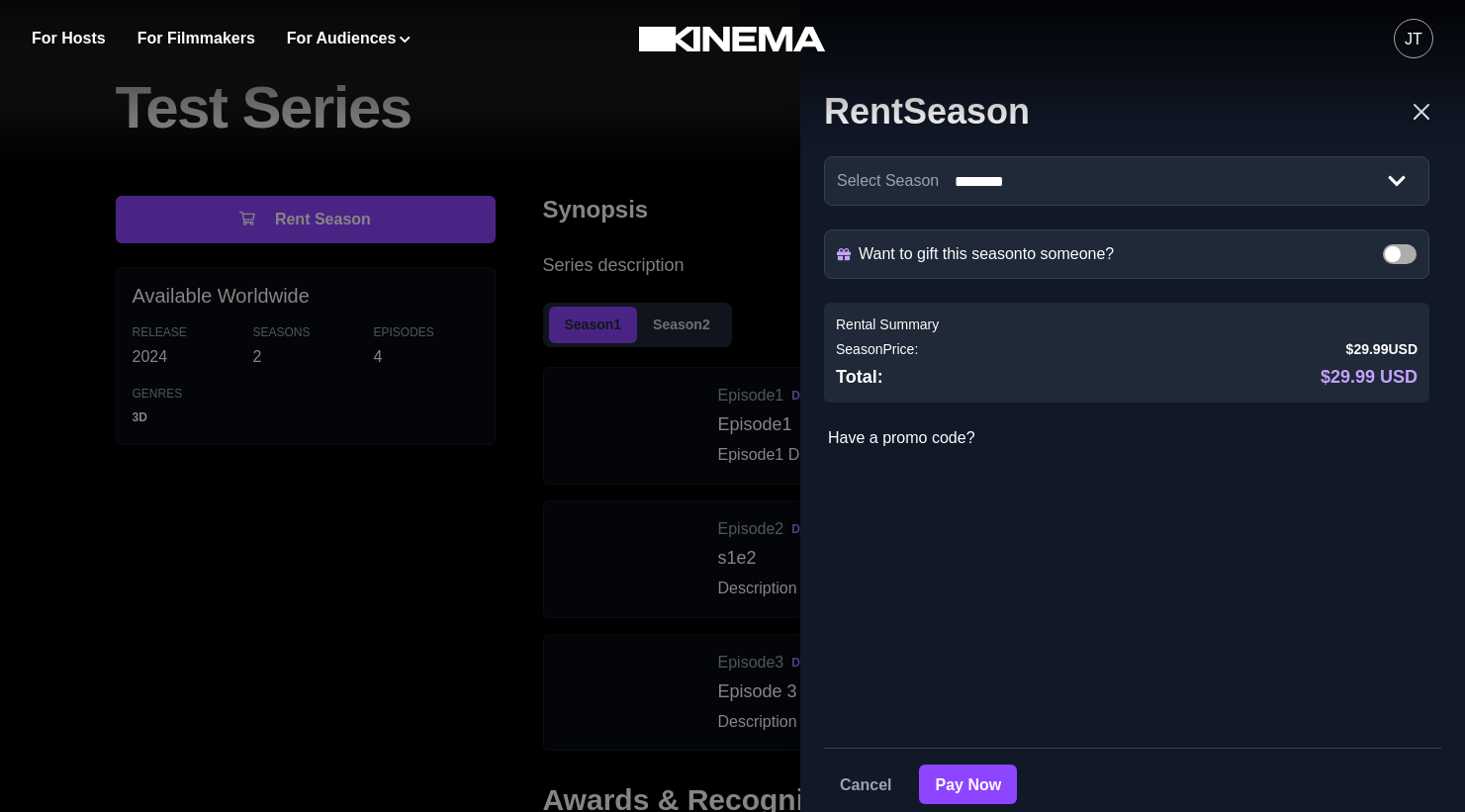 click on "**********" at bounding box center (732, 406) 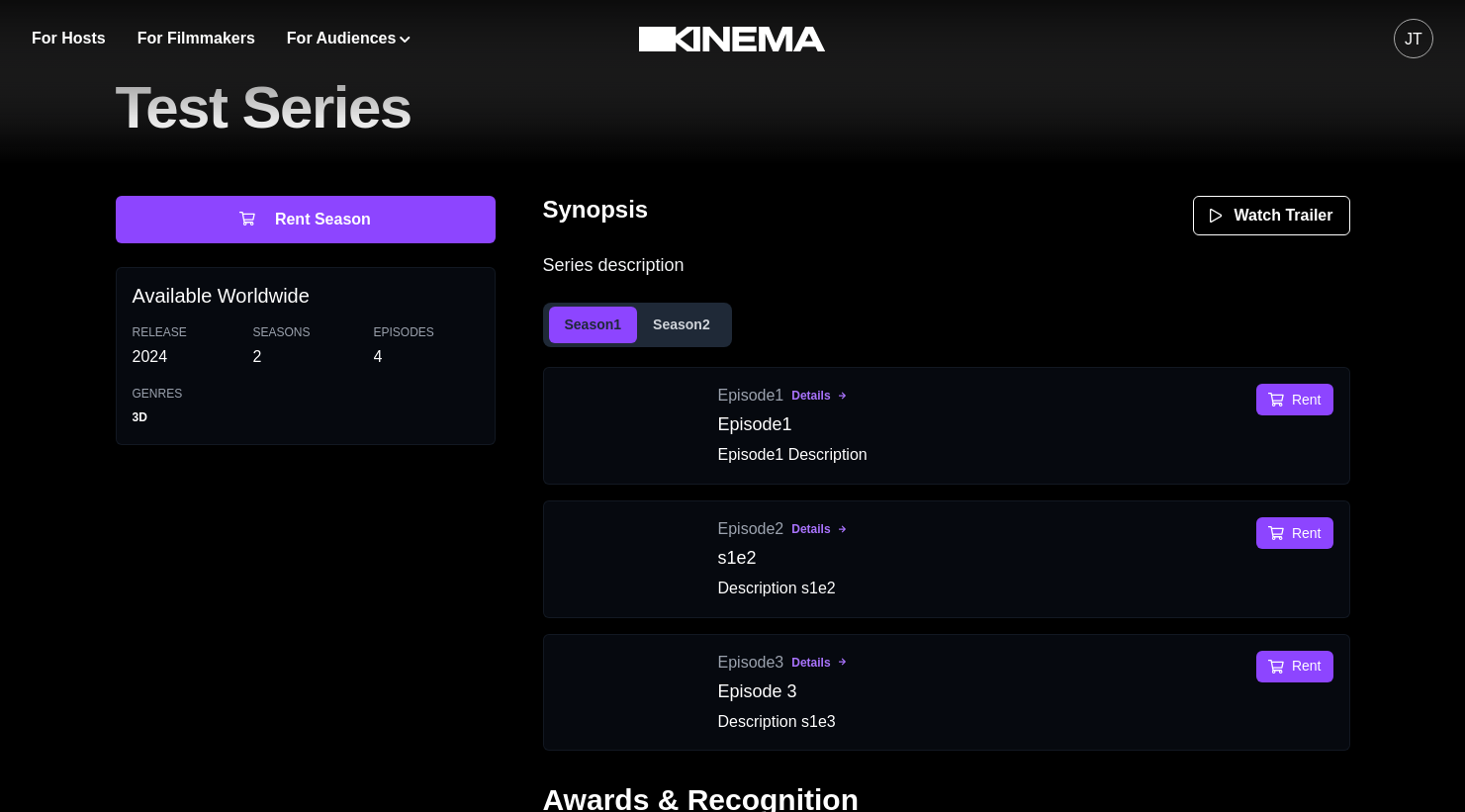 click on "Season  2" at bounding box center [682, 324] 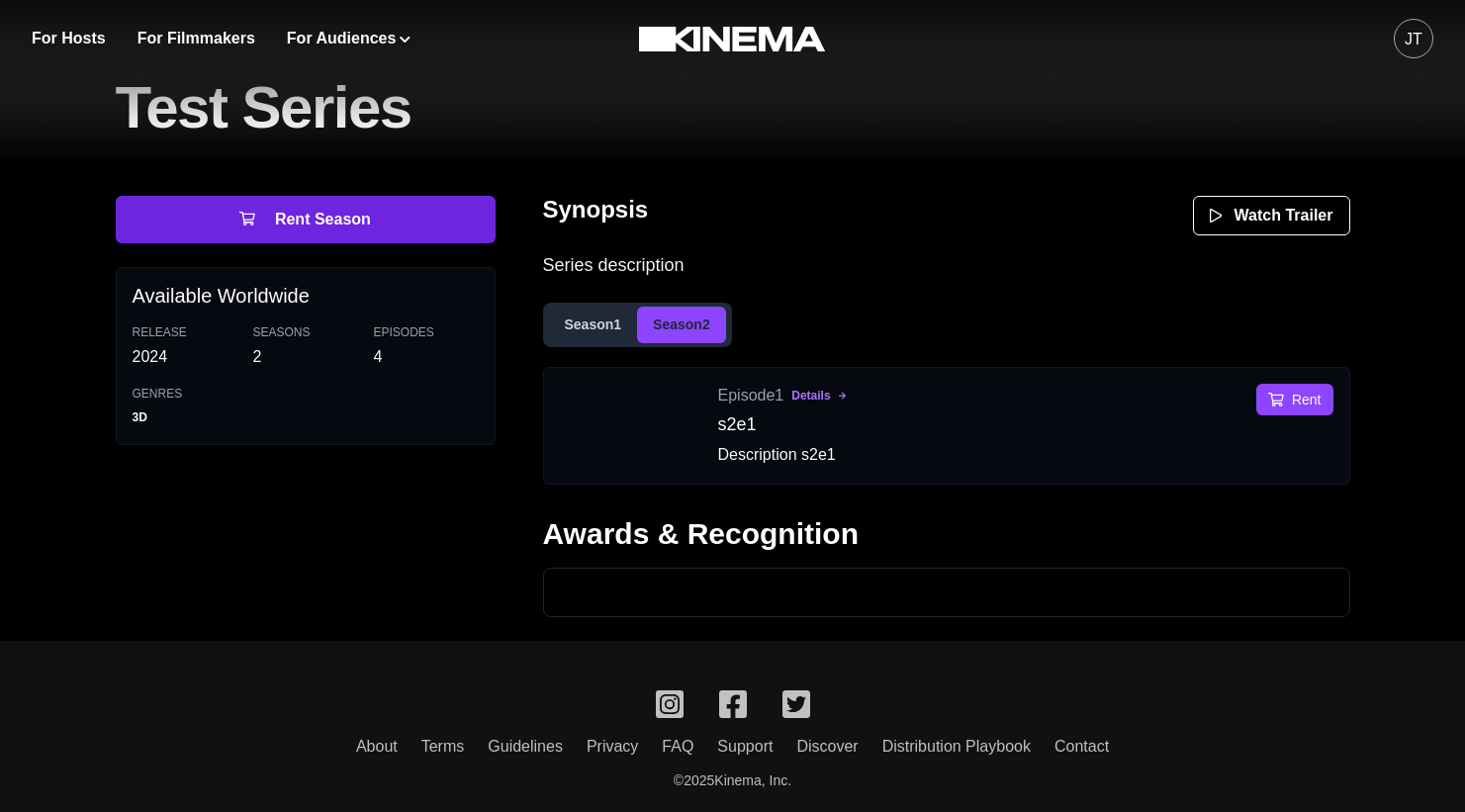 click on "Rent Season" at bounding box center (306, 220) 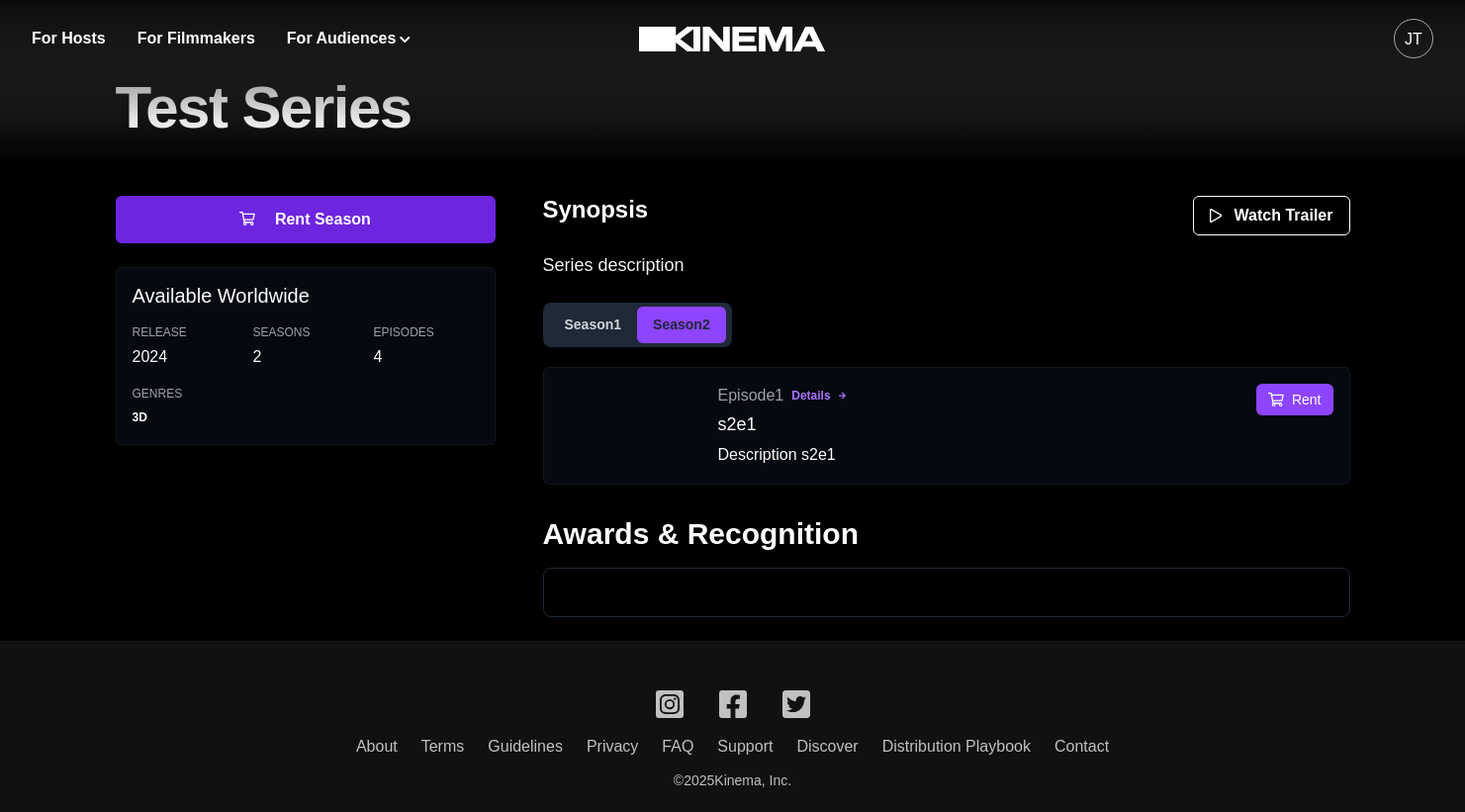 select on "**********" 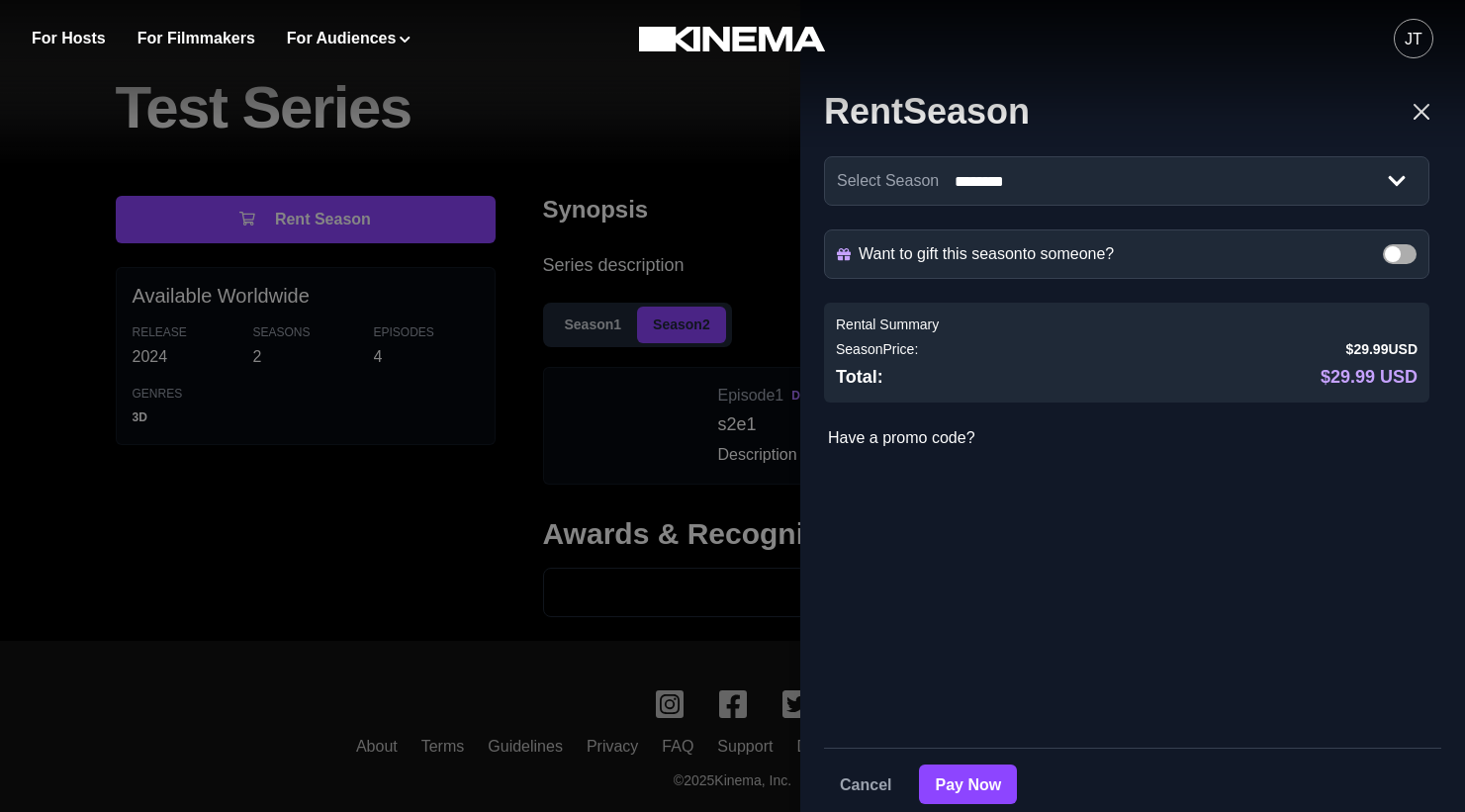 click on "**********" at bounding box center [732, 406] 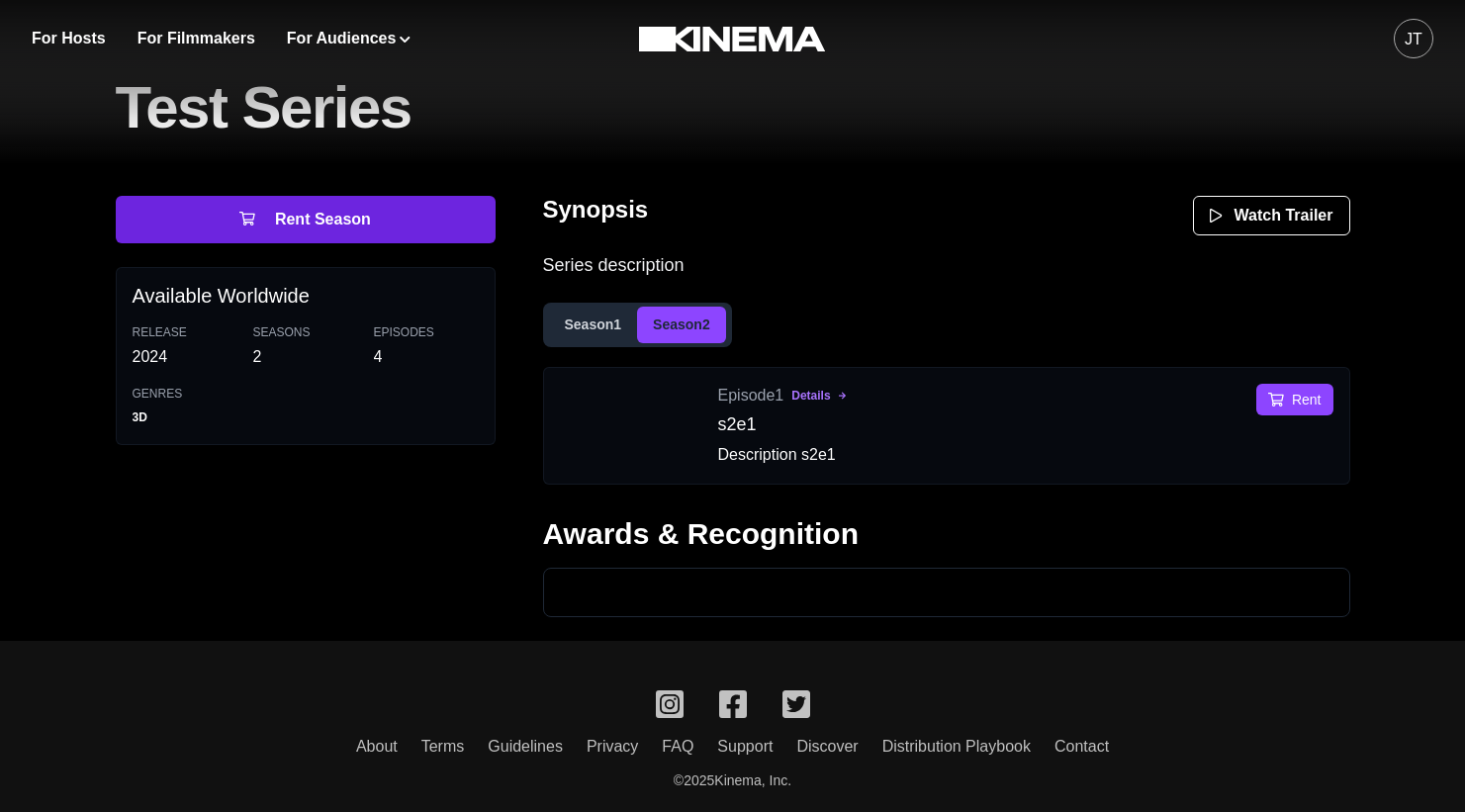 click on "Rent Season" at bounding box center (306, 220) 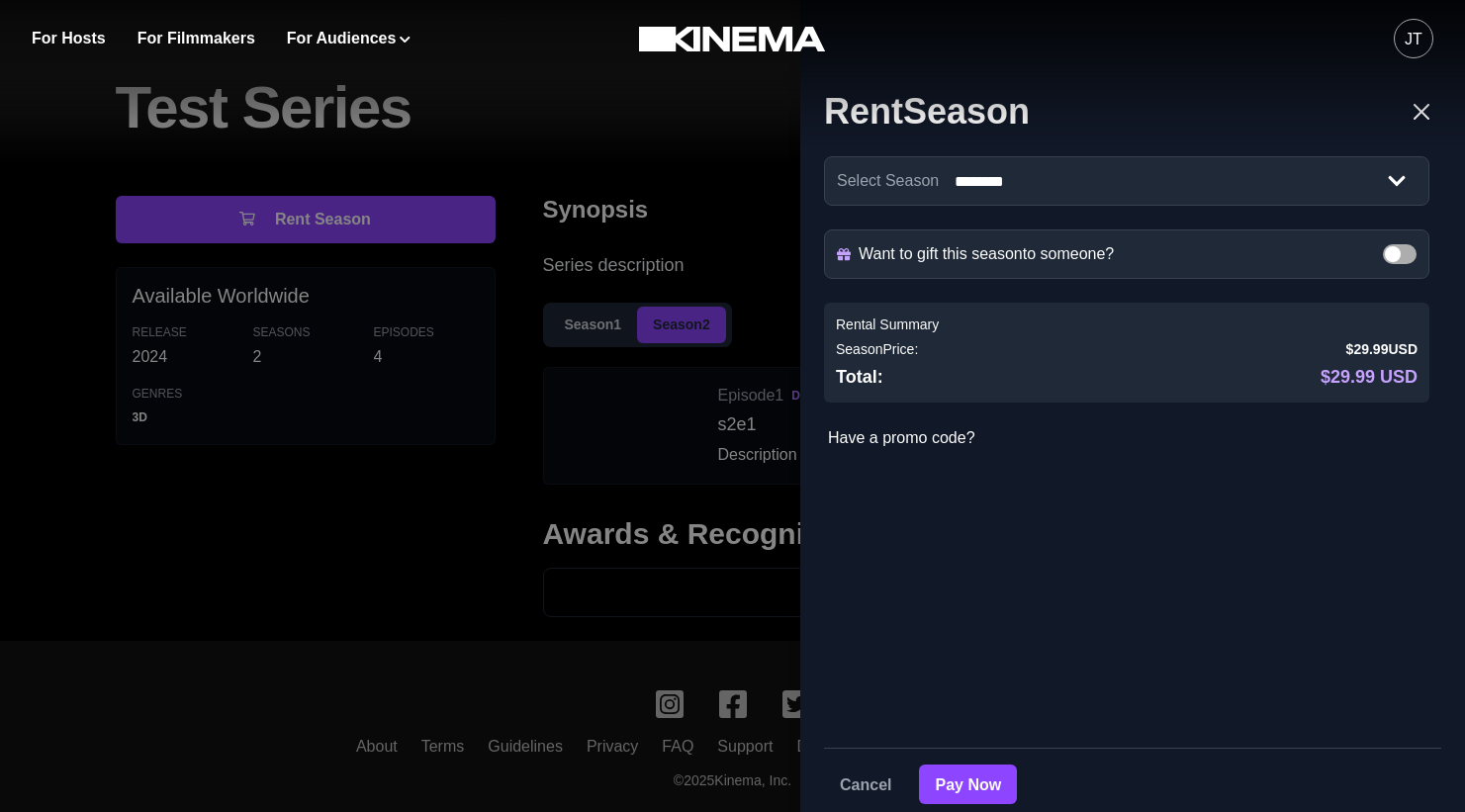 click on "**********" at bounding box center [732, 406] 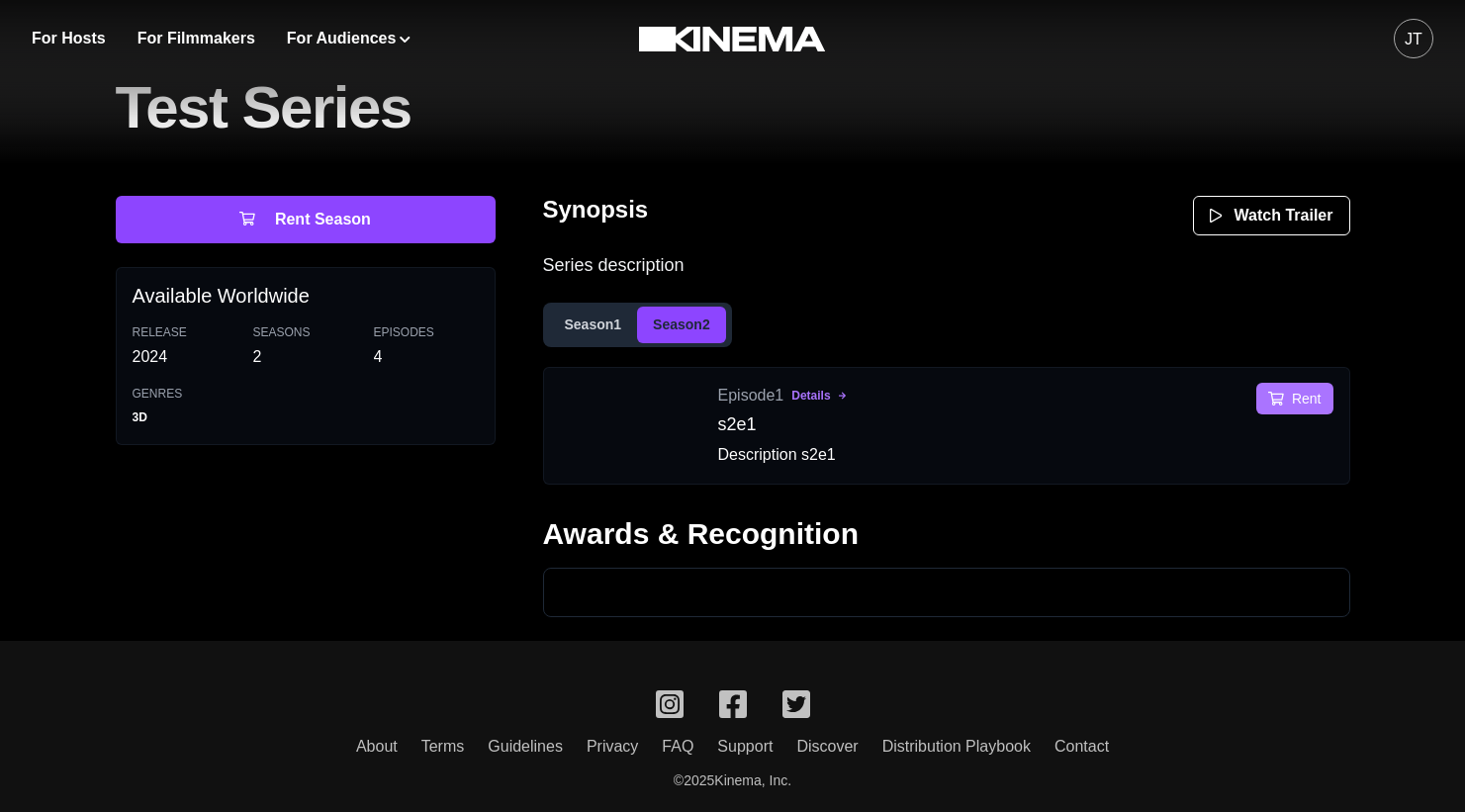 click on "Rent" at bounding box center [1294, 399] 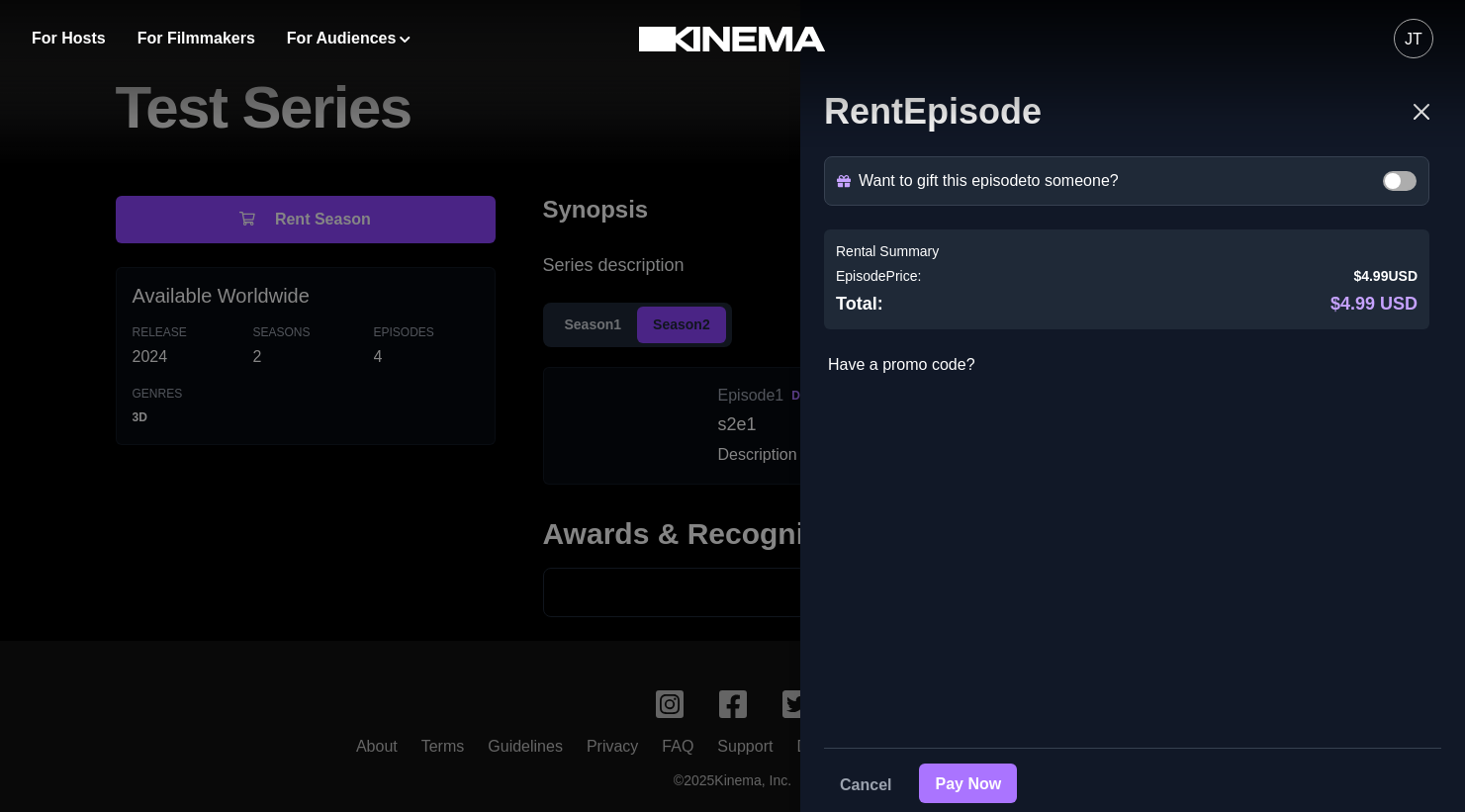 click on "Pay Now" at bounding box center (967, 783) 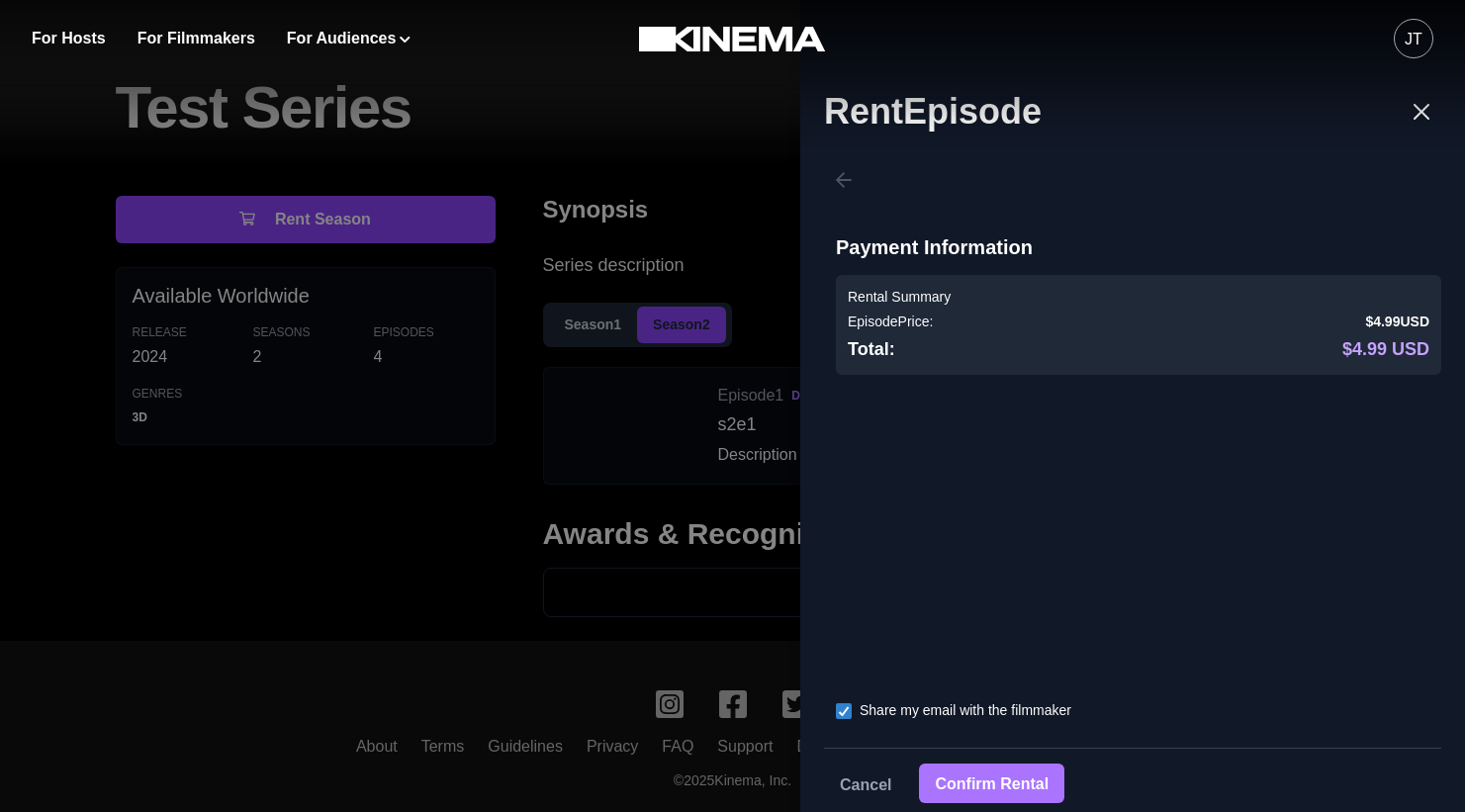 click on "Confirm Rental" at bounding box center (991, 783) 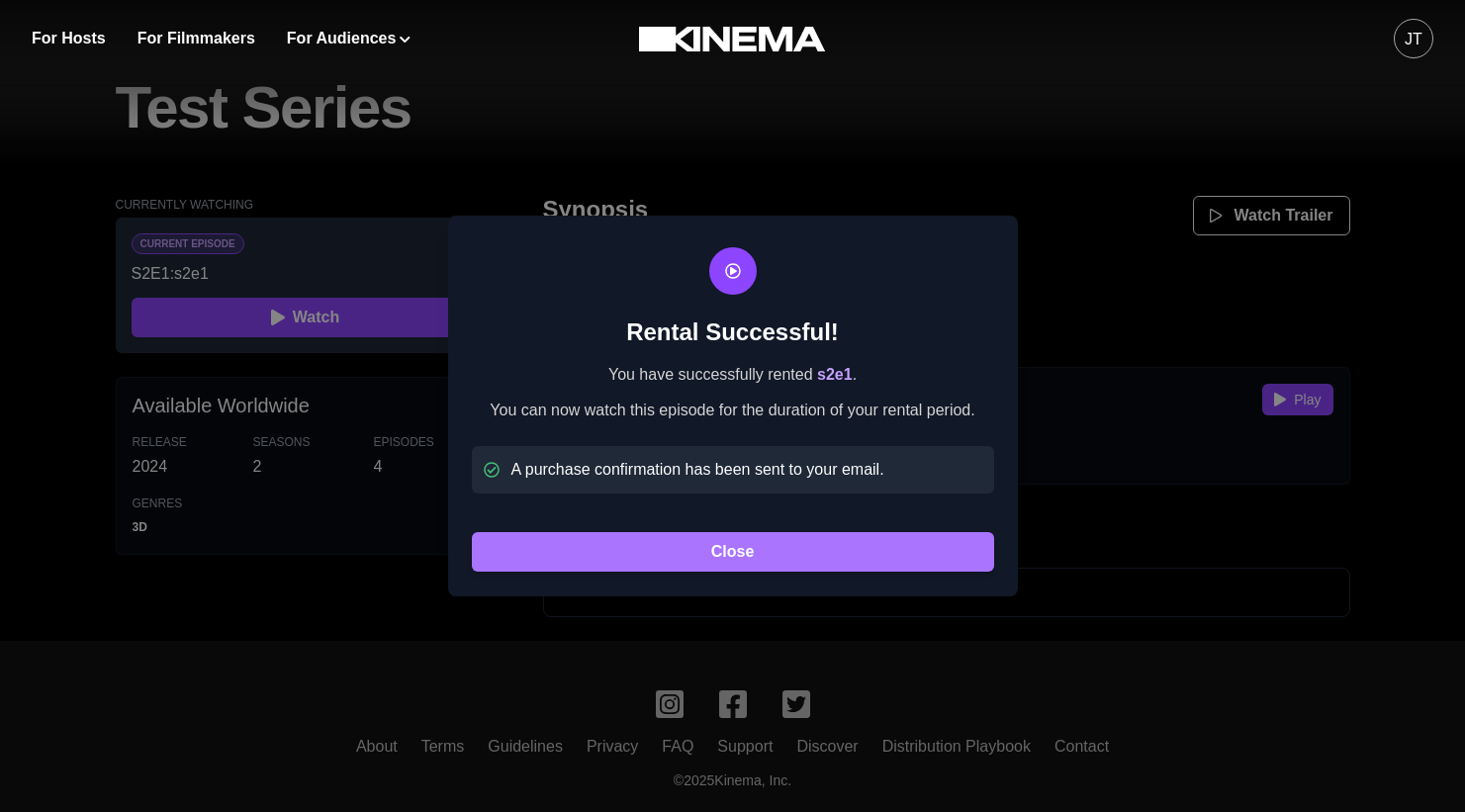 click on "Close" at bounding box center (733, 552) 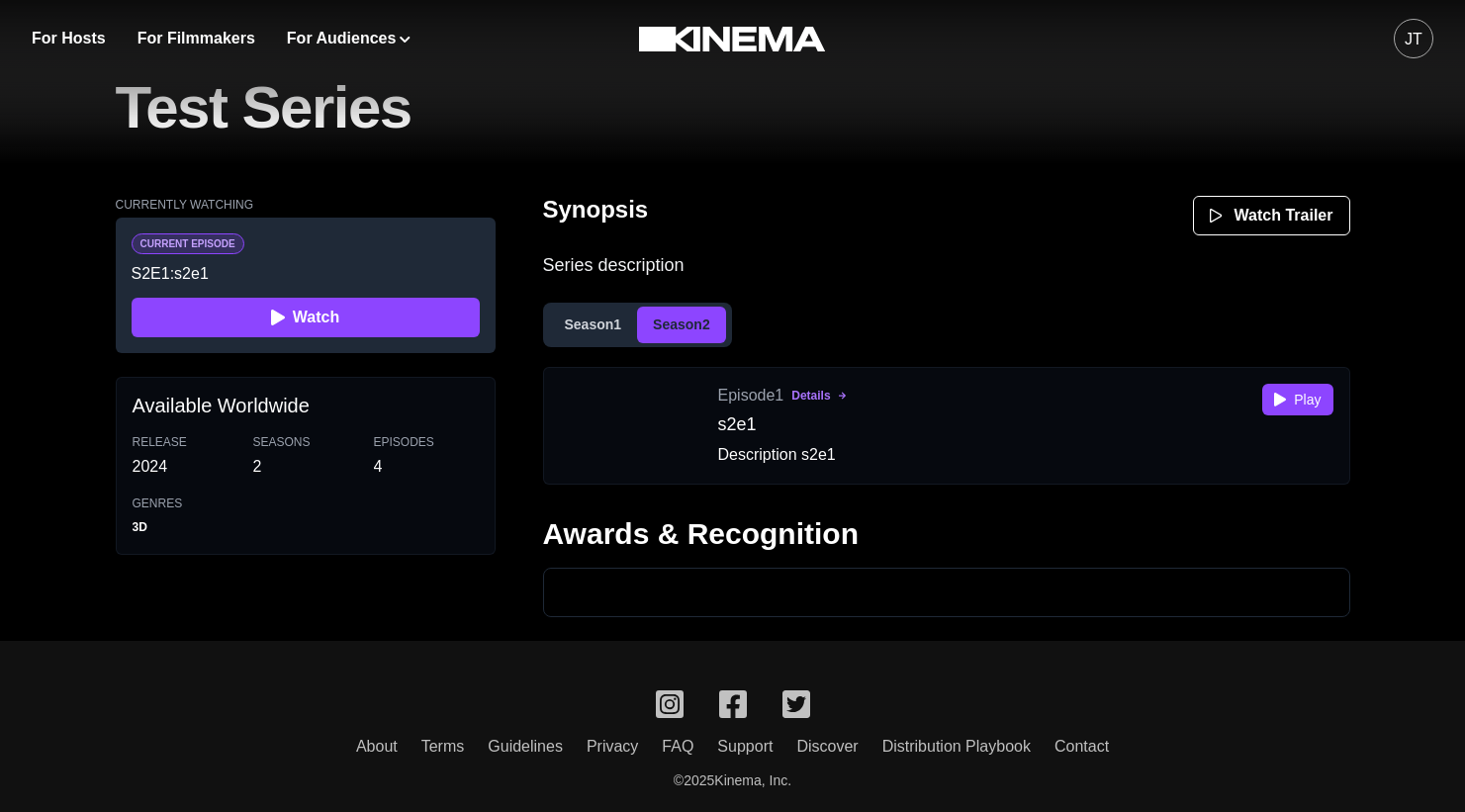 click on "Season  1" at bounding box center (594, 324) 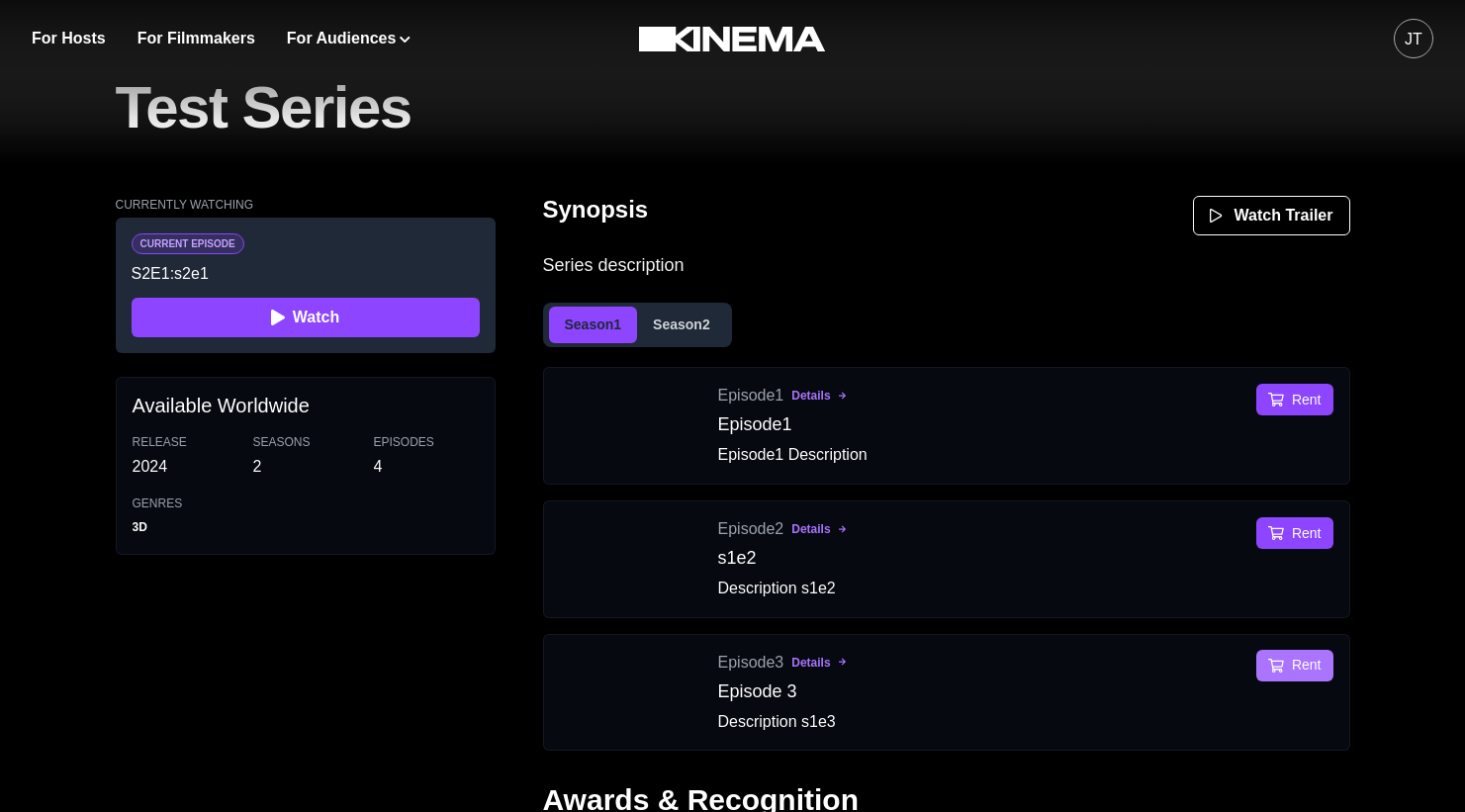 click on "Rent" at bounding box center (1294, 666) 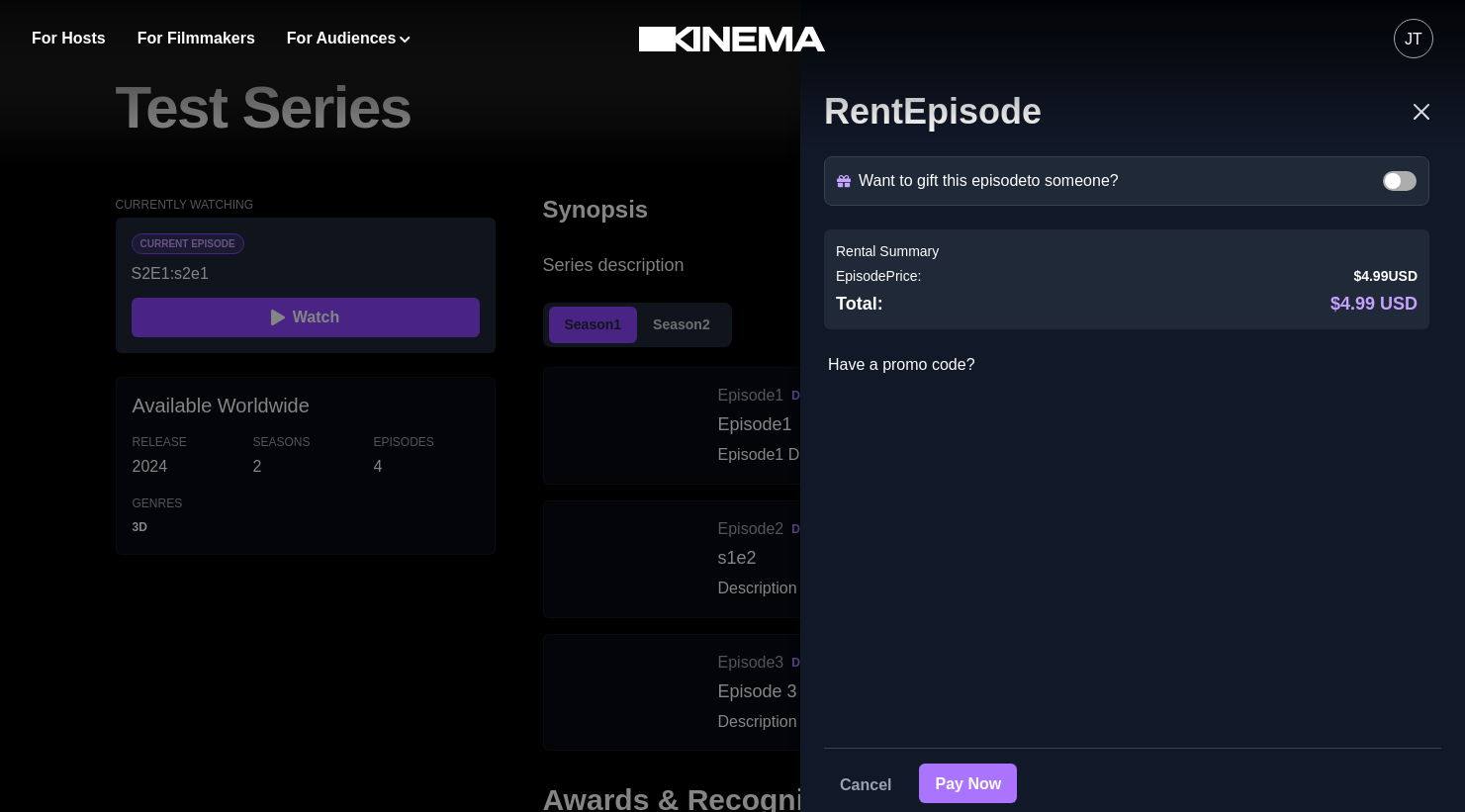 click on "Pay Now" at bounding box center (967, 783) 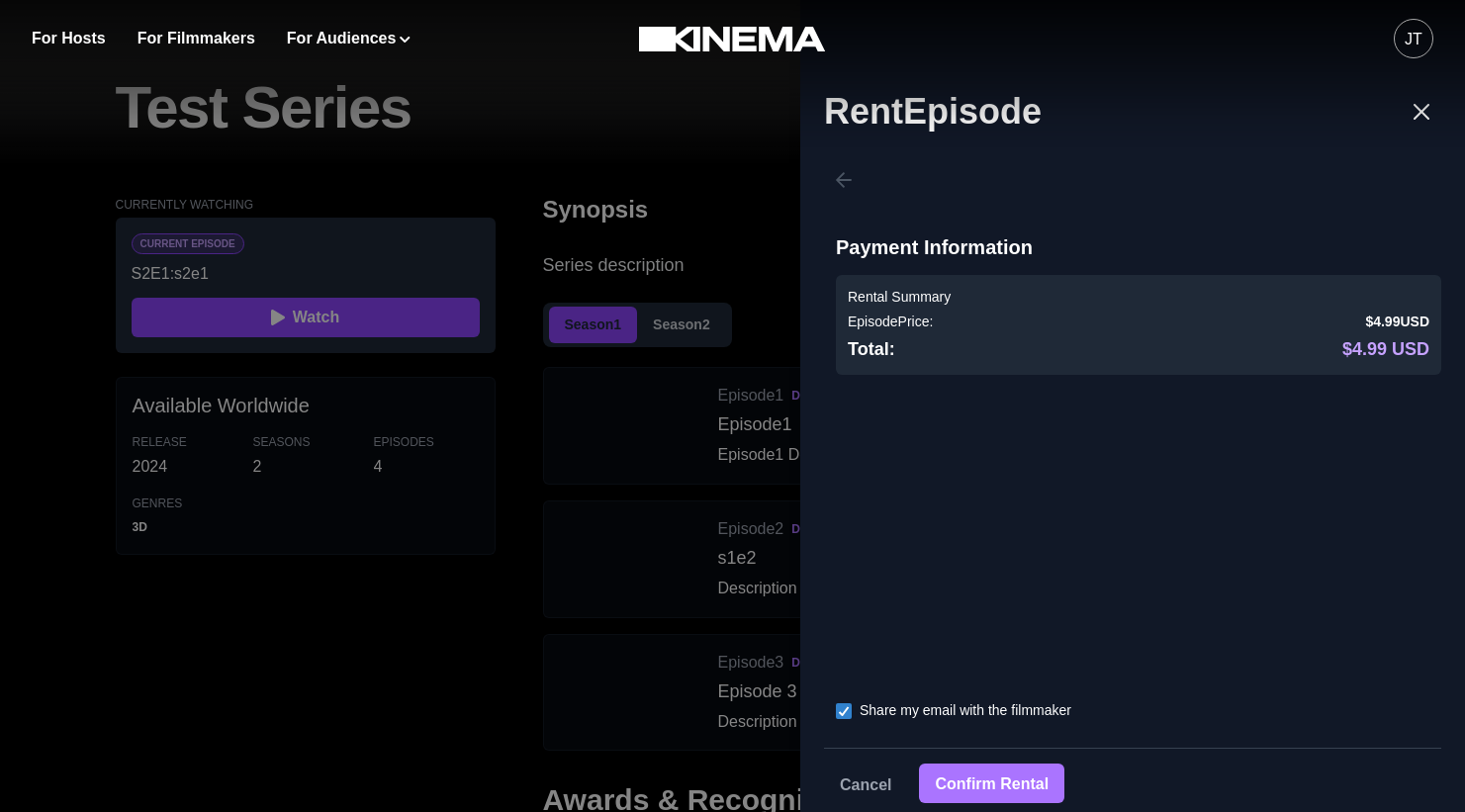 click on "Confirm Rental" at bounding box center (991, 783) 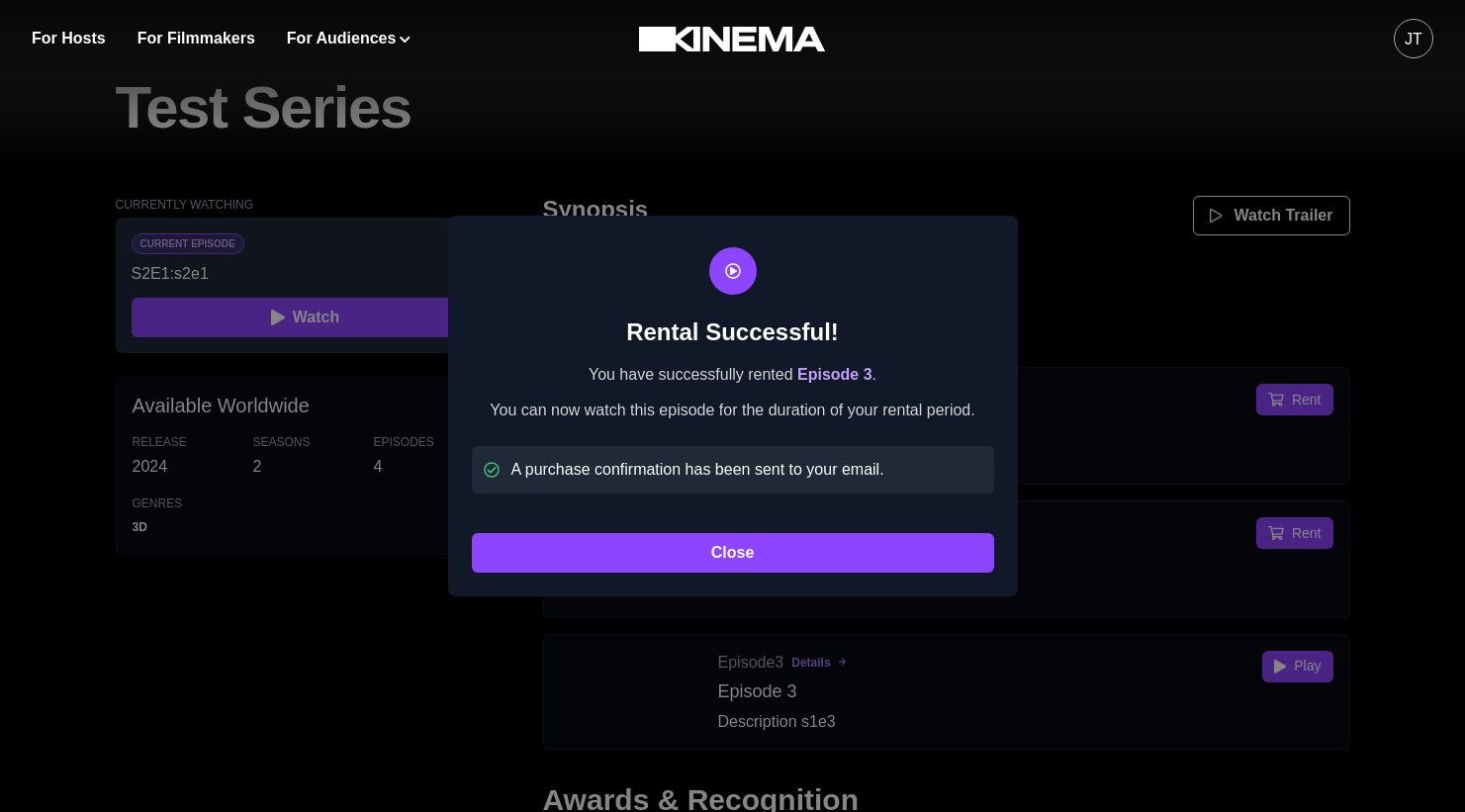 click on "Close" at bounding box center (733, 557) 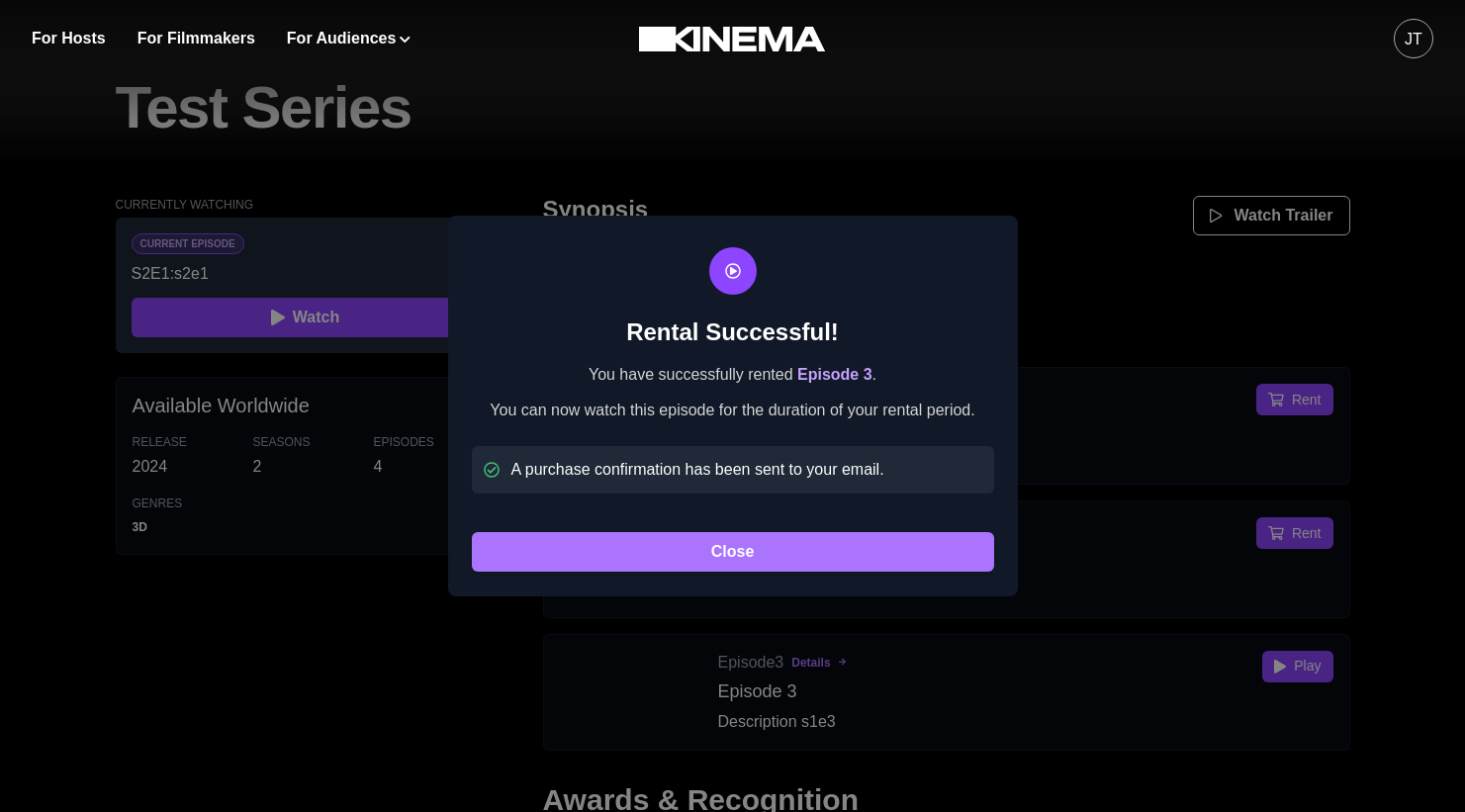click on "Close" at bounding box center [733, 557] 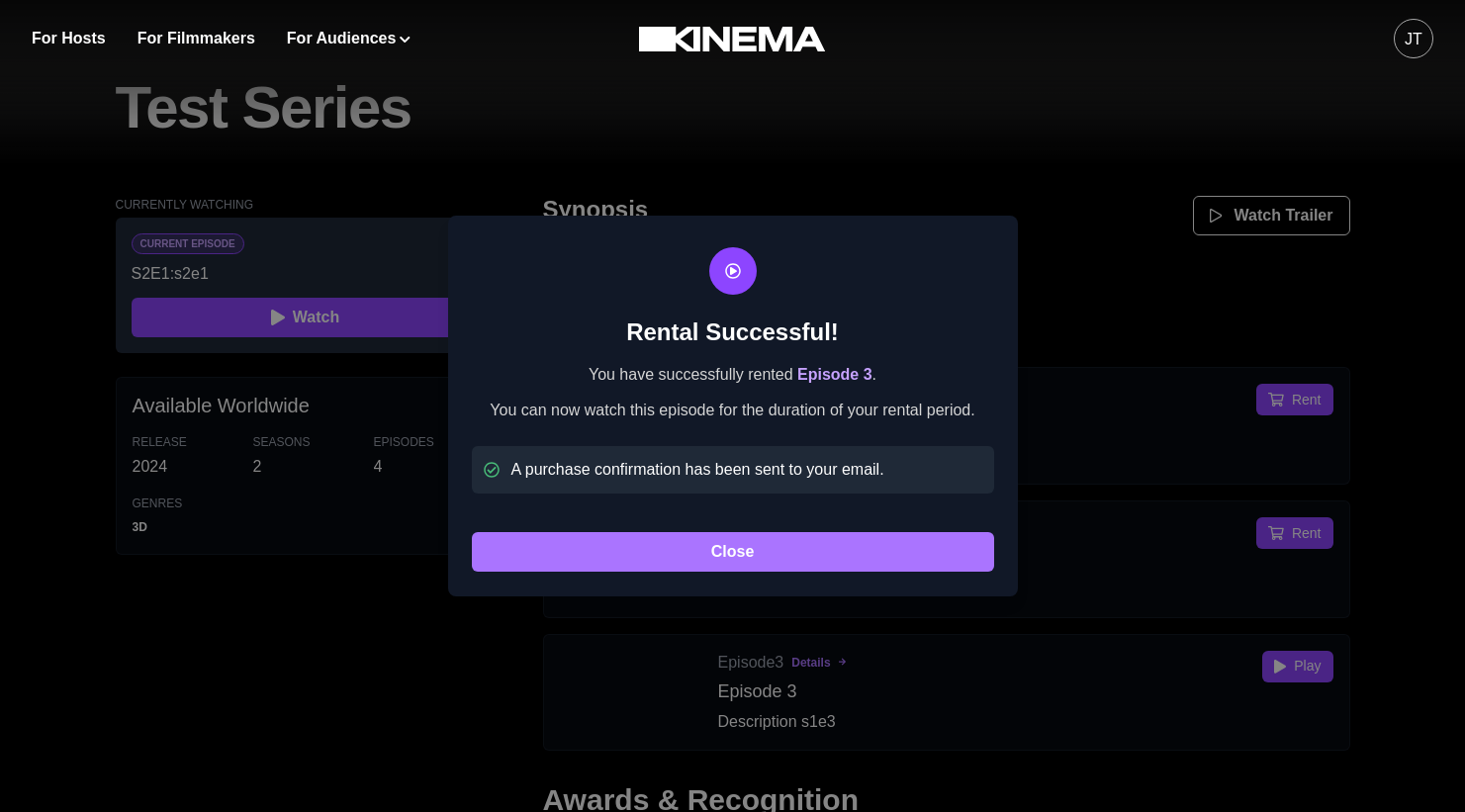 click on "Close" at bounding box center [733, 552] 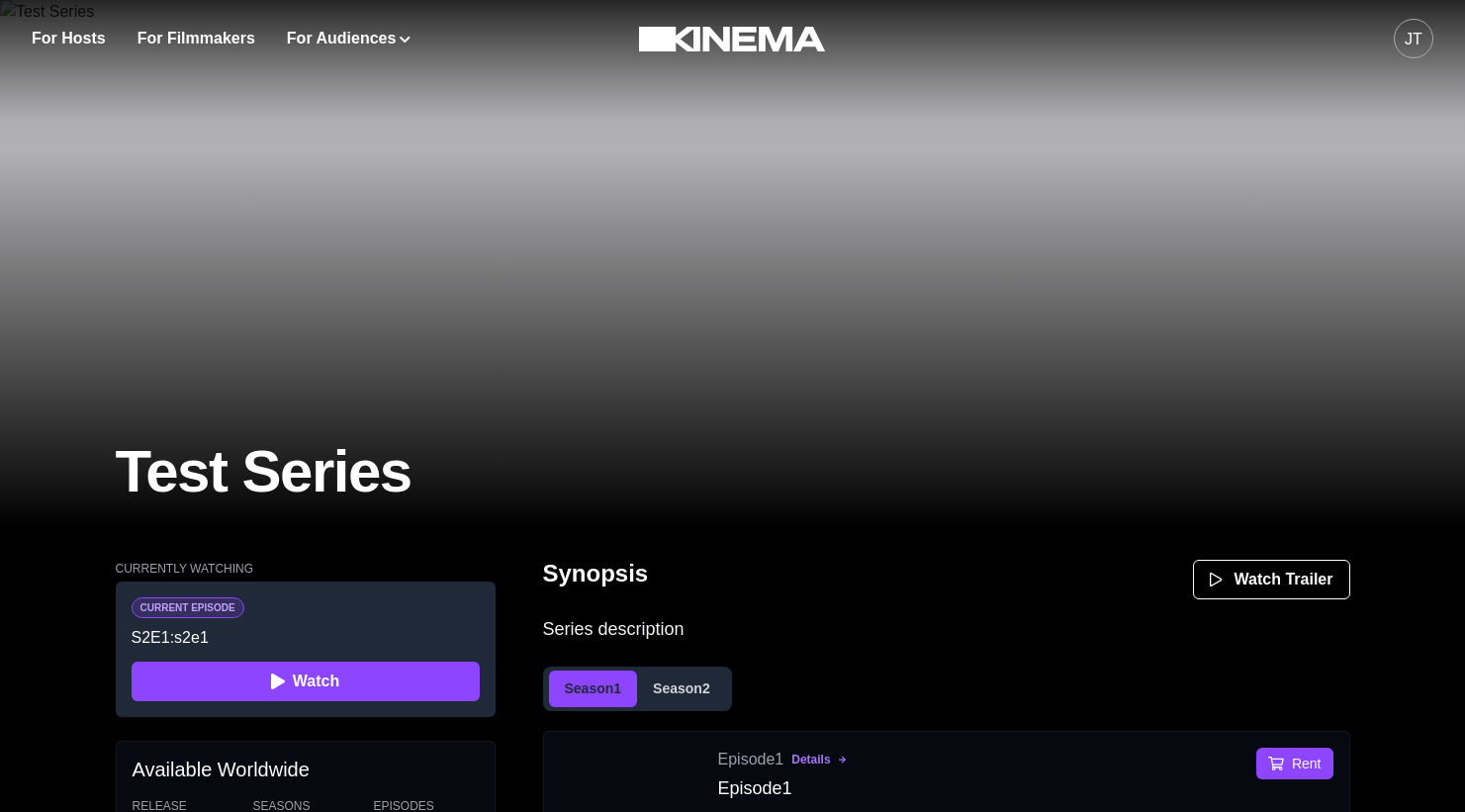 scroll, scrollTop: 364, scrollLeft: 0, axis: vertical 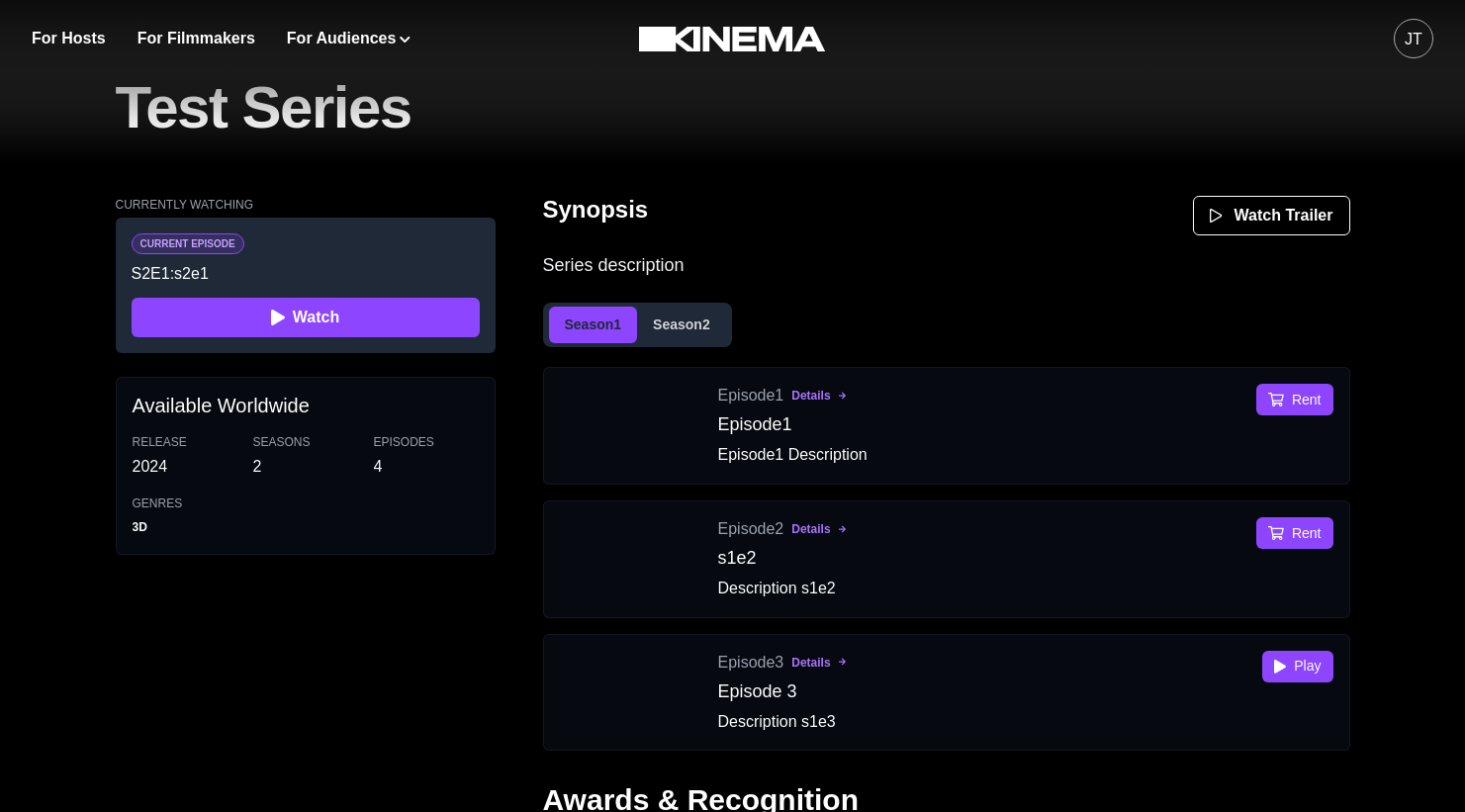 click on "Season  2" at bounding box center (682, 324) 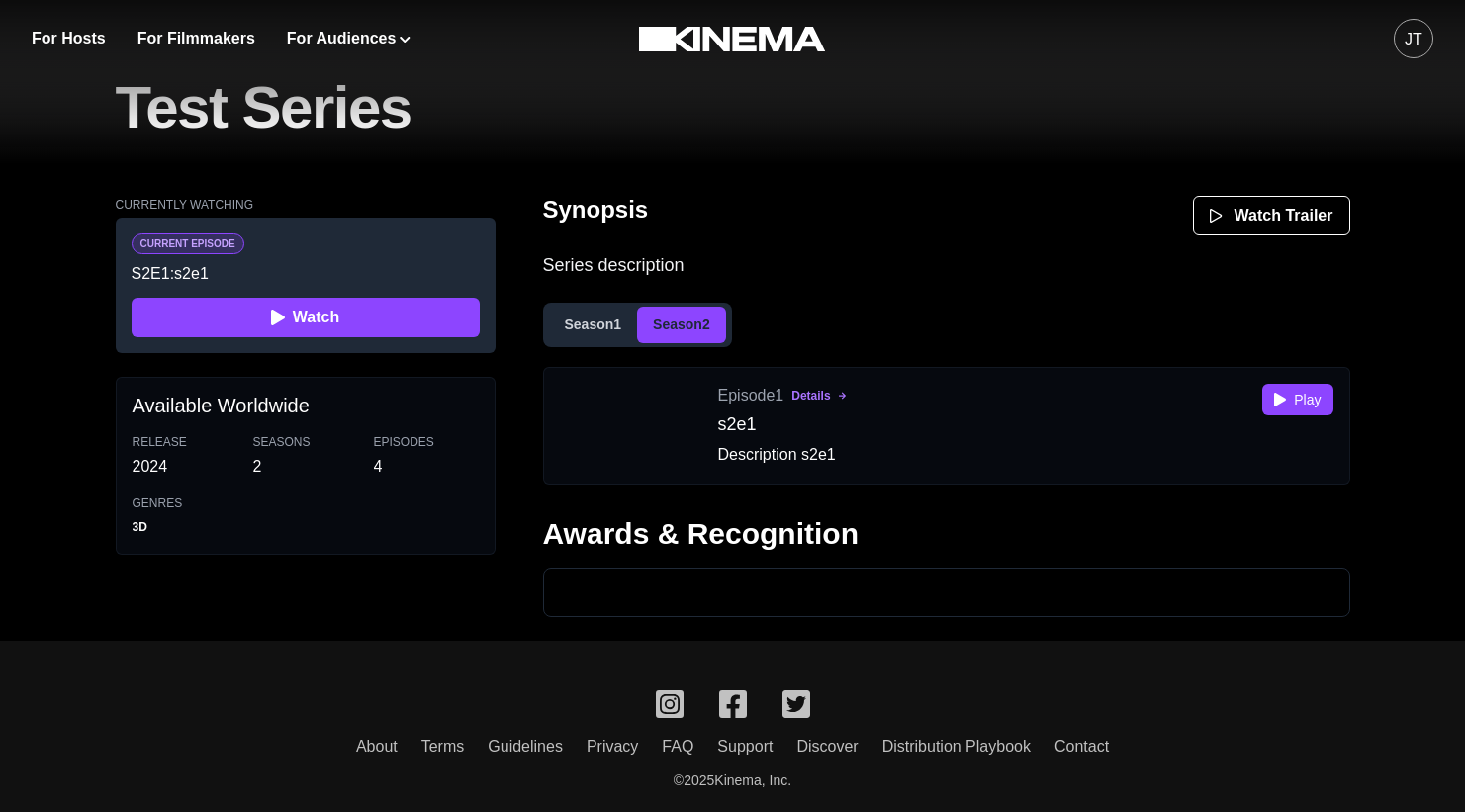 click on "Season  1" at bounding box center (594, 324) 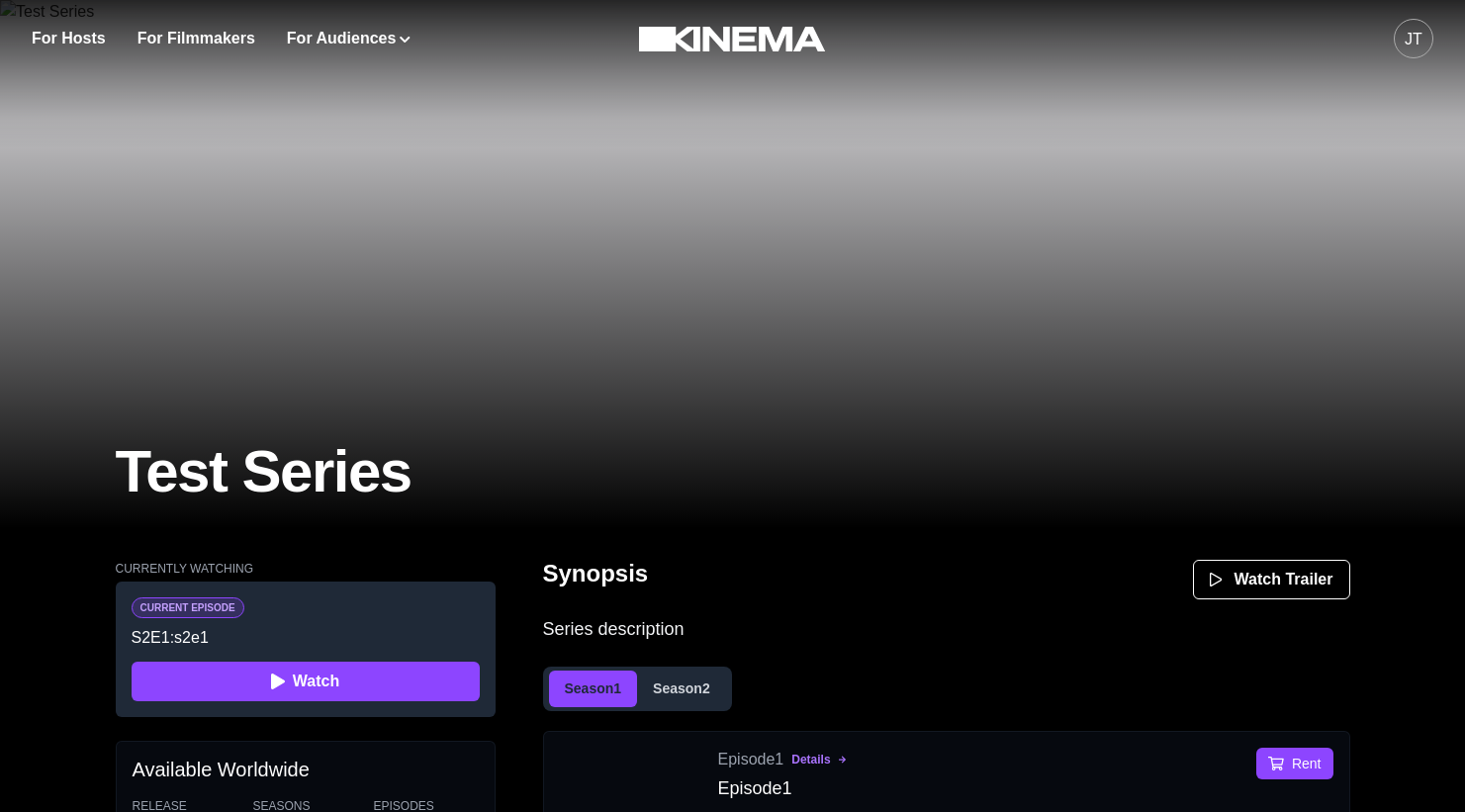 scroll, scrollTop: 364, scrollLeft: 0, axis: vertical 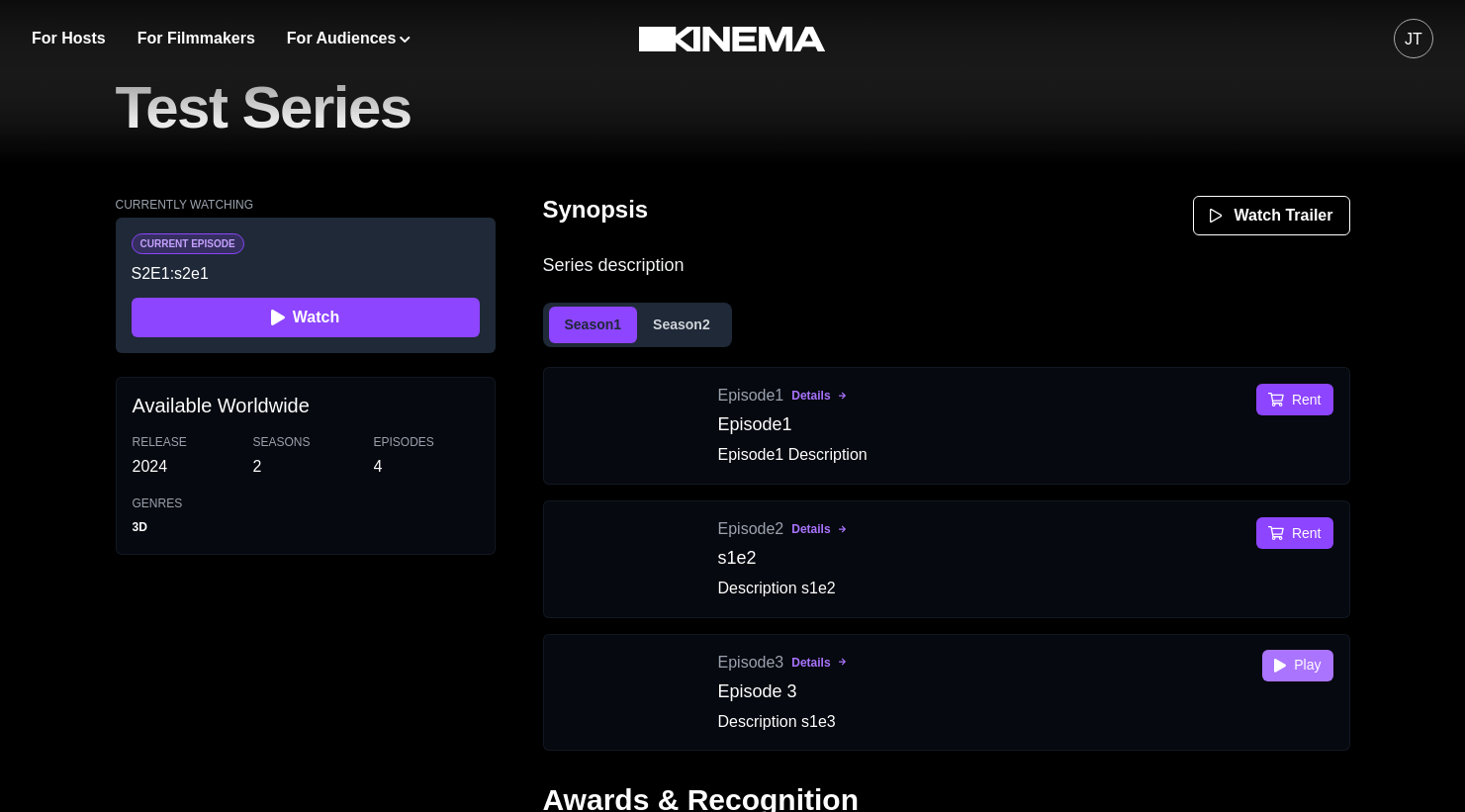 click on "Play" at bounding box center (1297, 666) 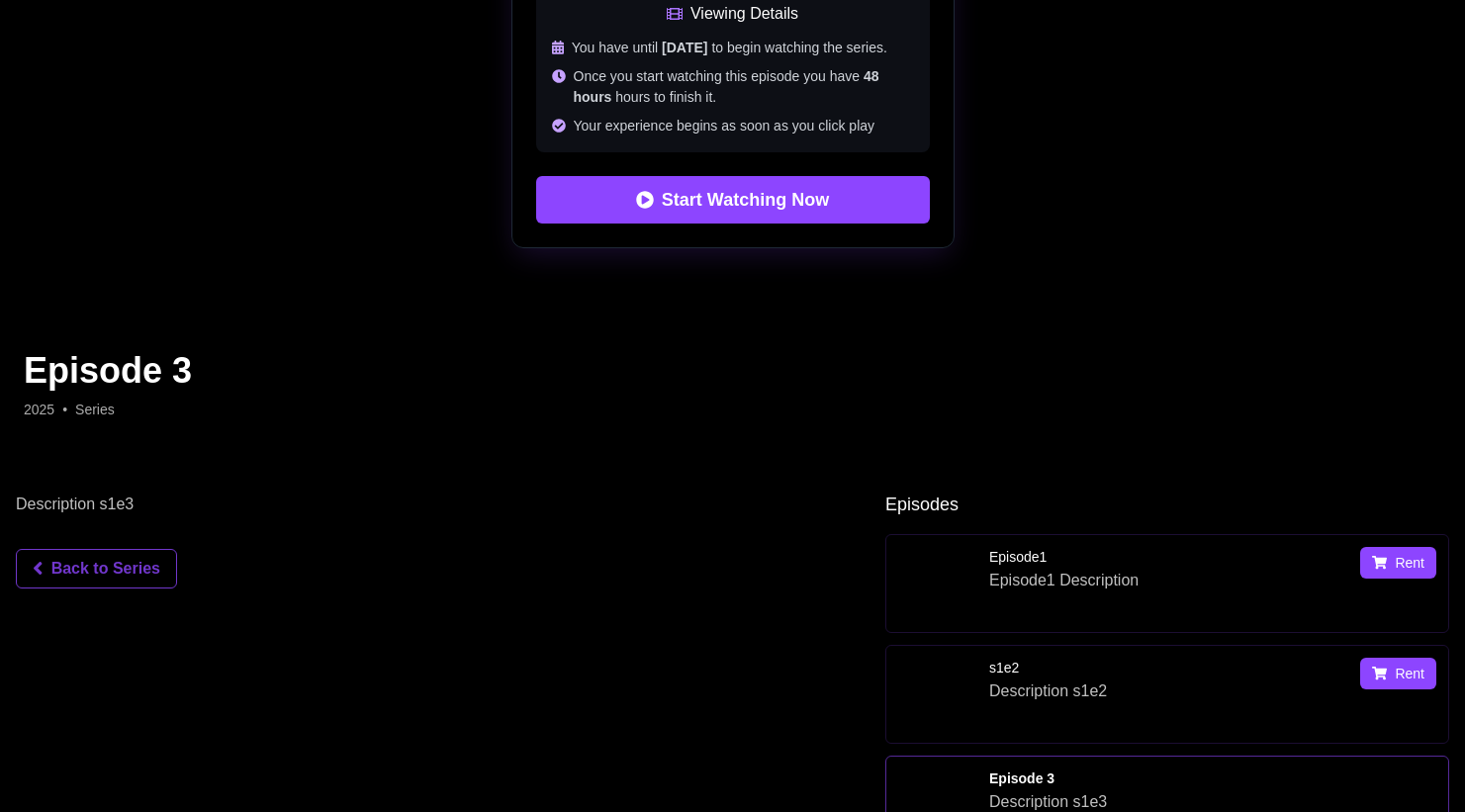 scroll, scrollTop: 0, scrollLeft: 0, axis: both 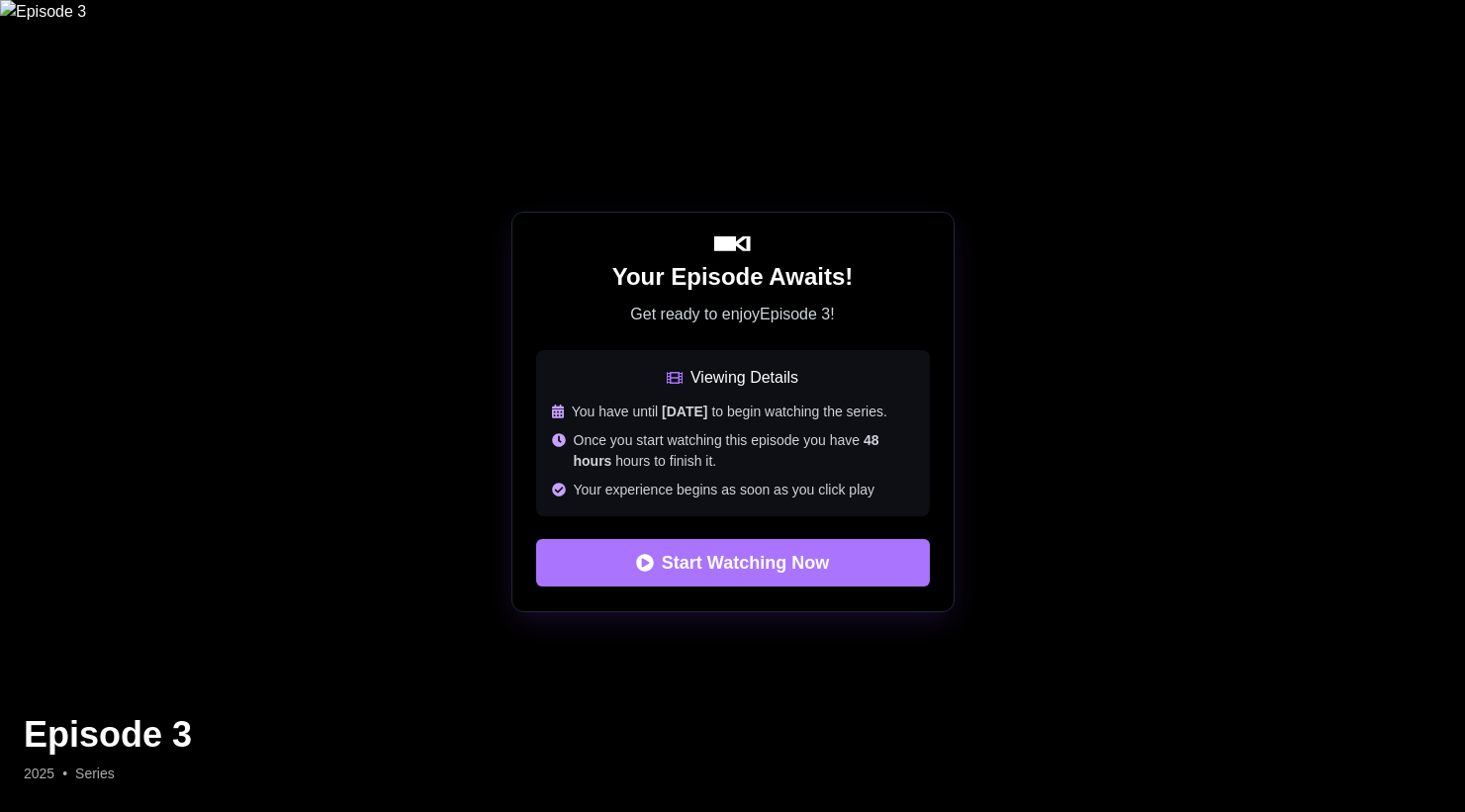 click on "Start Watching Now" at bounding box center (733, 563) 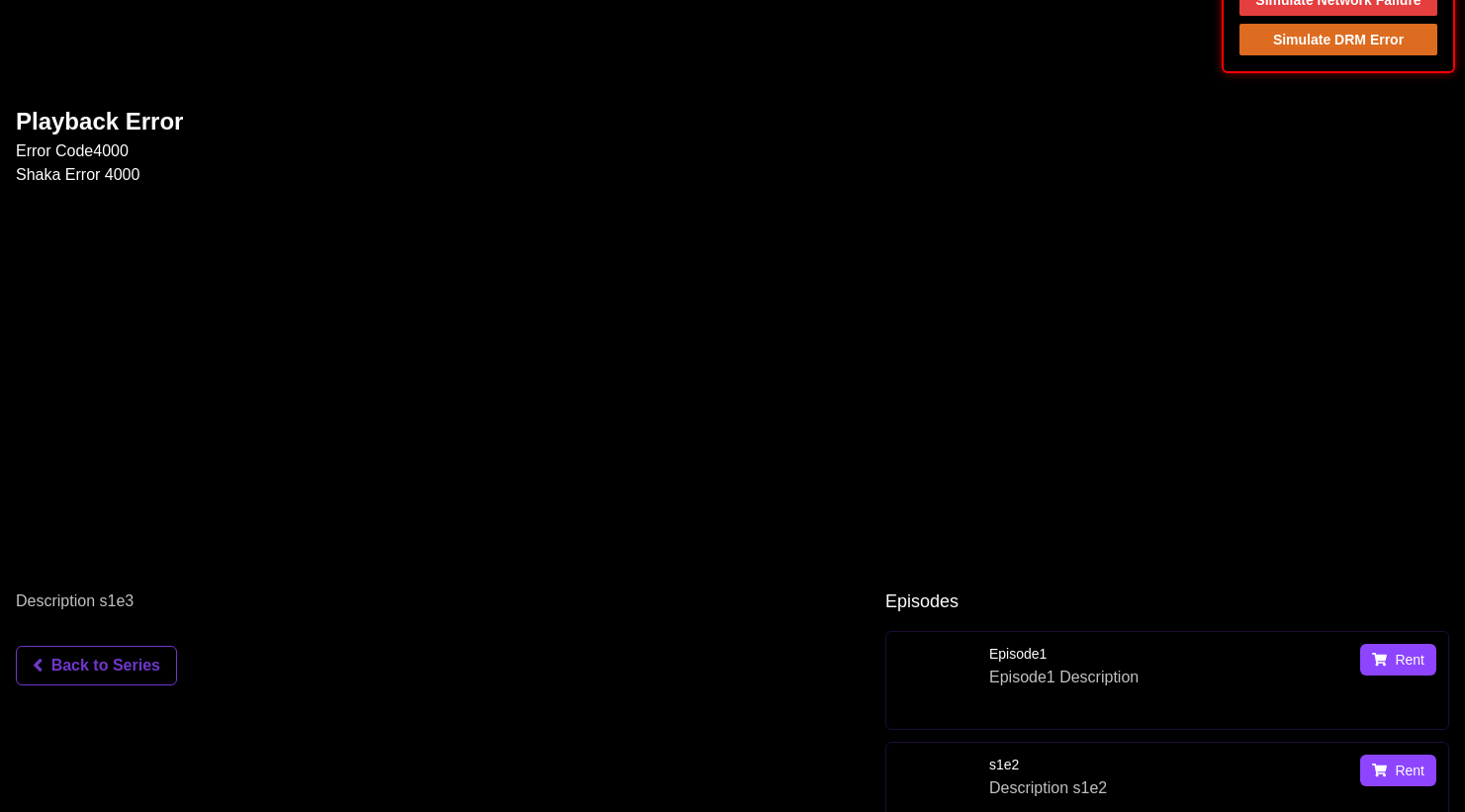 scroll, scrollTop: 281, scrollLeft: 0, axis: vertical 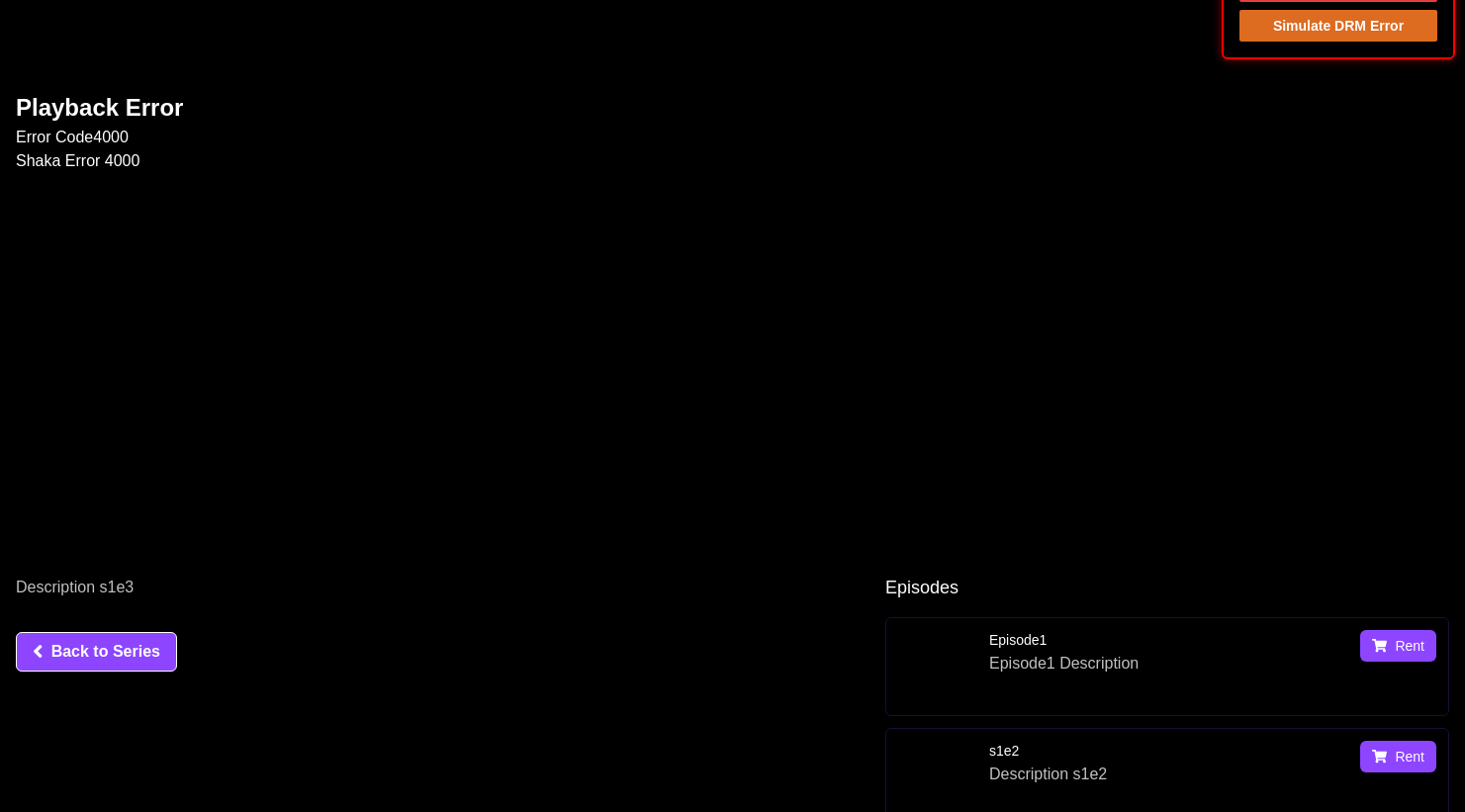 click on "Back to Series" at bounding box center (96, 652) 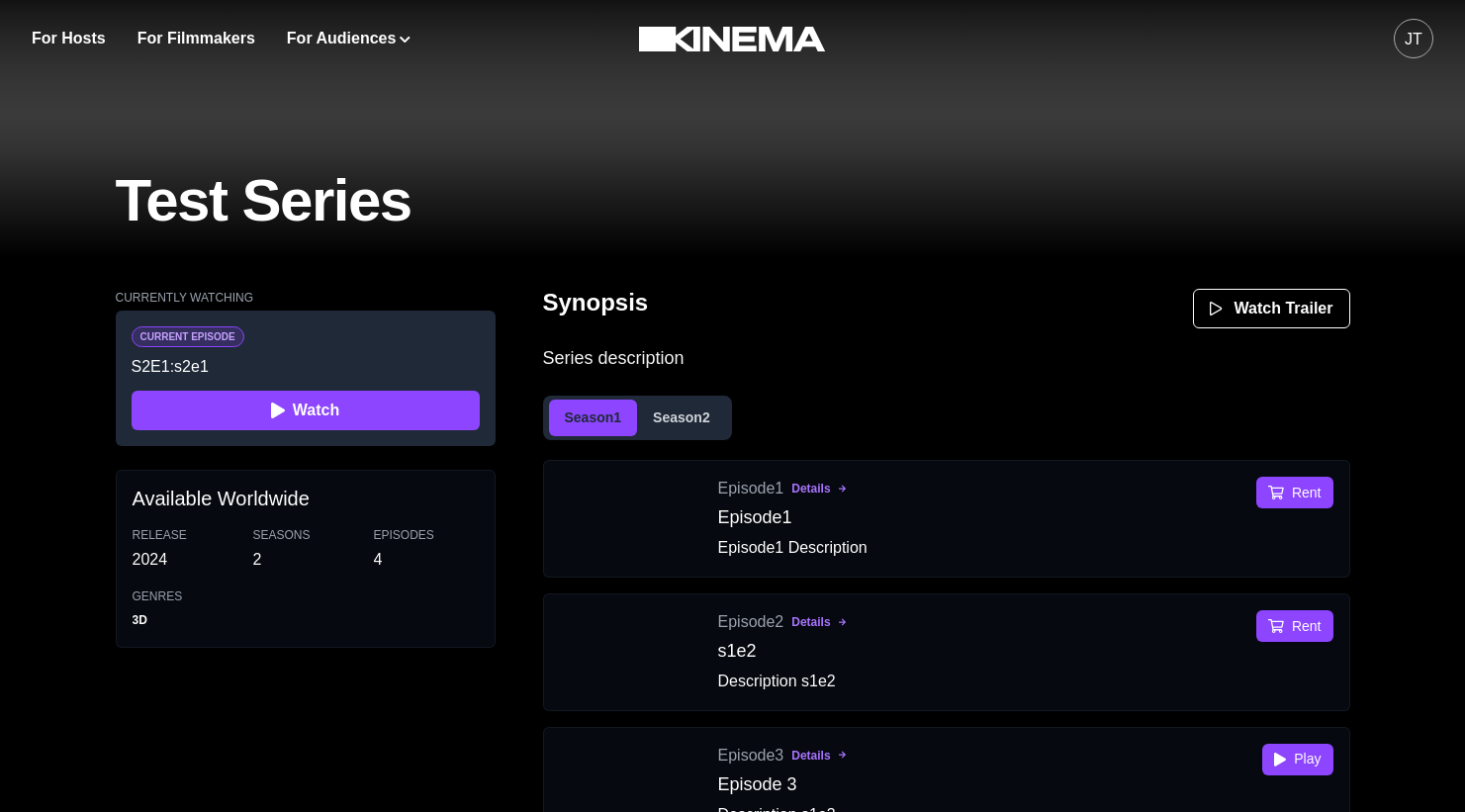 scroll, scrollTop: 276, scrollLeft: 0, axis: vertical 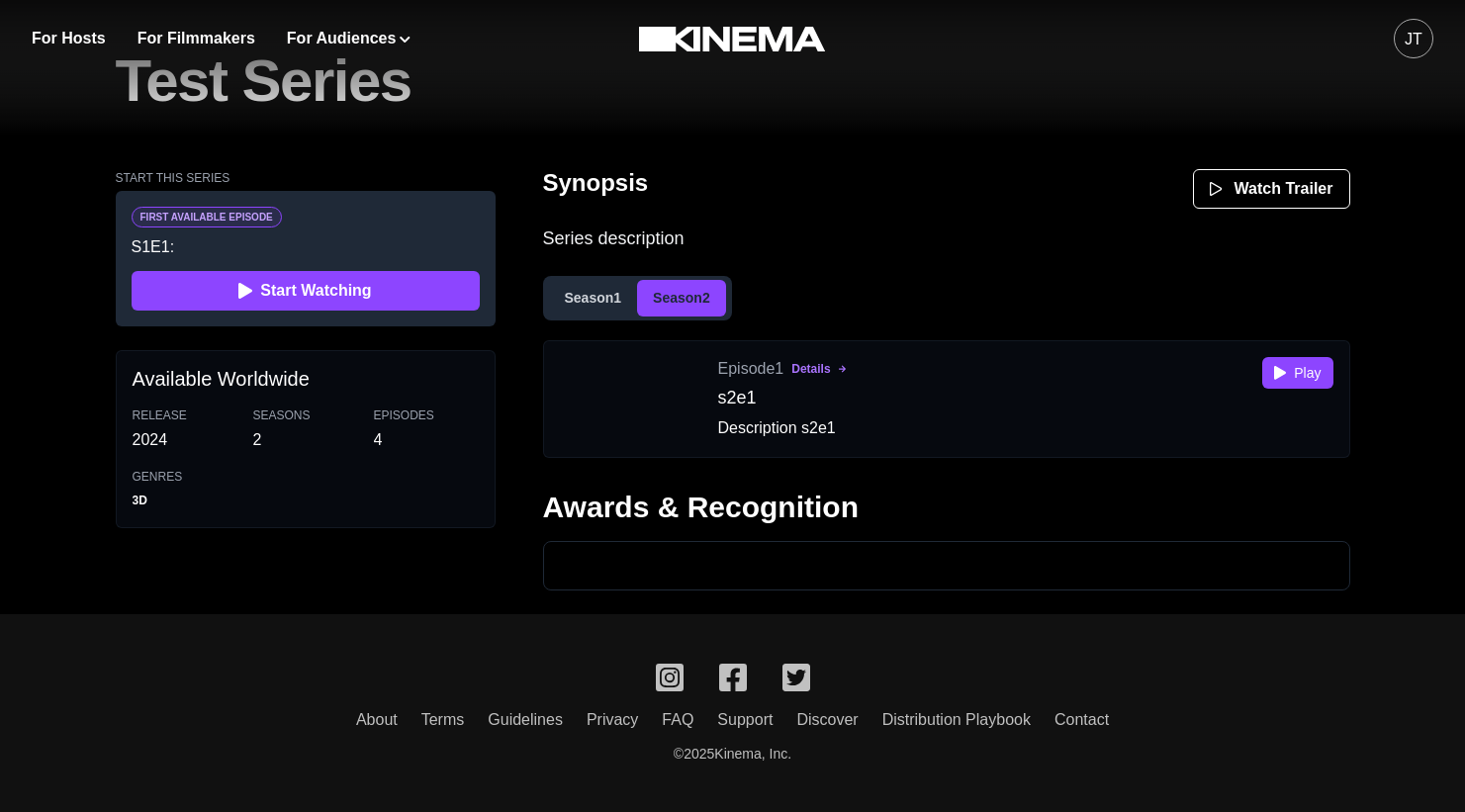 click on "Season  2" at bounding box center [682, 298] 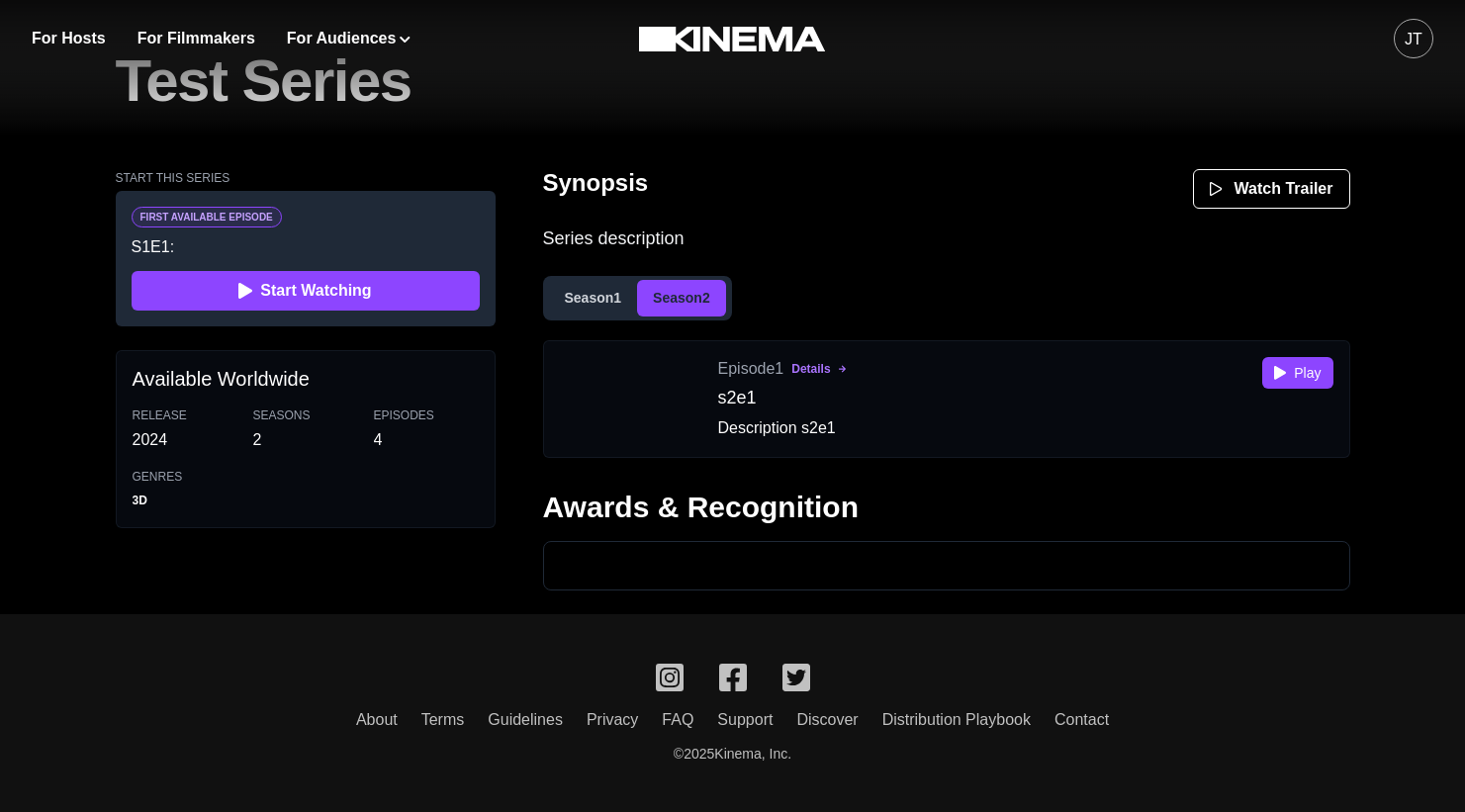 click on "Season  1" at bounding box center (594, 298) 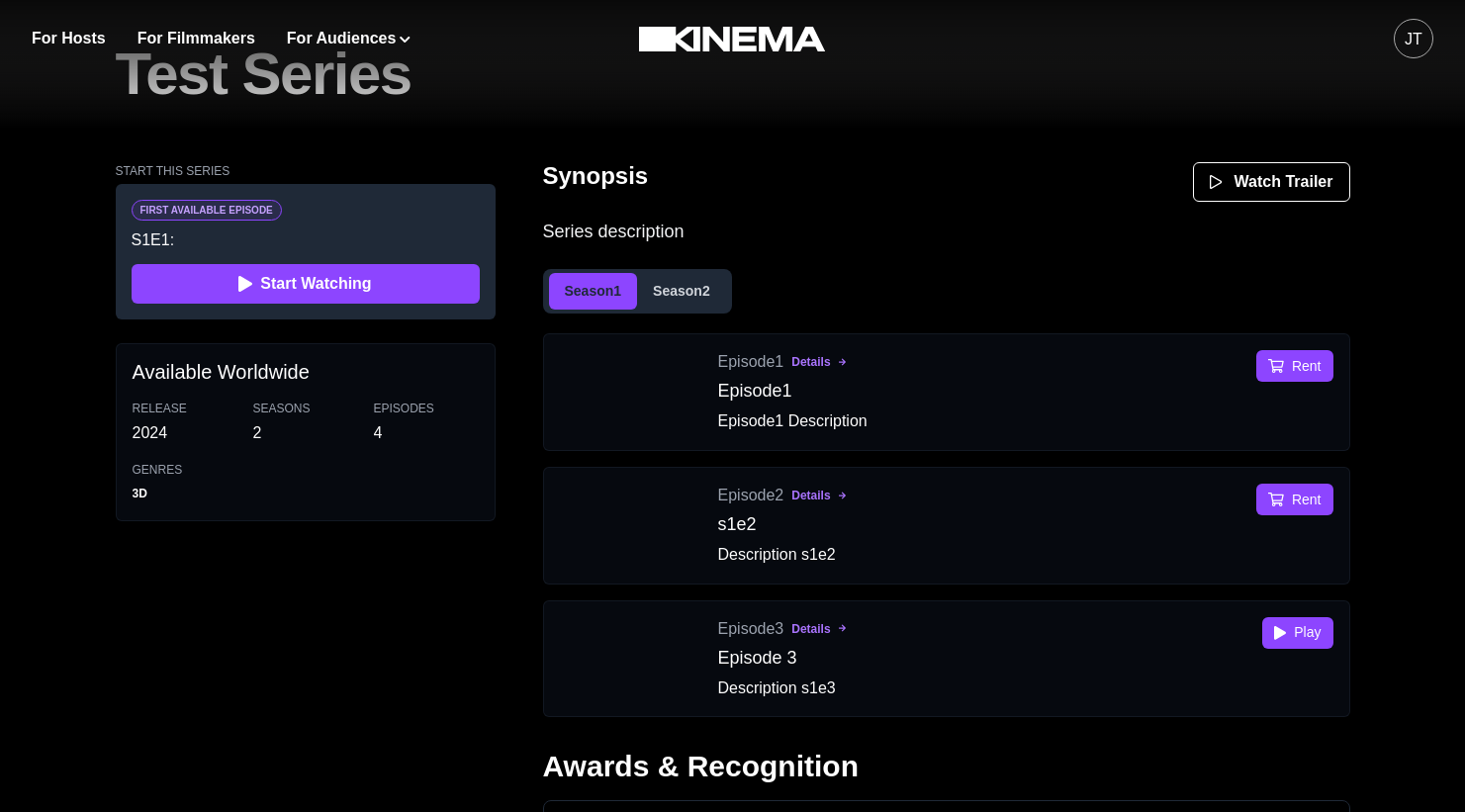 type 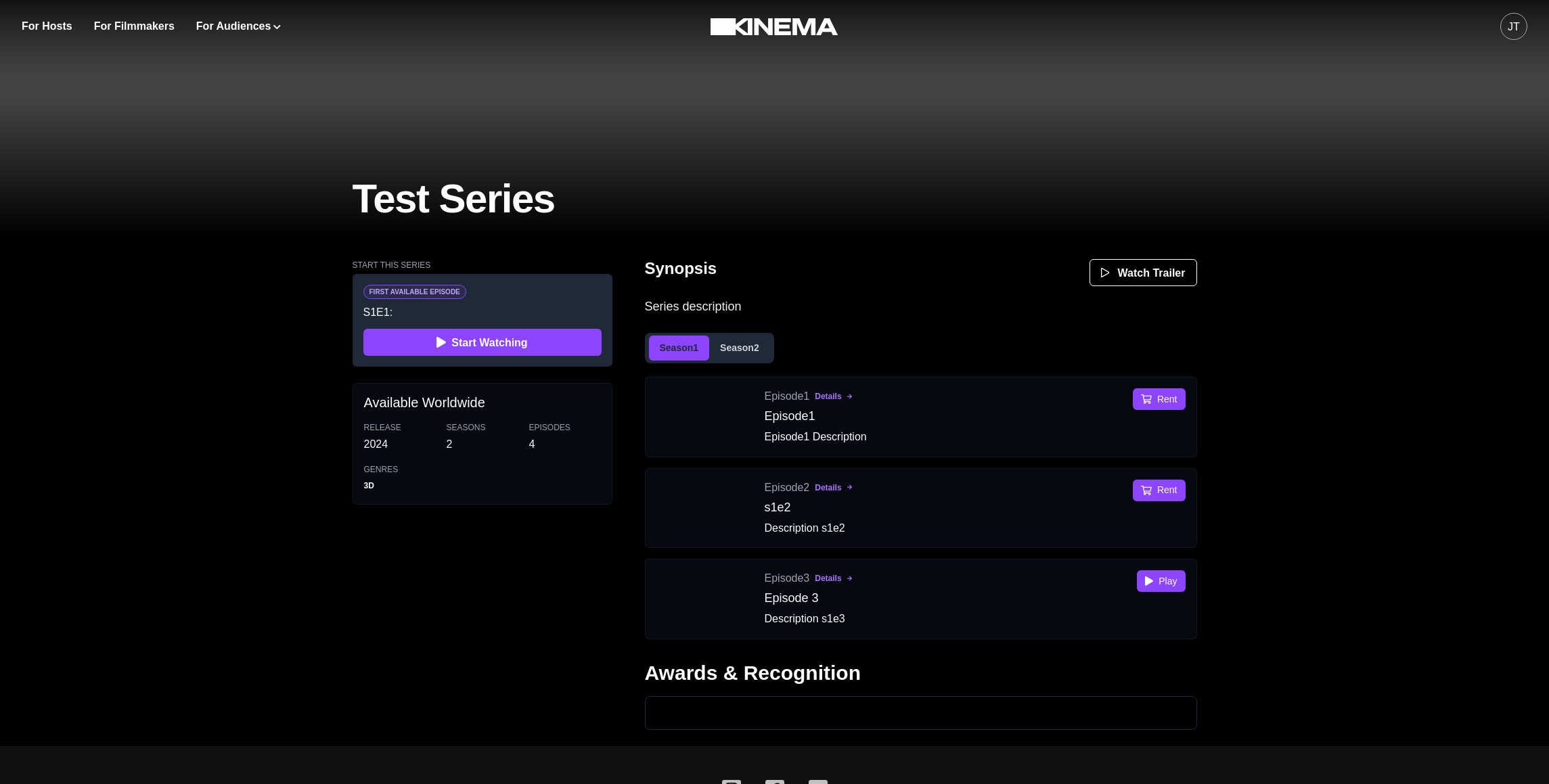 click at bounding box center [774, -18] 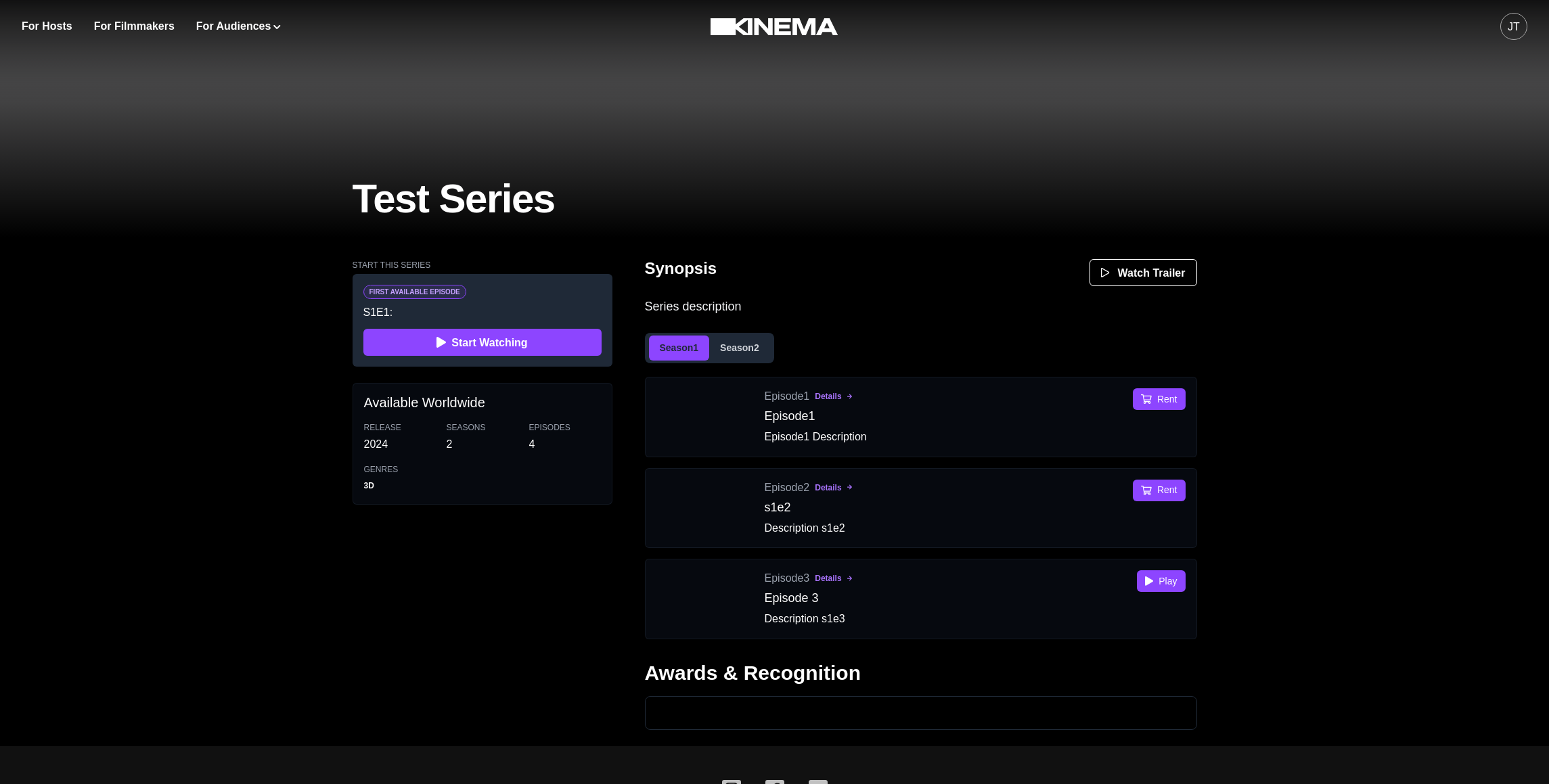 click on "Synopsis Watch Trailer Series description Season  1 Season  2 Episode  1 Details Episode1 Episode1 Description Rent Episode  1 32 minutes Details Episode1 Episode1 Description Rent Episode  2 Details s1e2 Description s1e2 Rent Episode  2 32 minutes Details s1e2 Description s1e2 Rent Episode  3 Details Episode 3 Description s1e3 Play Episode  3 32 minutes Details Episode 3 Description s1e3 Play Awards & Recognition Episode  1 Details s2e1 Description s2e1 Play Episode  1 32 minutes Details s2e1 Description s2e1 Play Awards & Recognition" at bounding box center (921, 503) 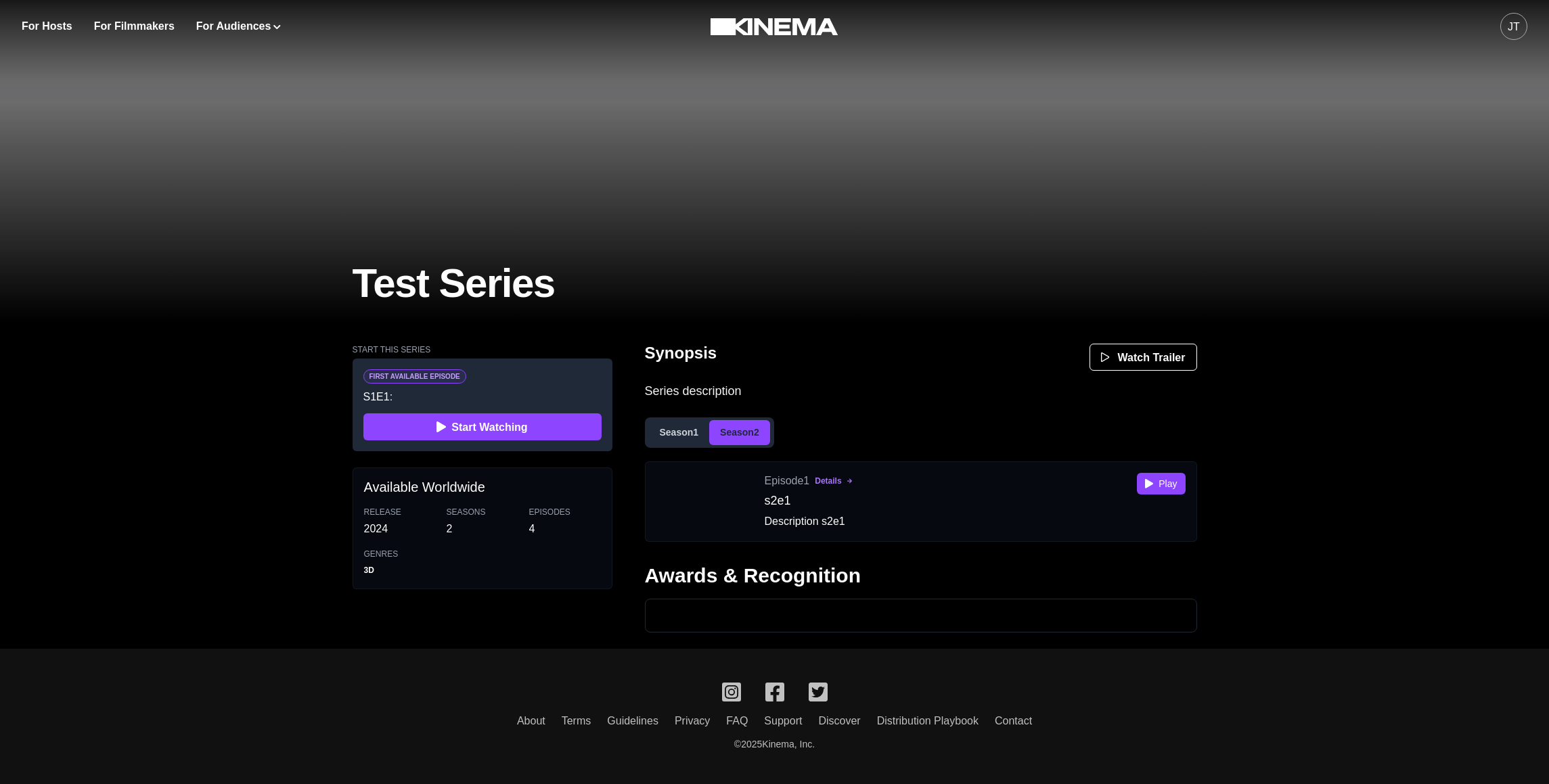 scroll, scrollTop: 198, scrollLeft: 0, axis: vertical 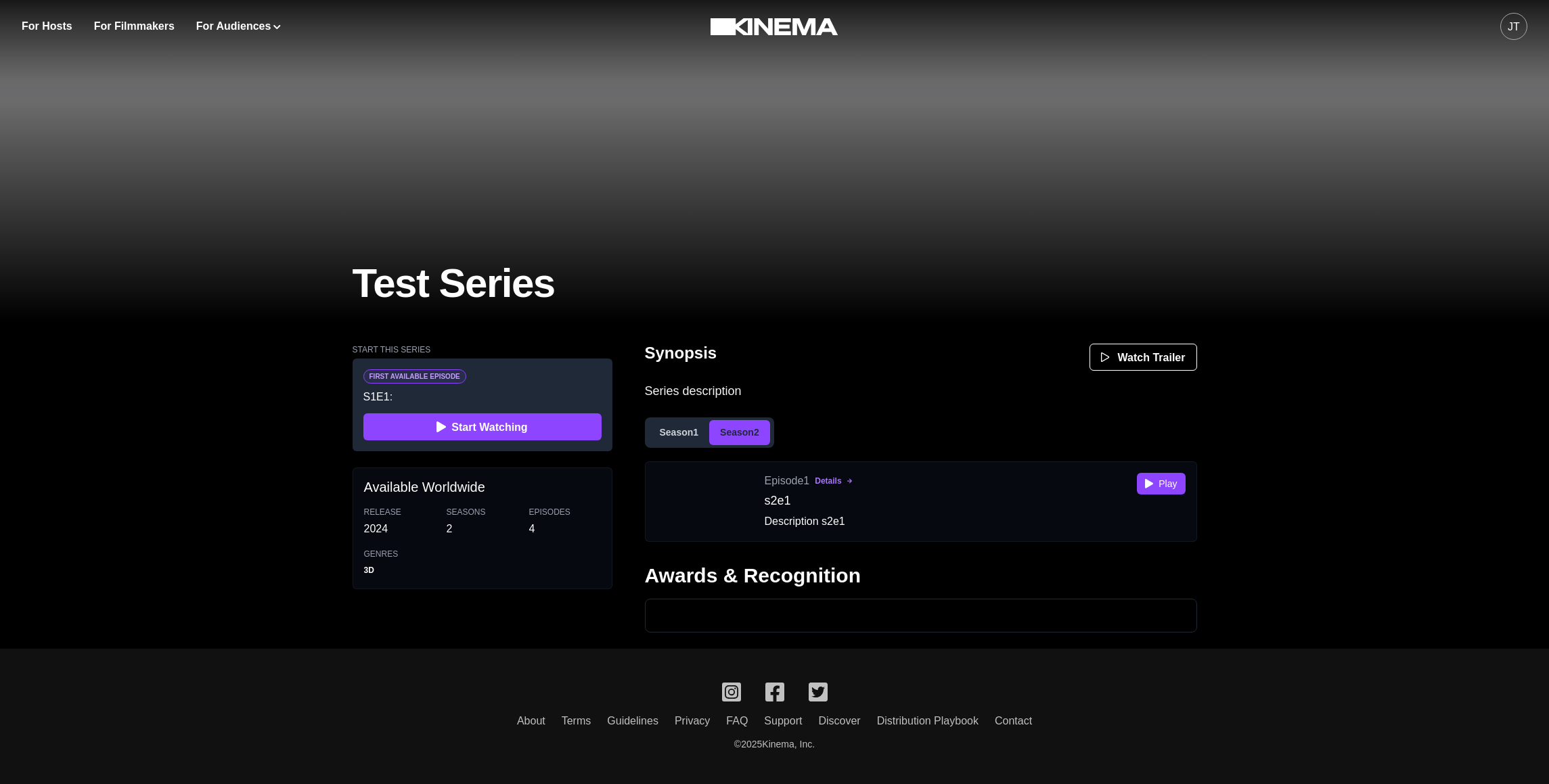 click on "Season  1" at bounding box center [679, 432] 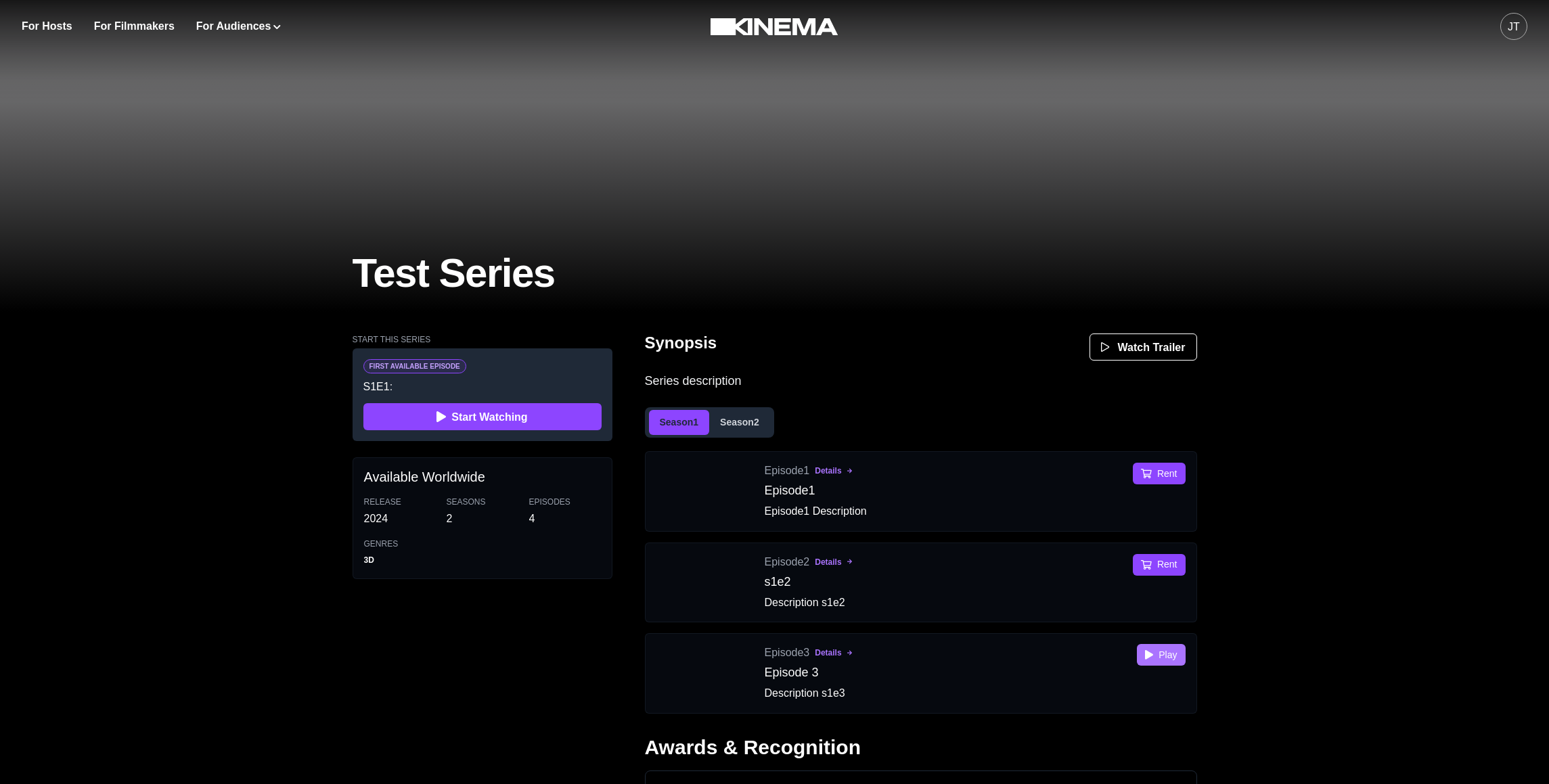click 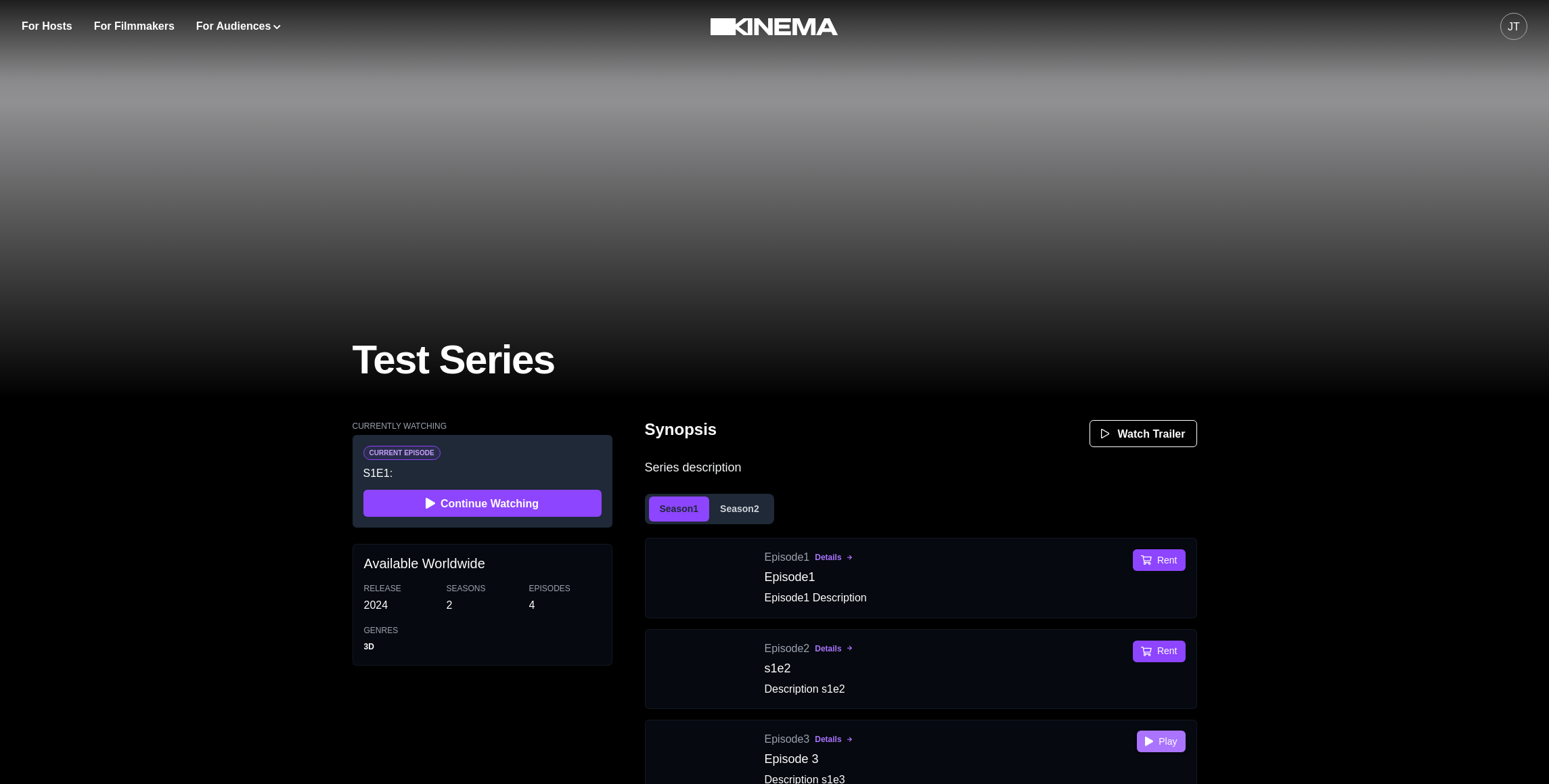 scroll, scrollTop: 125, scrollLeft: 0, axis: vertical 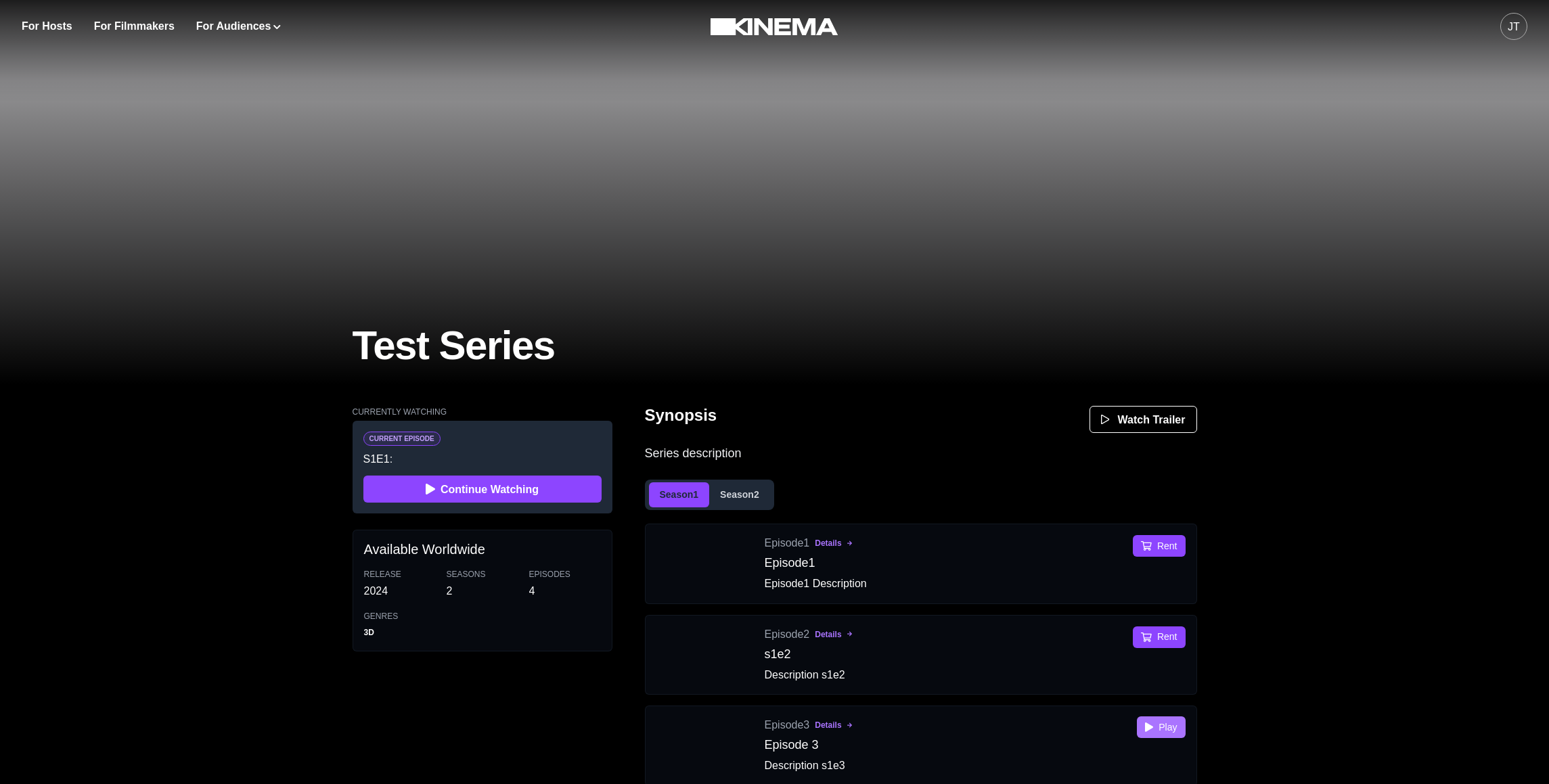 click on "Play" at bounding box center [1161, 727] 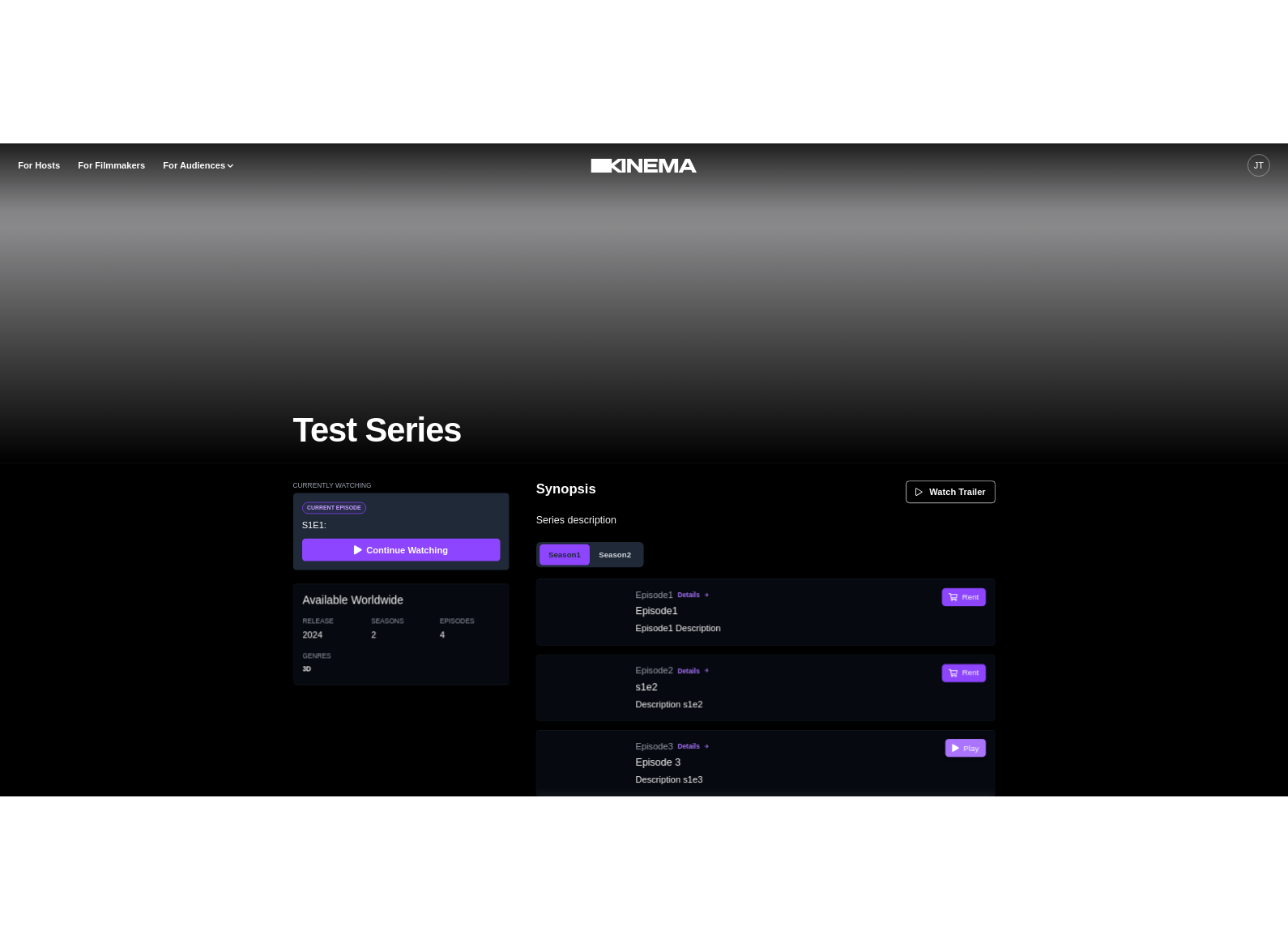 scroll, scrollTop: 0, scrollLeft: 0, axis: both 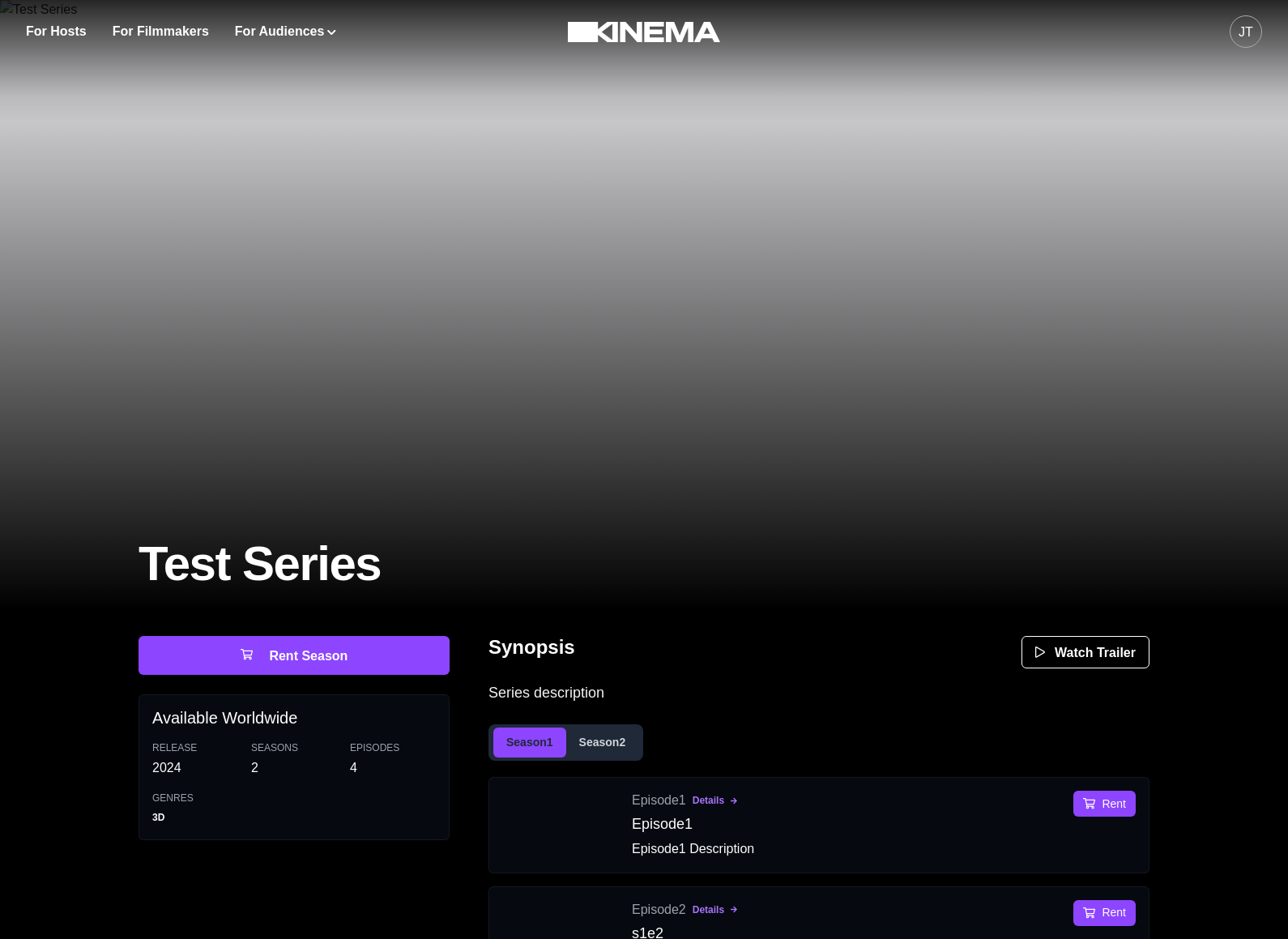 click at bounding box center (644, 305) 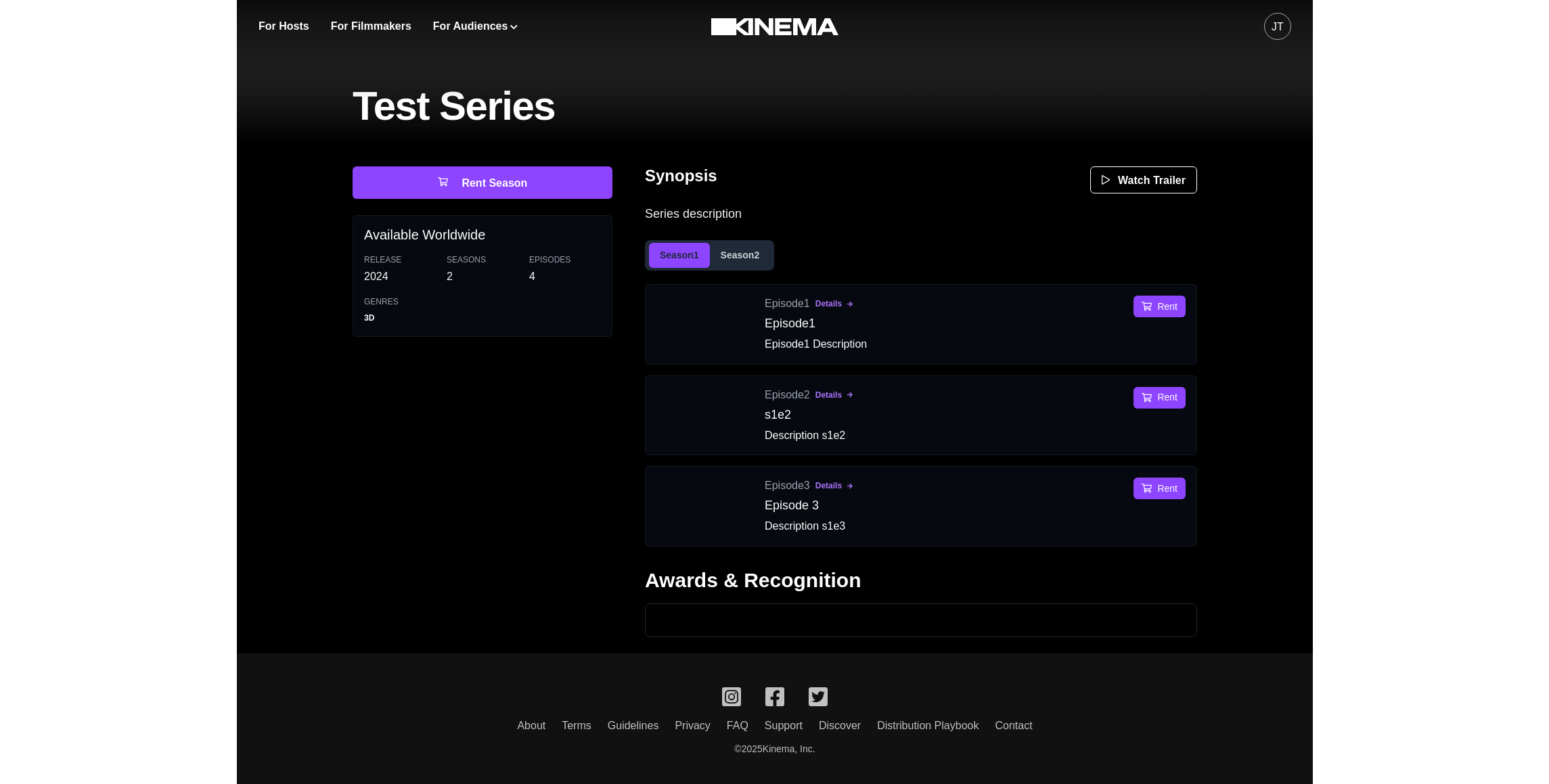 scroll, scrollTop: 379, scrollLeft: 0, axis: vertical 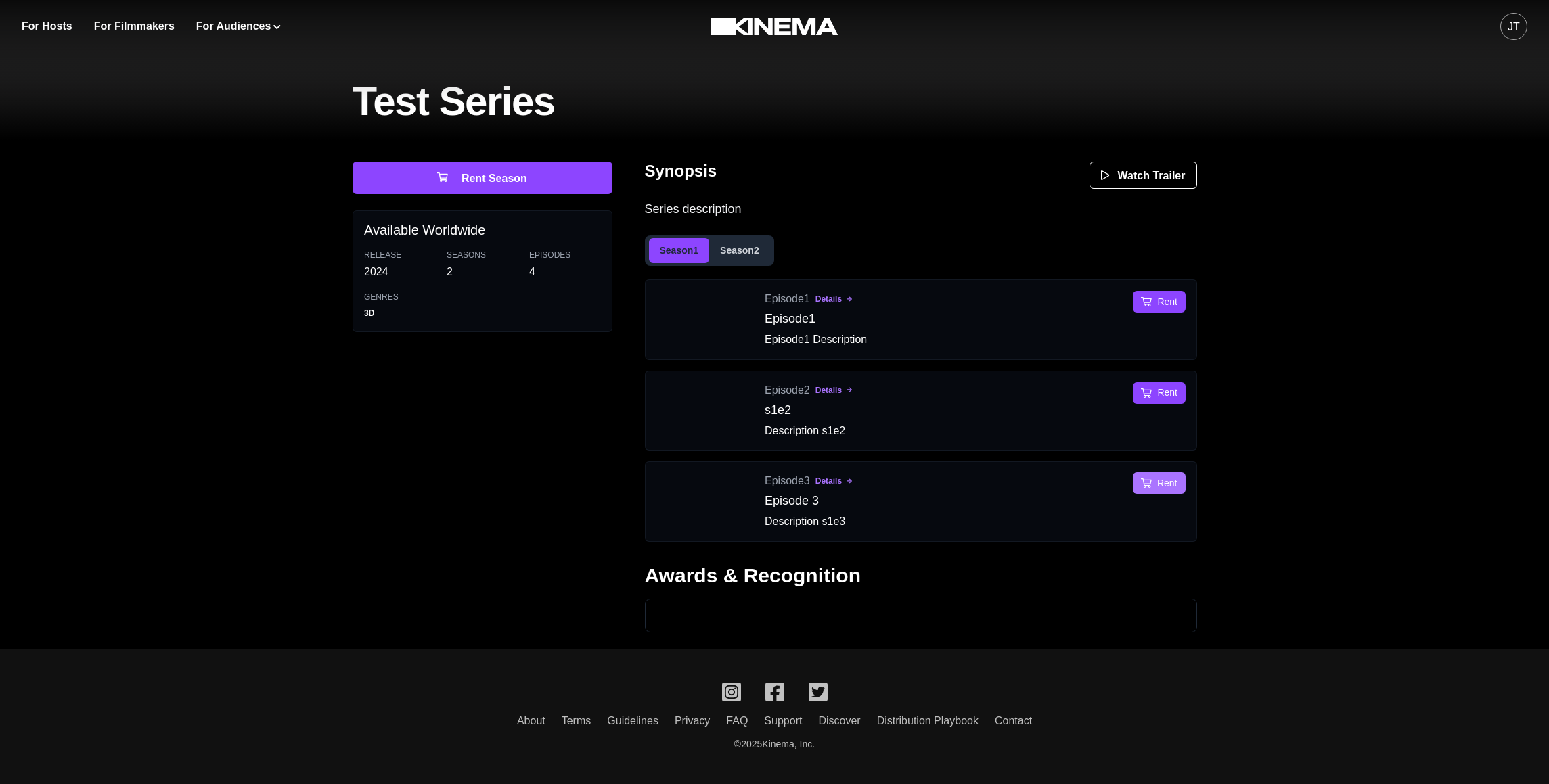 click on "Rent" at bounding box center (1159, 483) 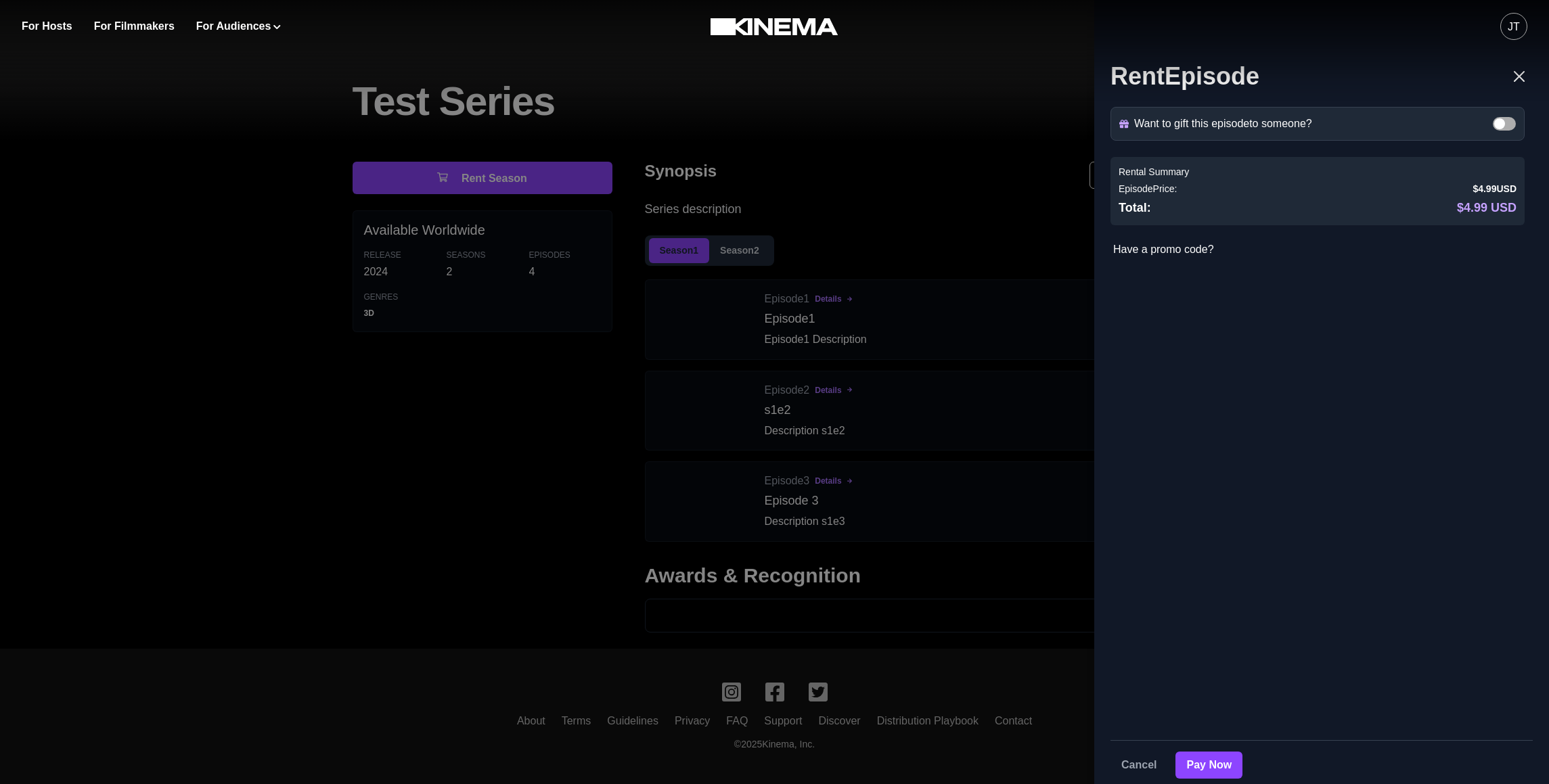 click on "Rent  Episode Want to gift this   episode  to someone? Gift Recipients Recipient Name * Recipient Email * Gift Message Save Recipients Rental Summary Episode  Price: $4.99  USD Total: $4.99 USD Have a promo code? Apply Payment Information Rental Summary Episode  Price: $4.99  USD Total: $4.99 USD Share my email with the filmmaker Cancel Pay Now" at bounding box center (774, 392) 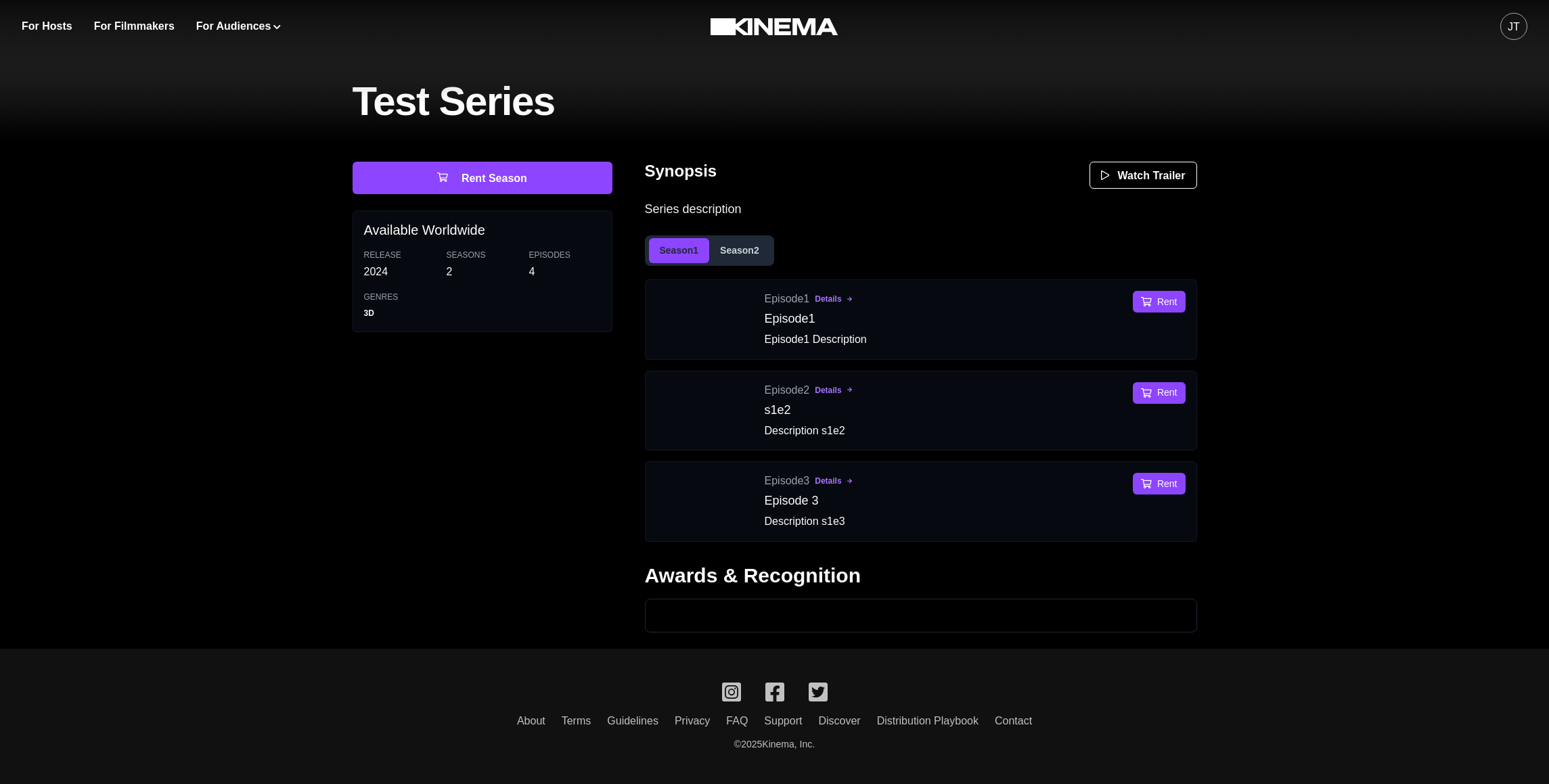 type 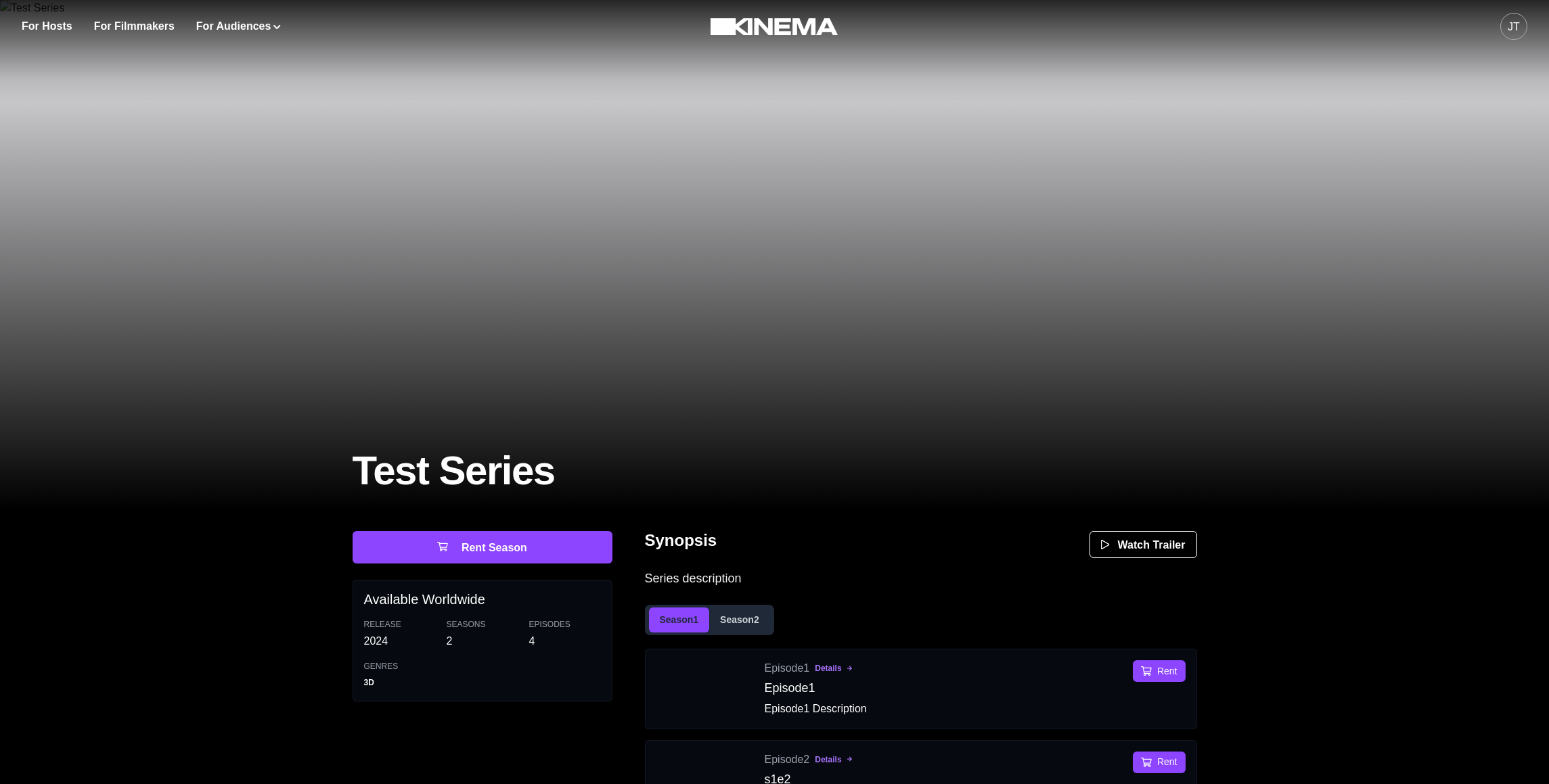scroll, scrollTop: 245, scrollLeft: 0, axis: vertical 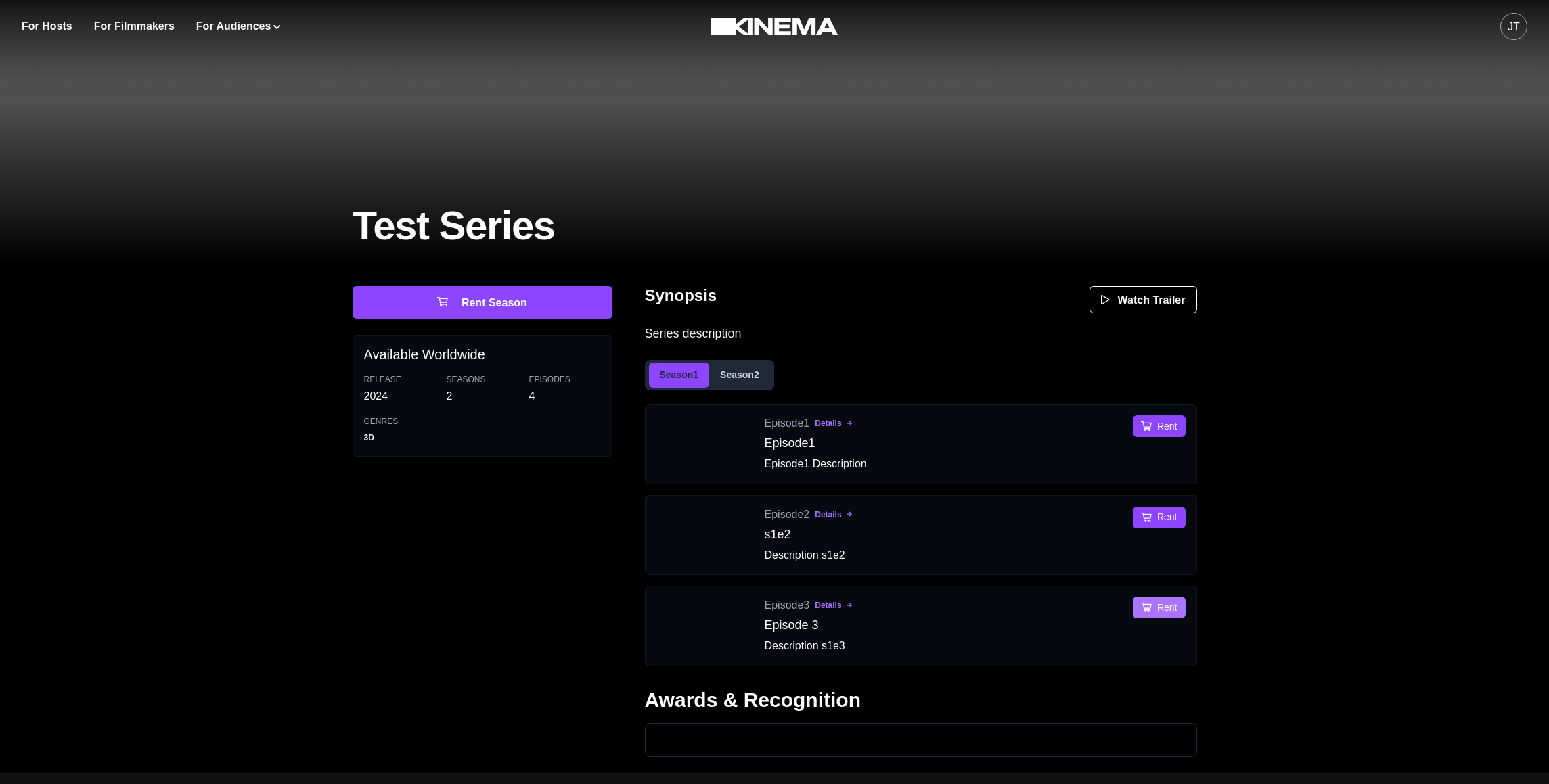 click on "Rent" at bounding box center (1159, 607) 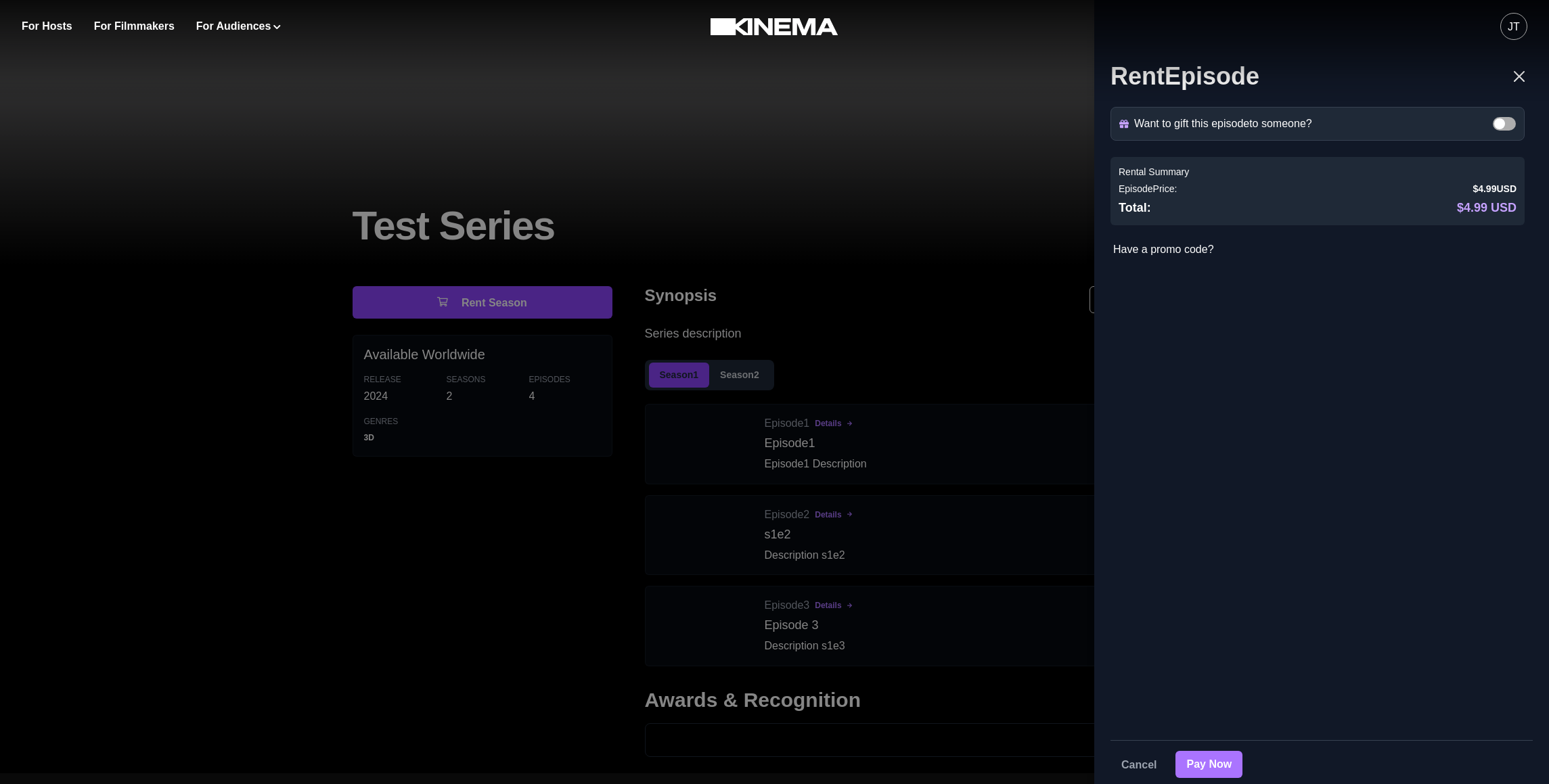 click on "Pay Now" at bounding box center (1209, 764) 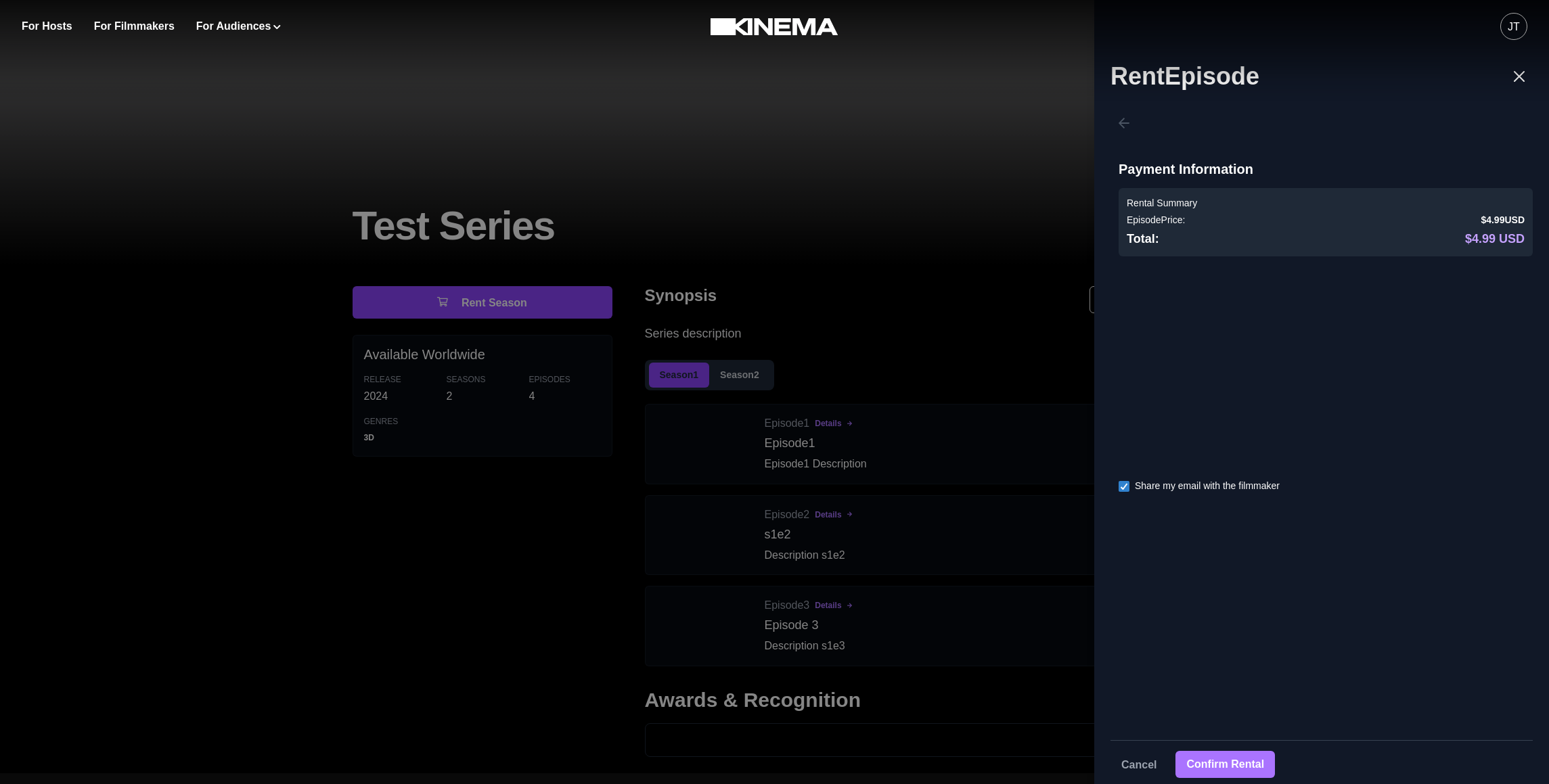 click on "Confirm Rental" at bounding box center (1225, 764) 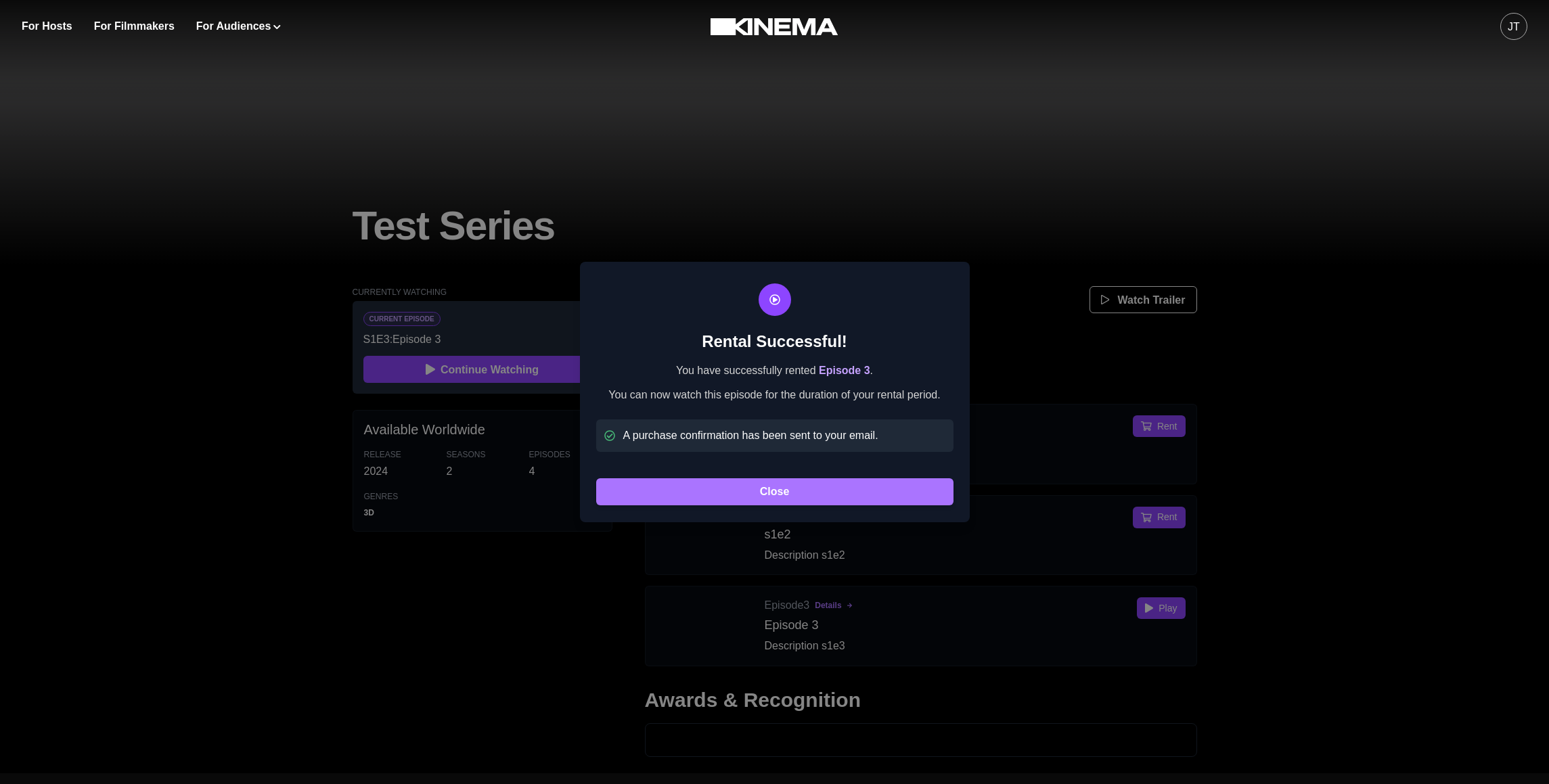 click on "Close" at bounding box center (775, 492) 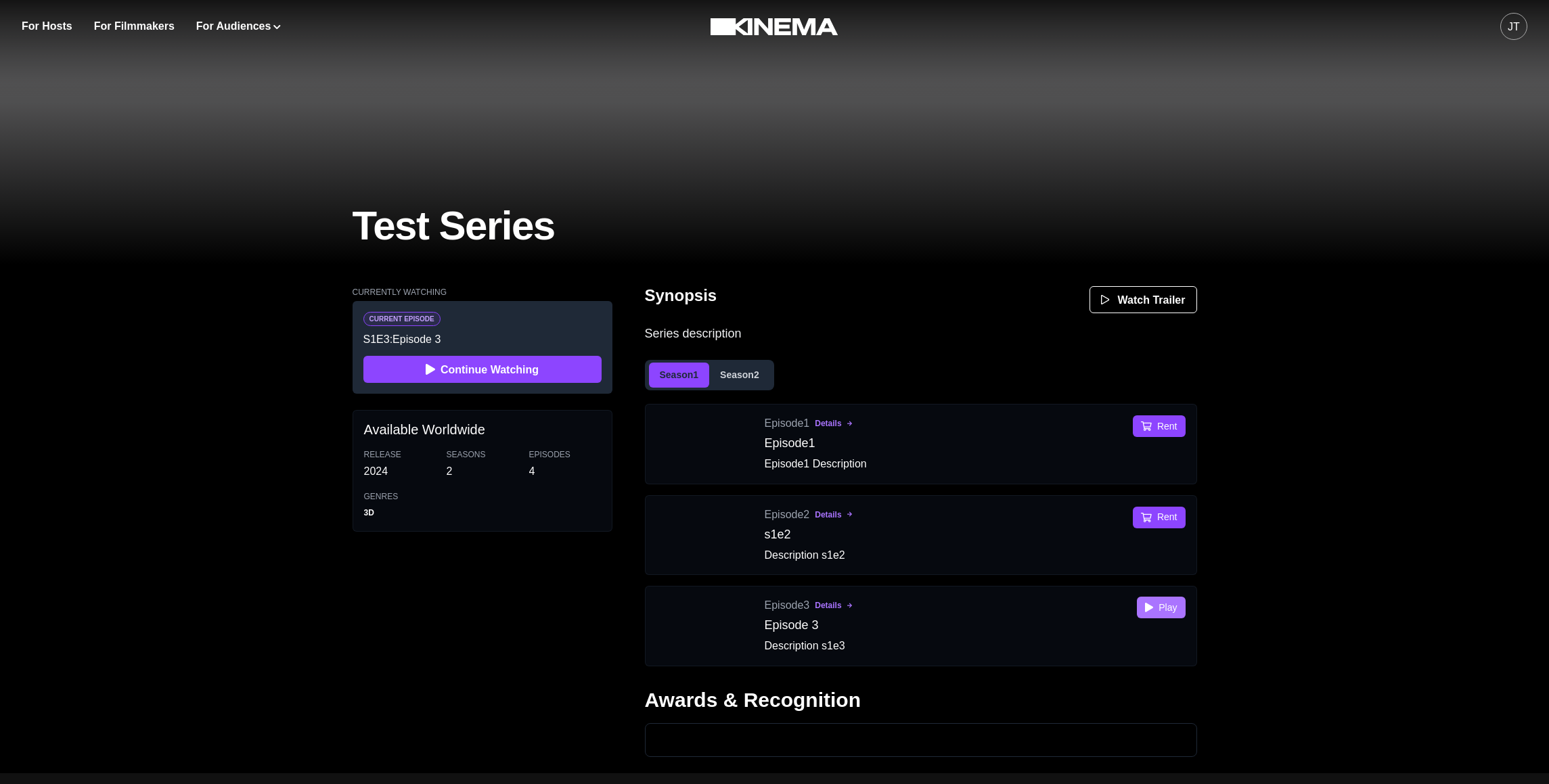 click on "Play" at bounding box center [1161, 607] 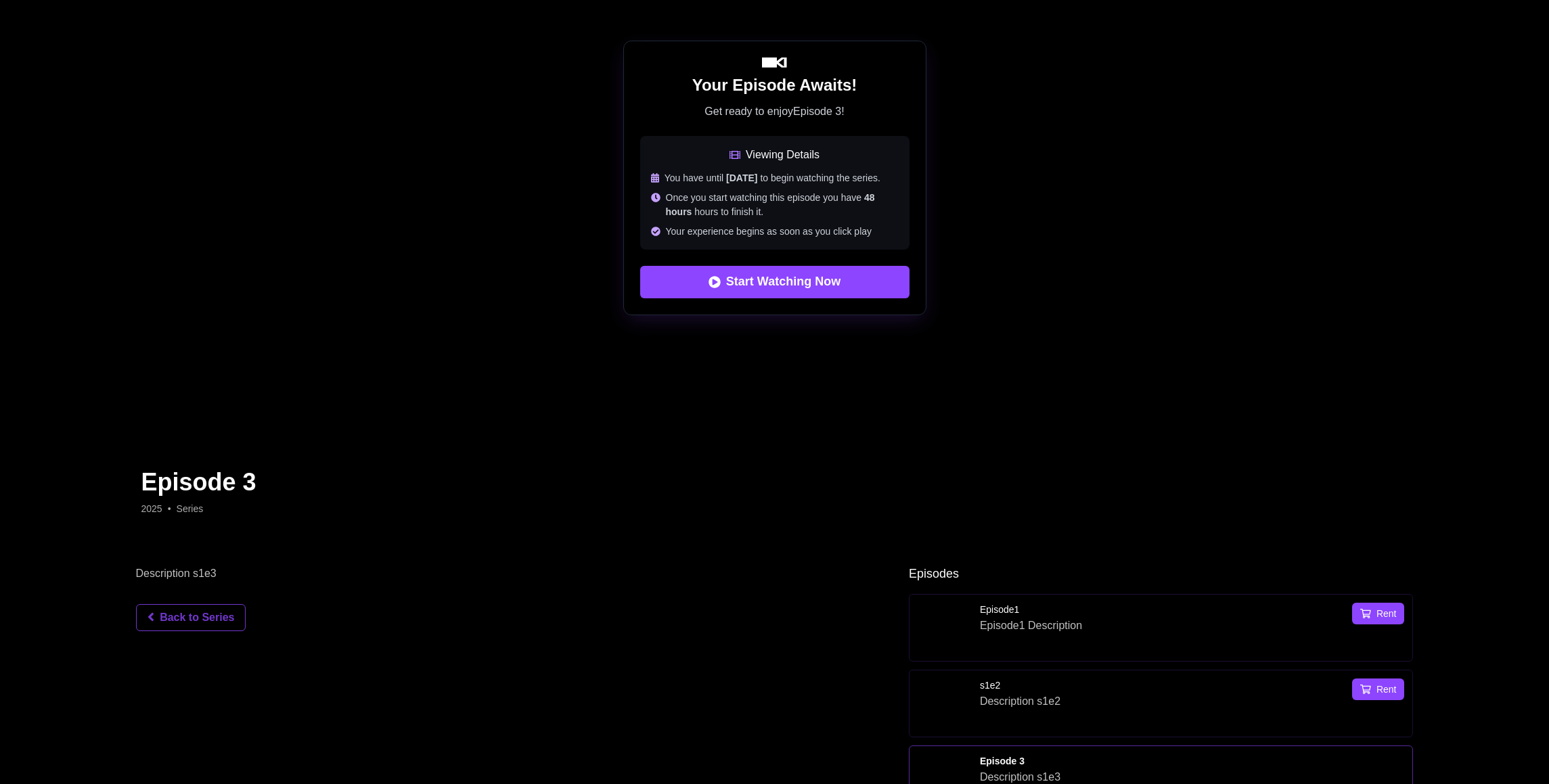 scroll, scrollTop: 189, scrollLeft: 0, axis: vertical 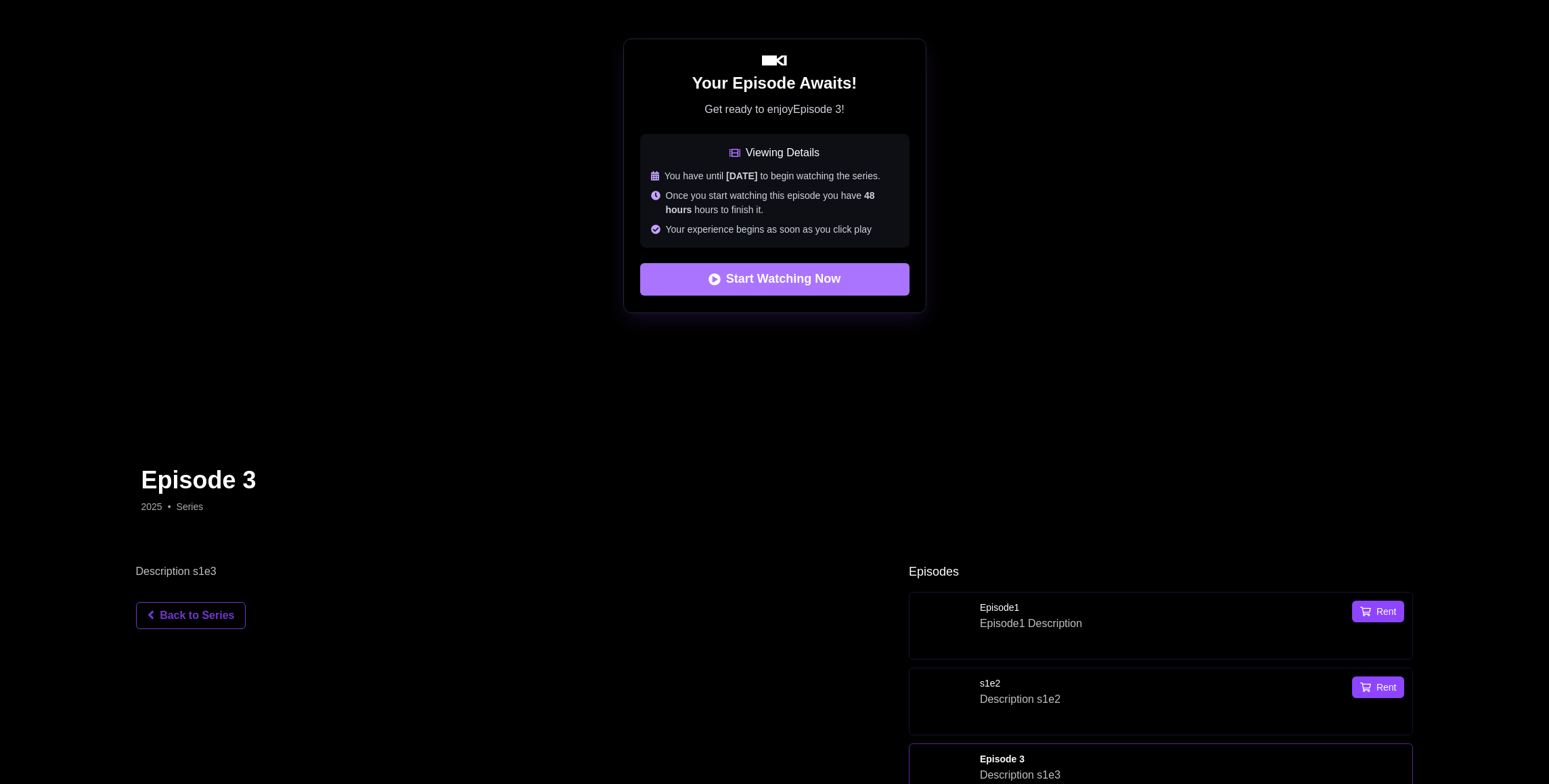 click on "Start Watching Now" at bounding box center (775, 279) 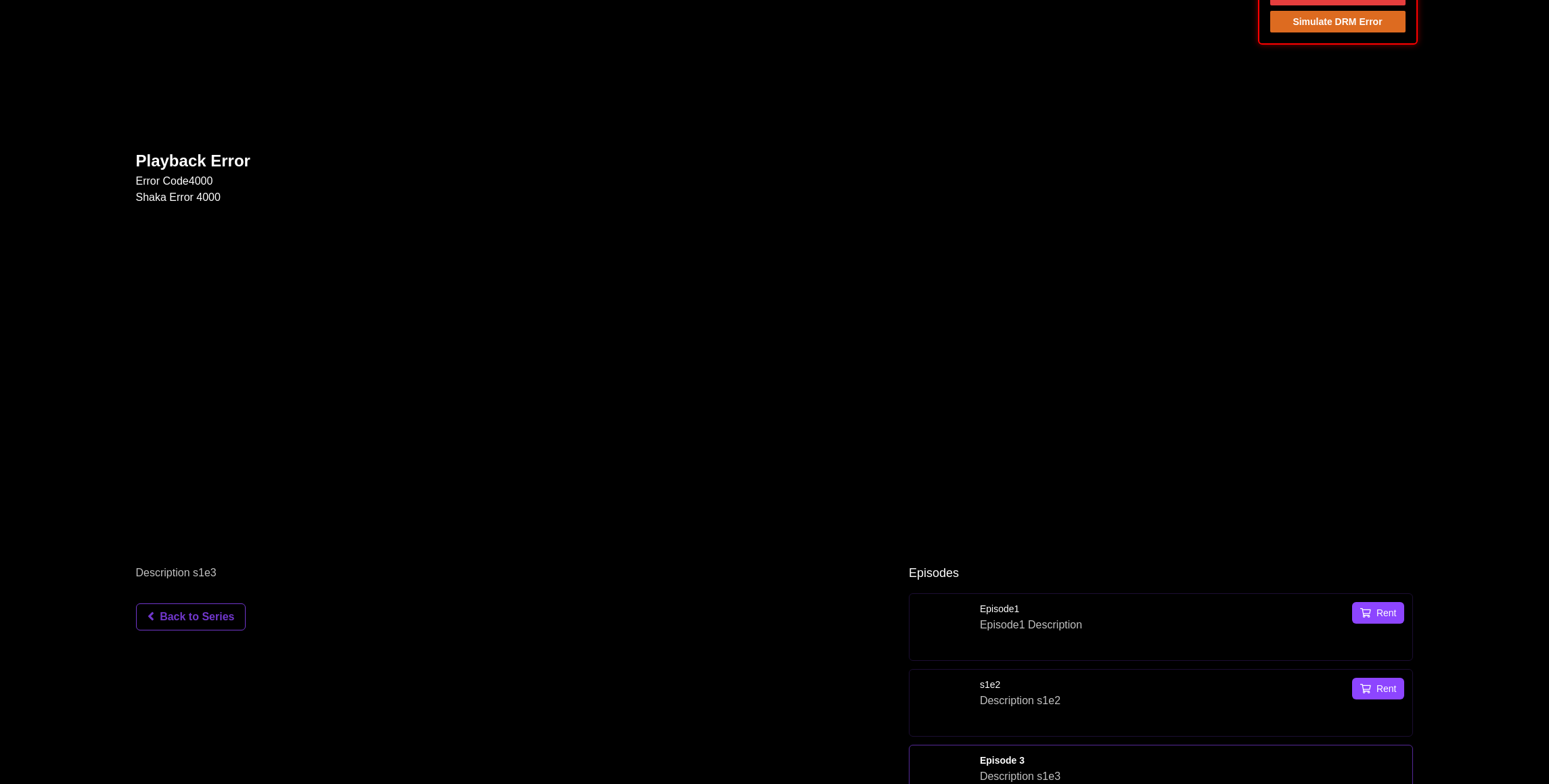 scroll, scrollTop: 193, scrollLeft: 0, axis: vertical 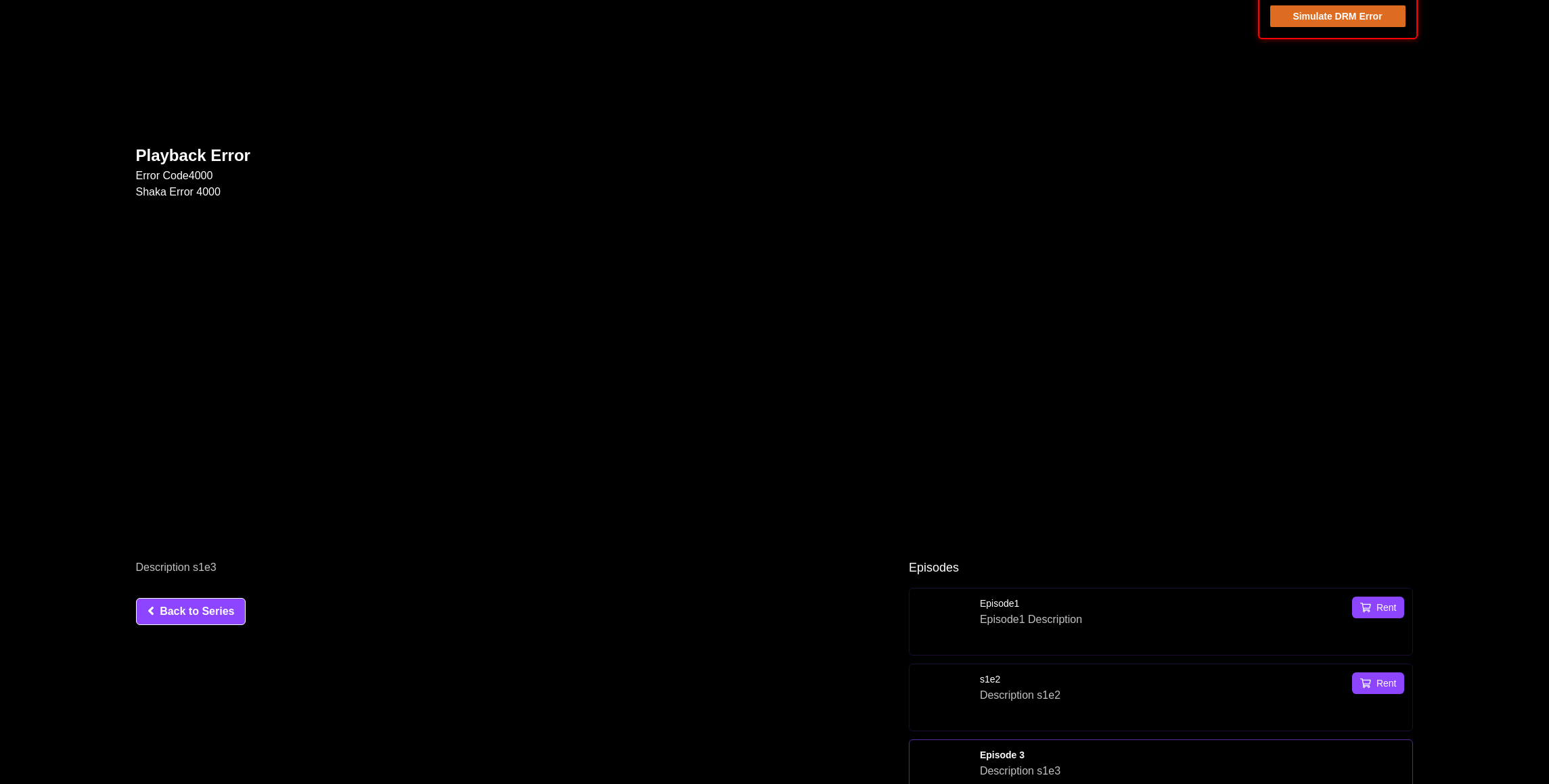 click on "Back to Series" at bounding box center [191, 612] 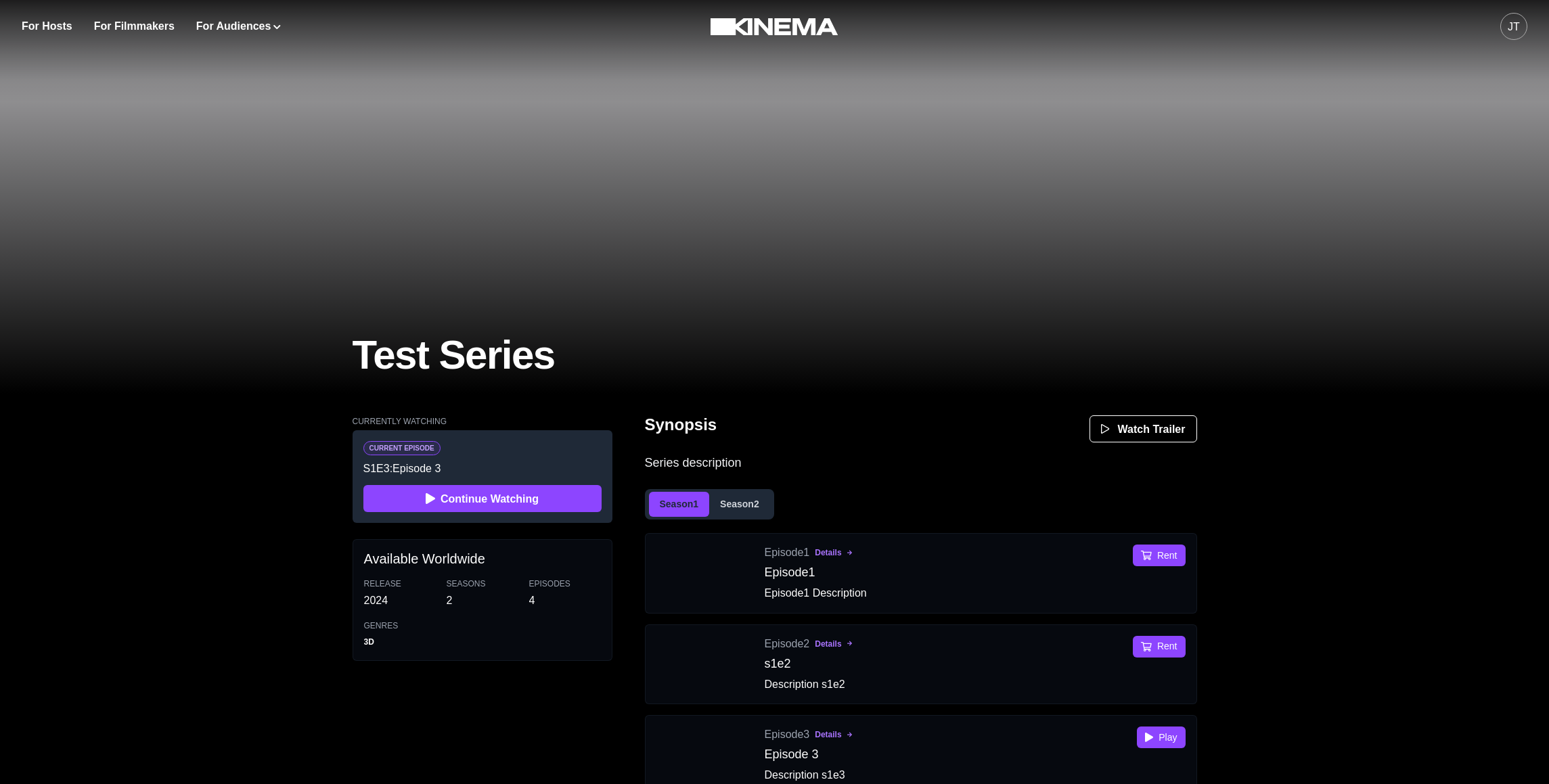 scroll, scrollTop: 122, scrollLeft: 0, axis: vertical 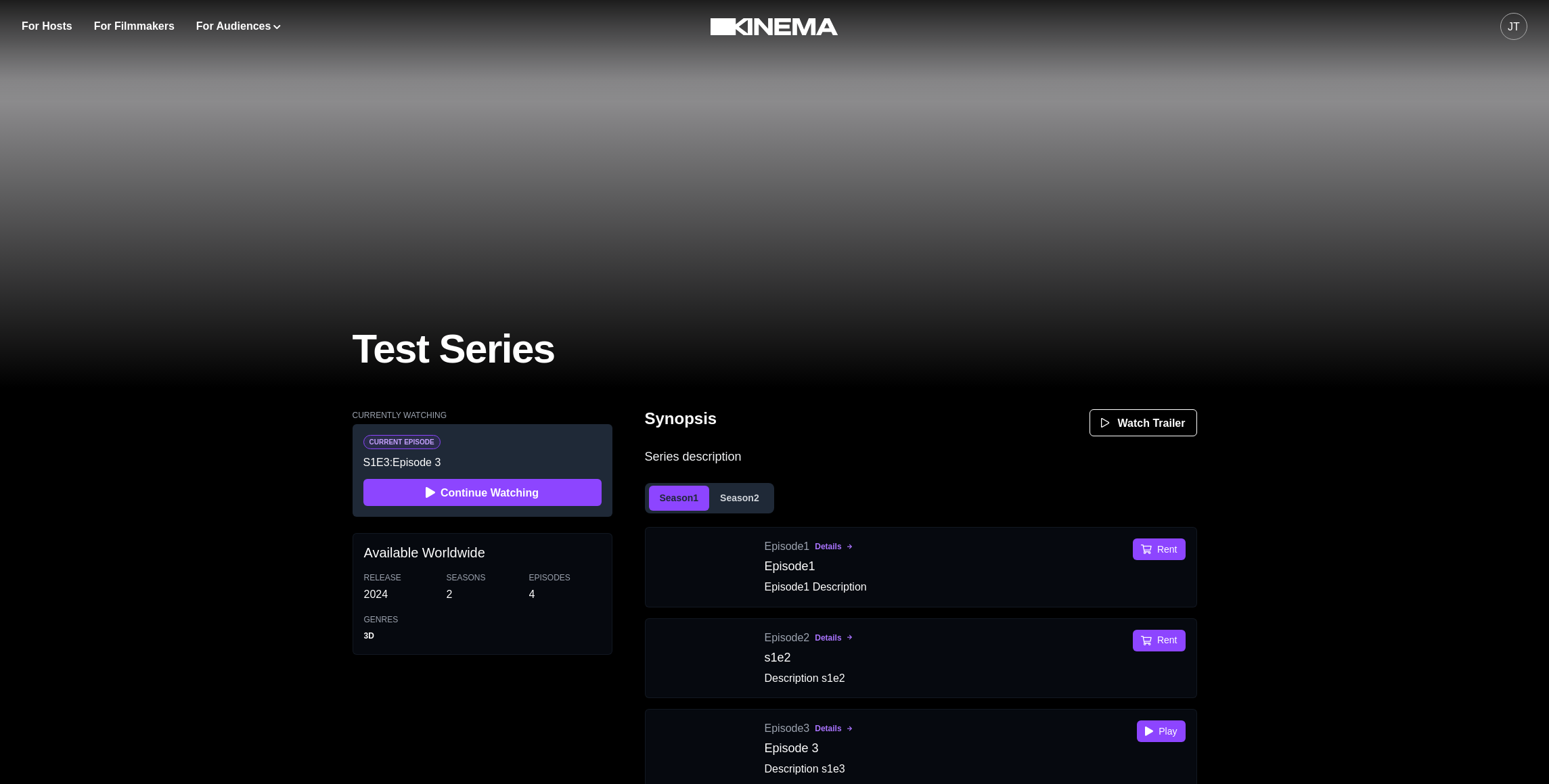 click on "Season  2" at bounding box center (740, 498) 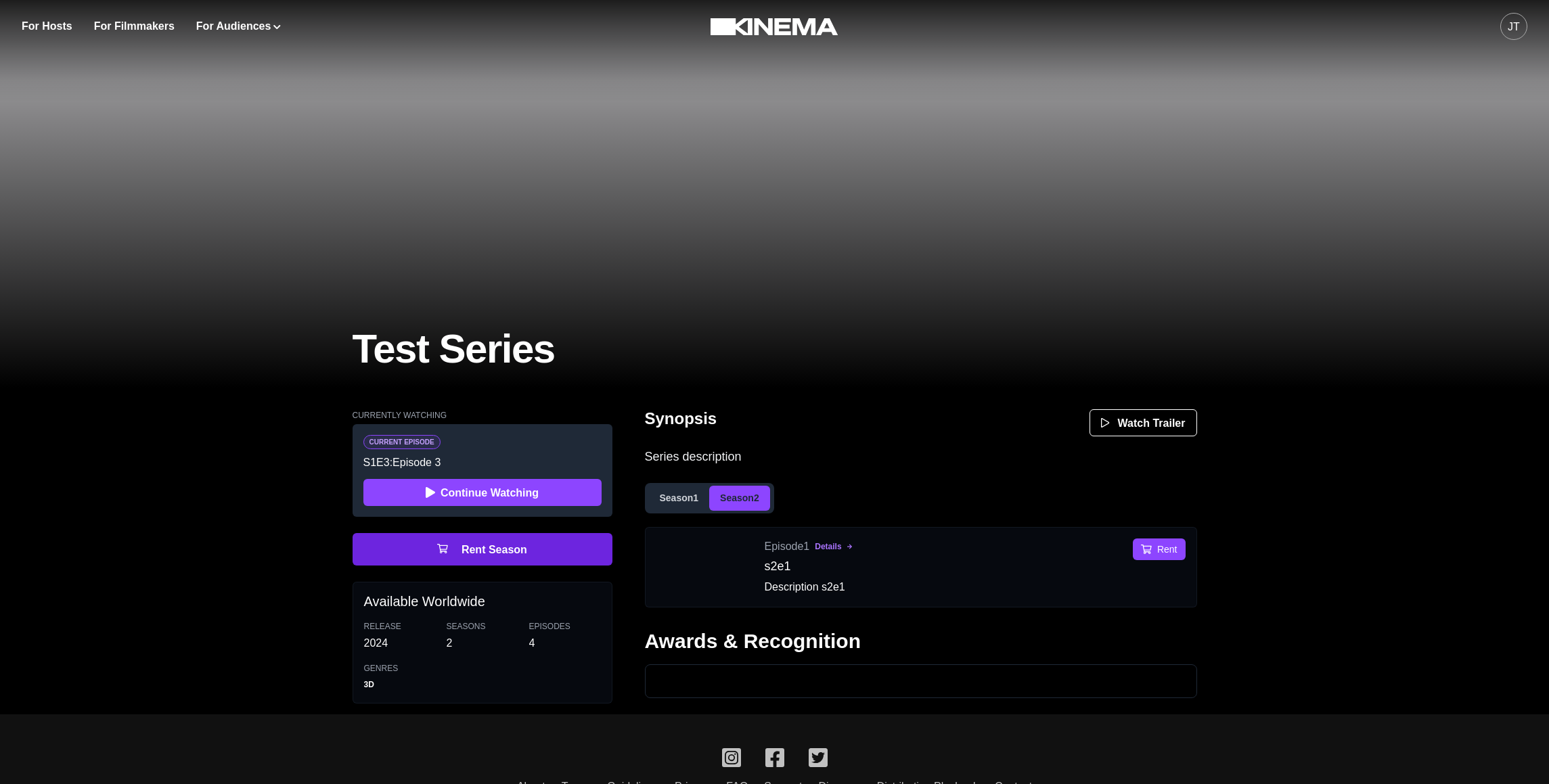 click on "Rent Season" at bounding box center [482, 549] 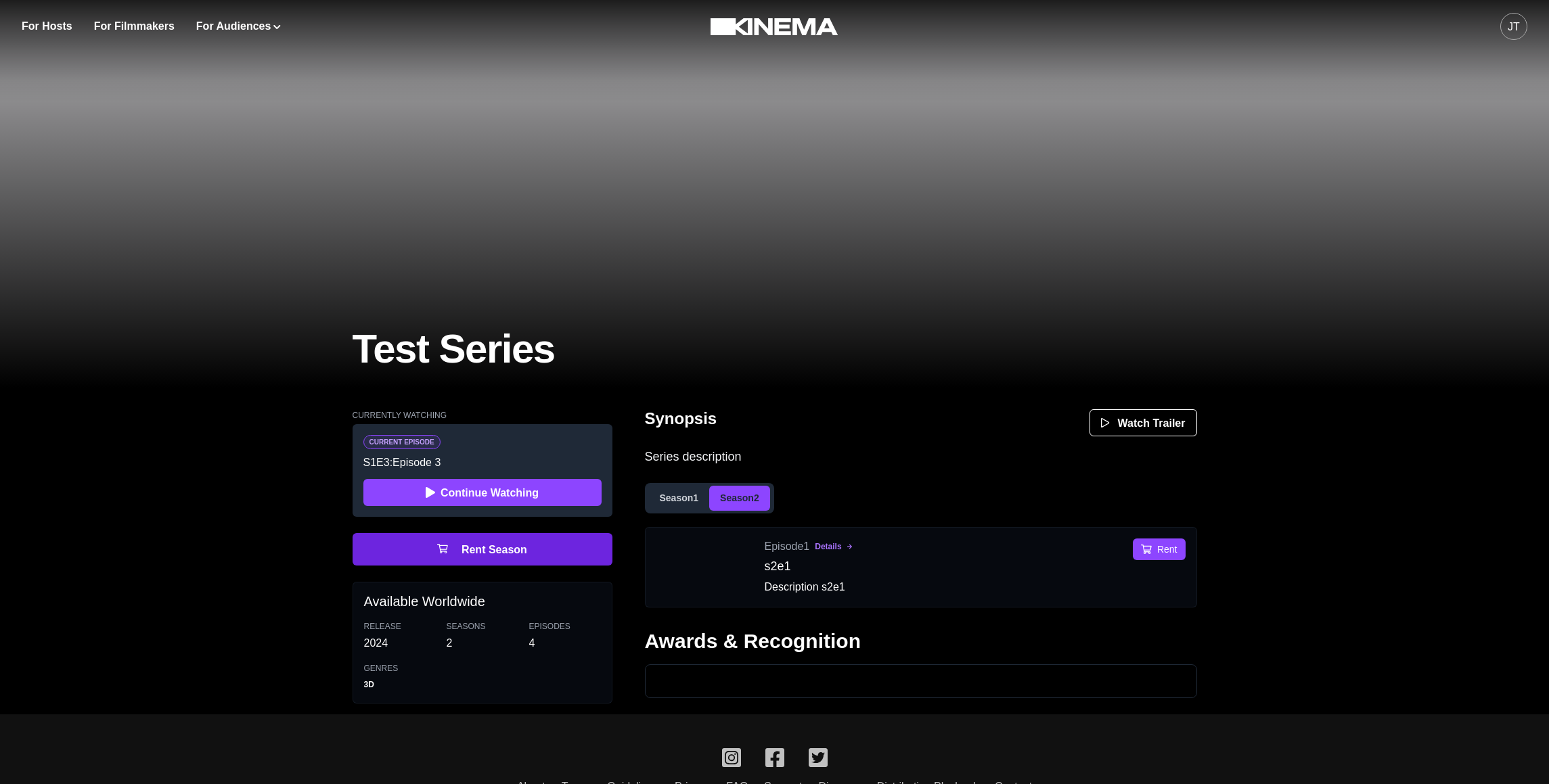 select on "**********" 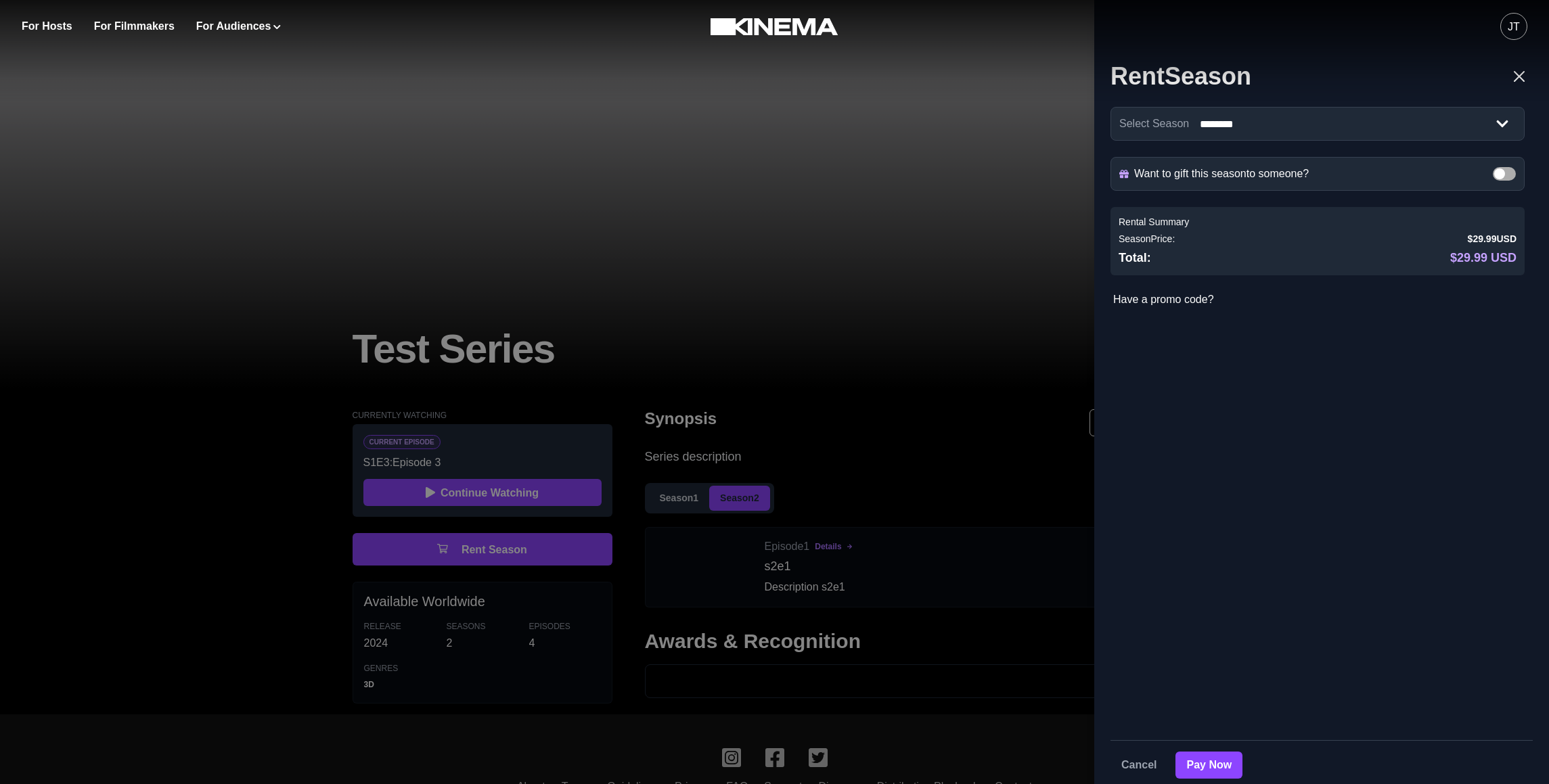 click on "**********" at bounding box center (774, 392) 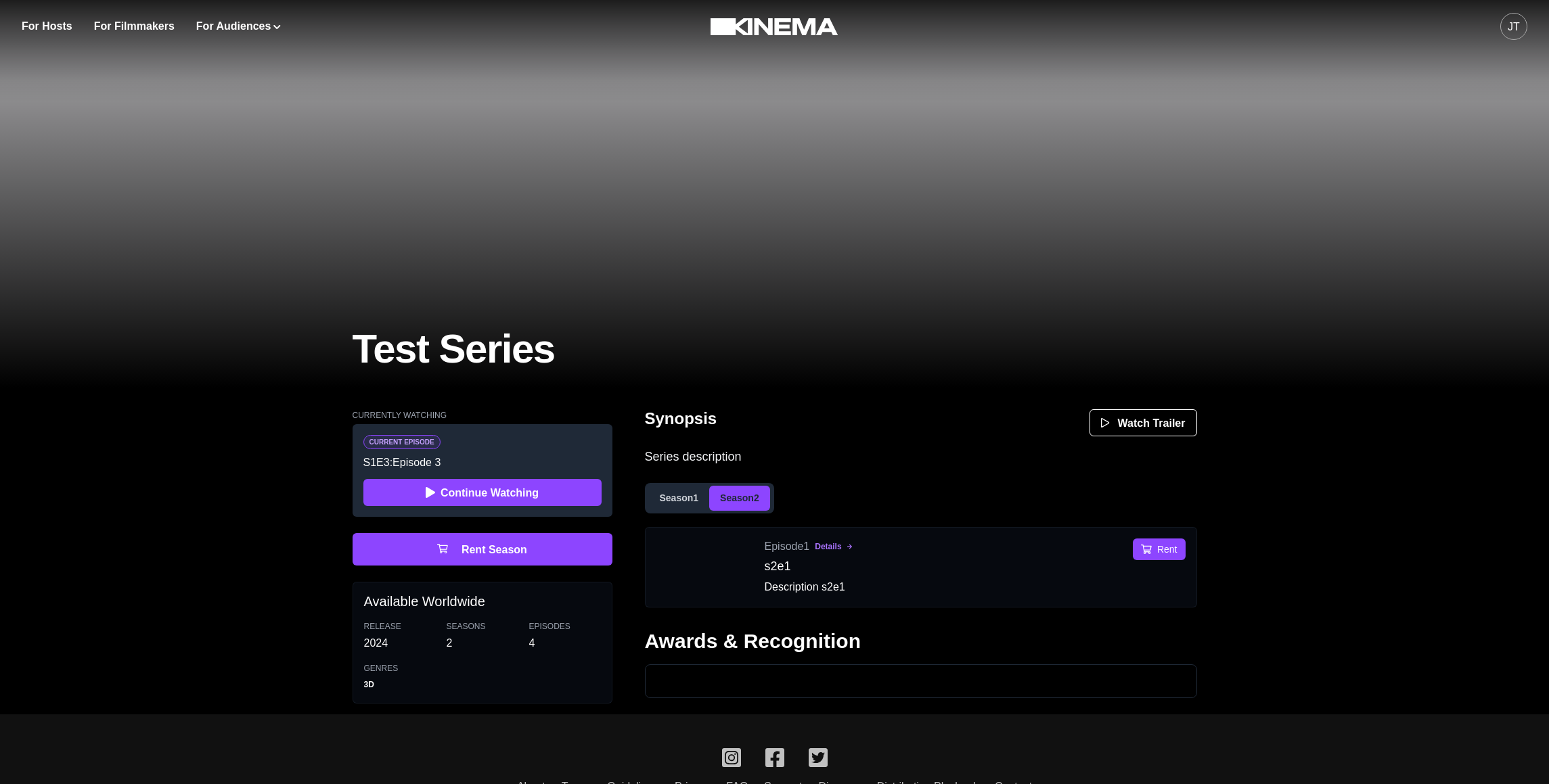 click on "Season  1 Season  2" at bounding box center (709, 498) 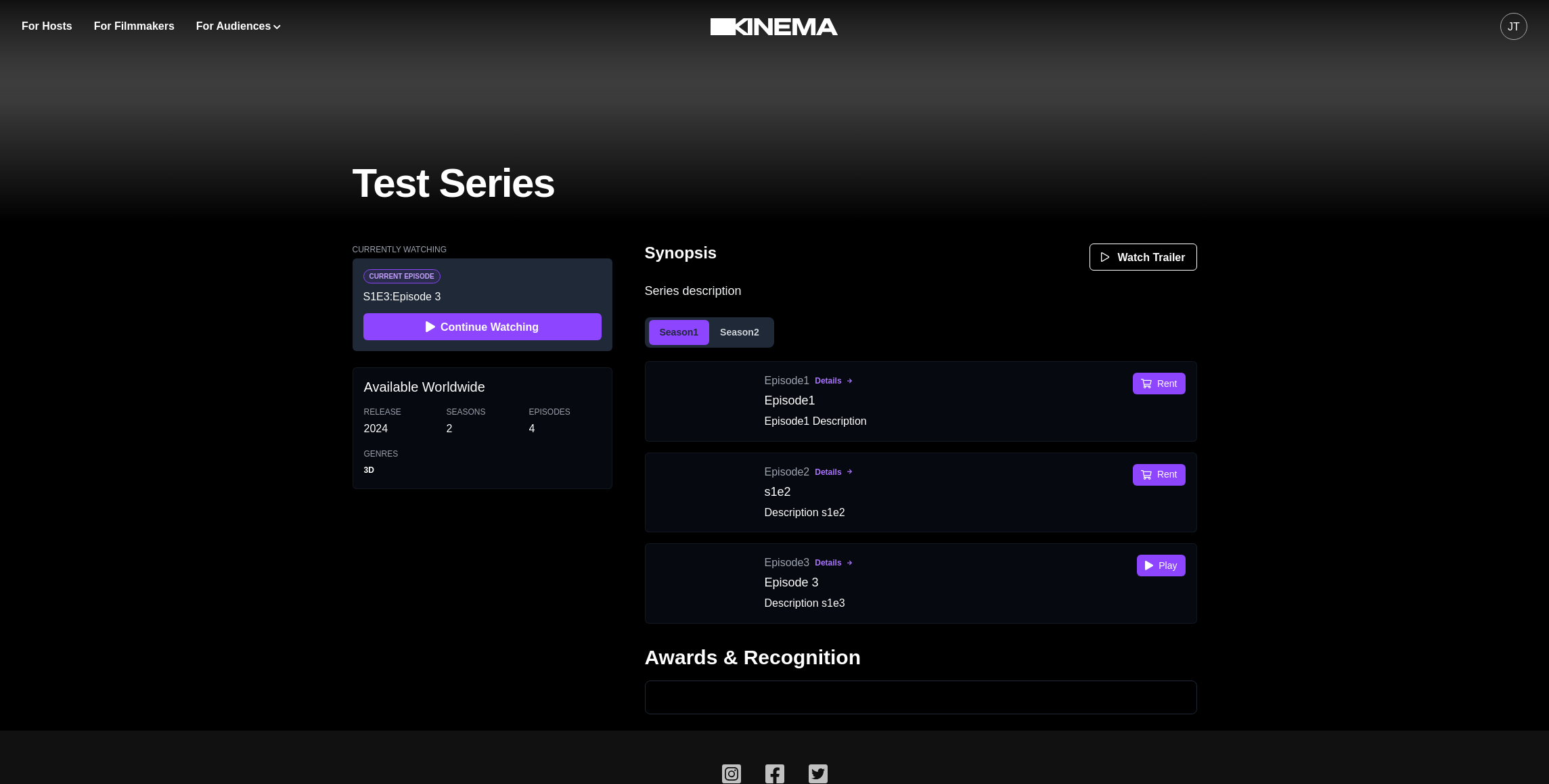 type 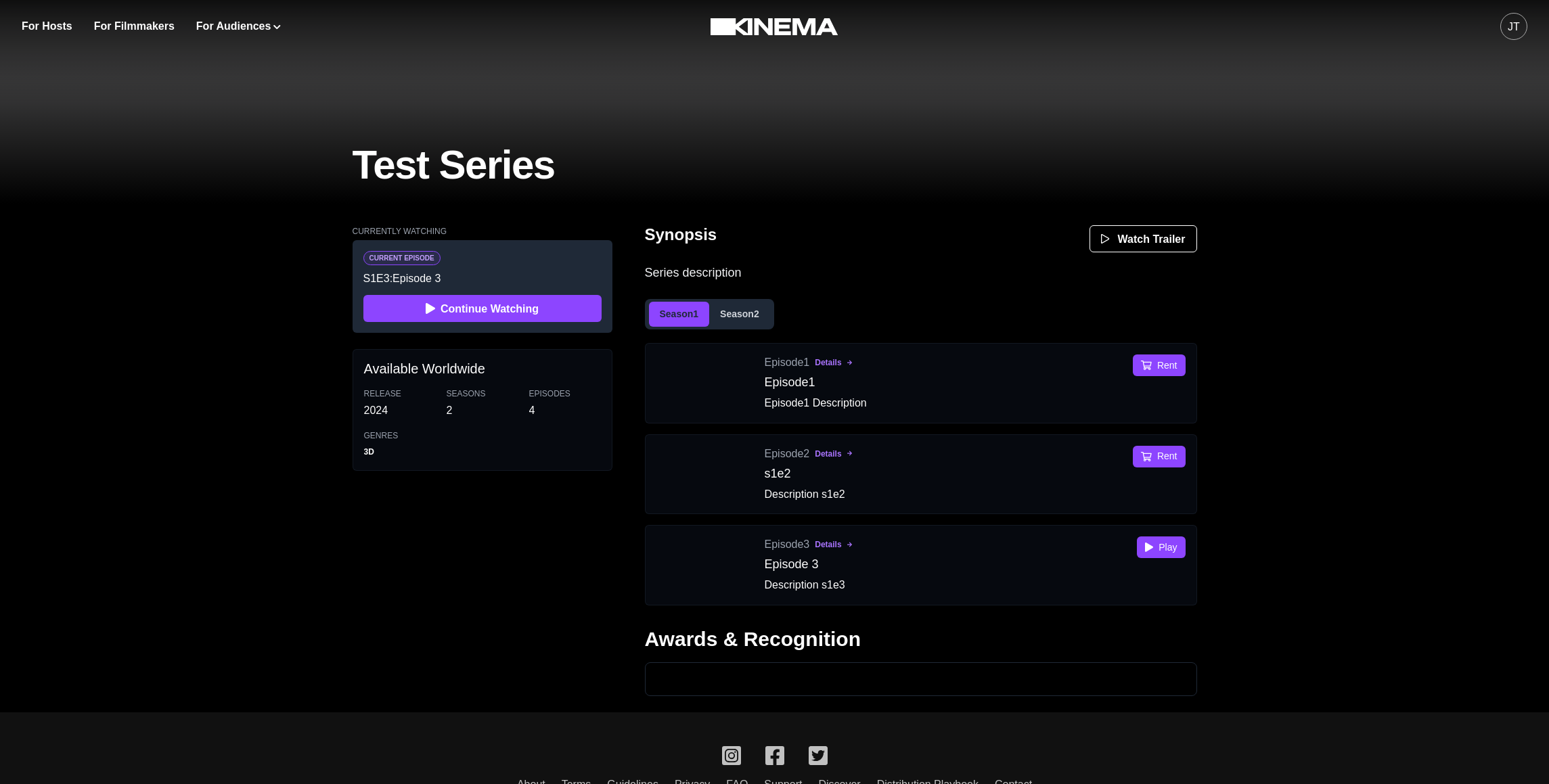 scroll, scrollTop: 312, scrollLeft: 0, axis: vertical 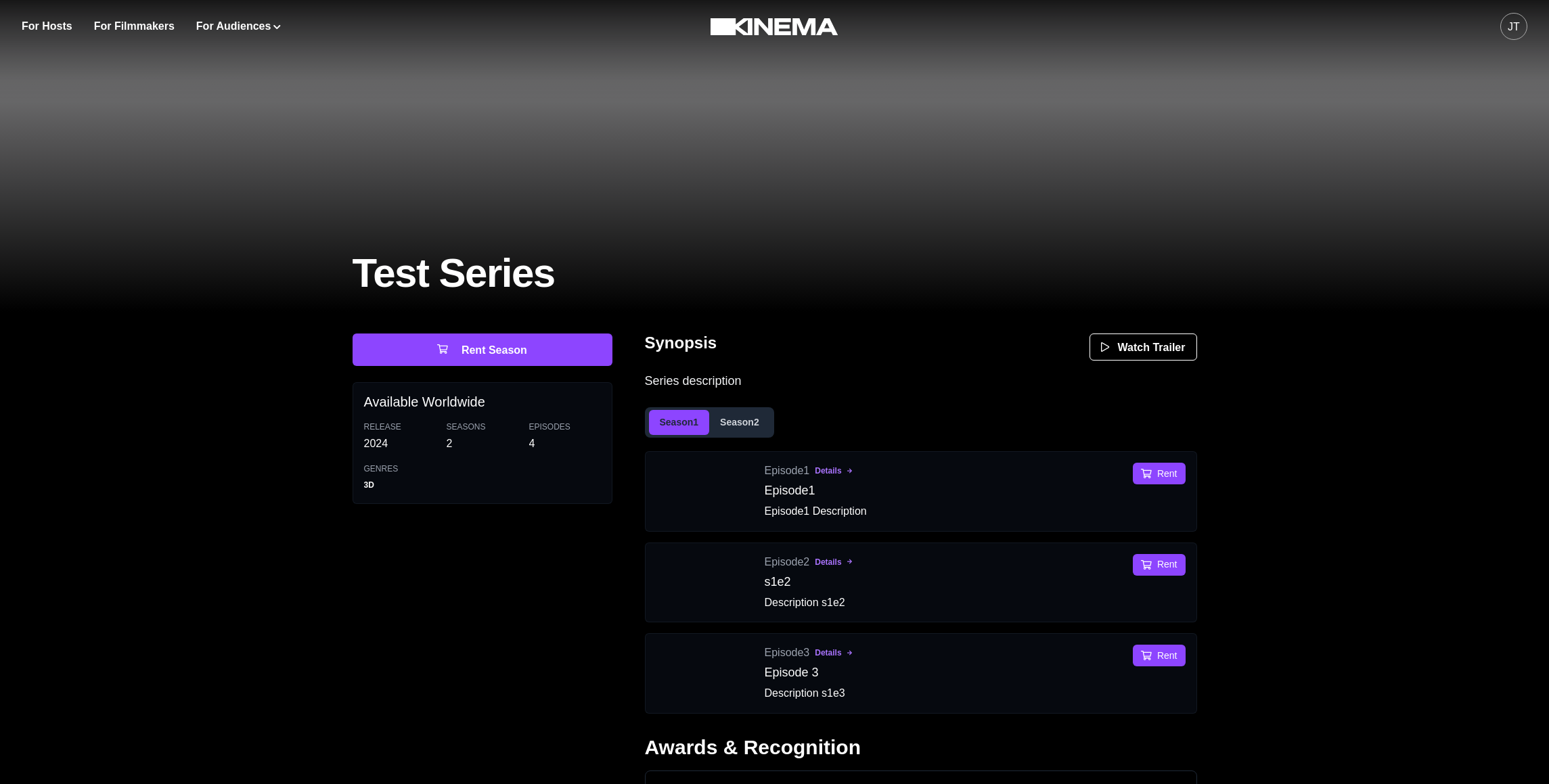 click on "Synopsis Watch Trailer Series description Season  1 Season  2 Episode  1 Details Episode1 Episode1 Description Rent Episode  1 32 minutes Details Episode1 Episode1 Description Rent Episode  2 Details s1e2 Description s1e2 Rent Episode  2 32 minutes Details s1e2 Description s1e2 Rent Episode  3 Details Episode 3 Description s1e3 Rent Episode  3 32 minutes Details Episode 3 Description s1e3 Rent Awards & Recognition Episode  1 Details s2e1 Description s2e1 Rent Episode  1 32 minutes Details s2e1 Description s2e1 Rent Awards & Recognition" at bounding box center (921, 577) 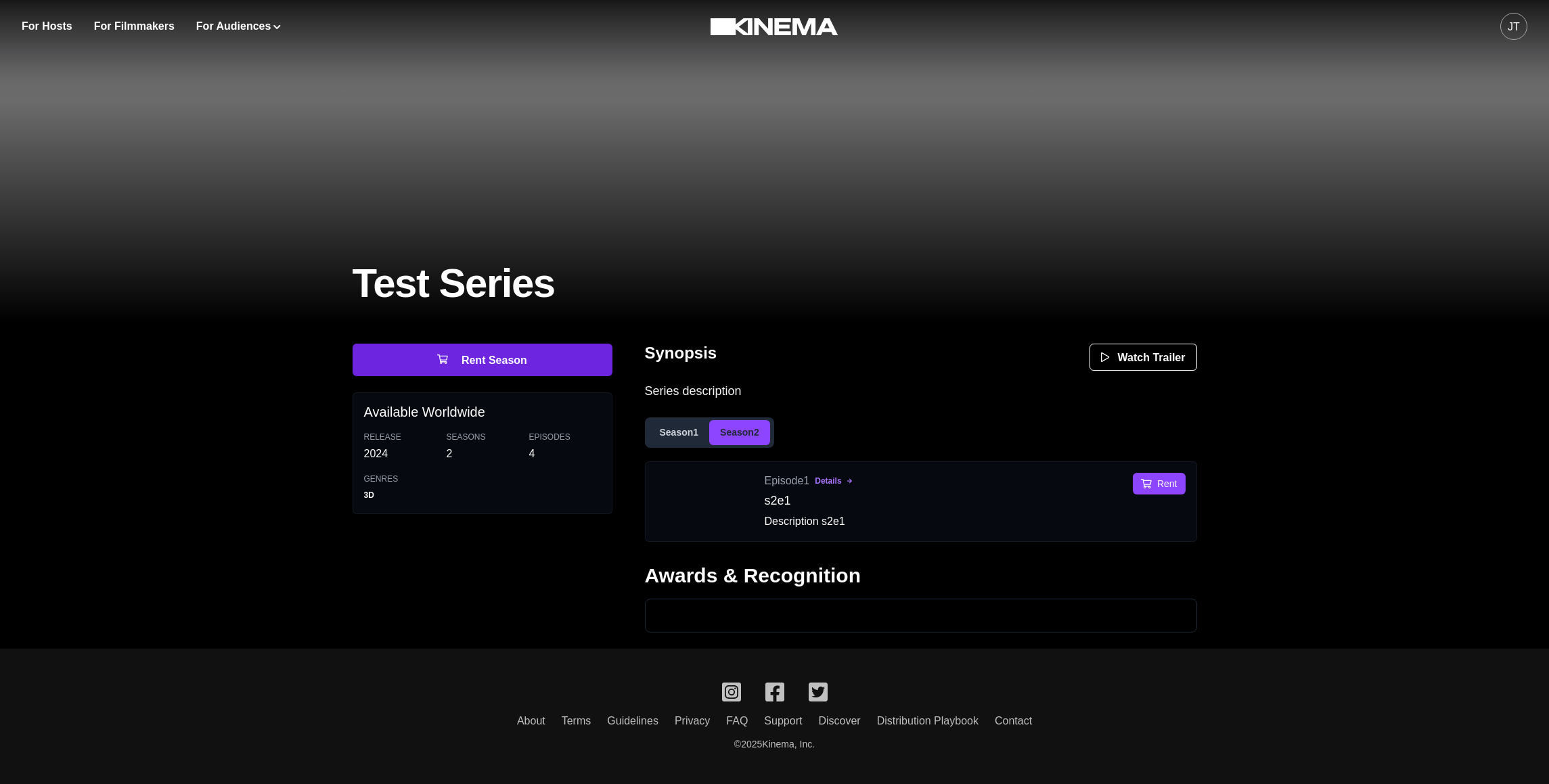 click on "Rent Season" at bounding box center (482, 360) 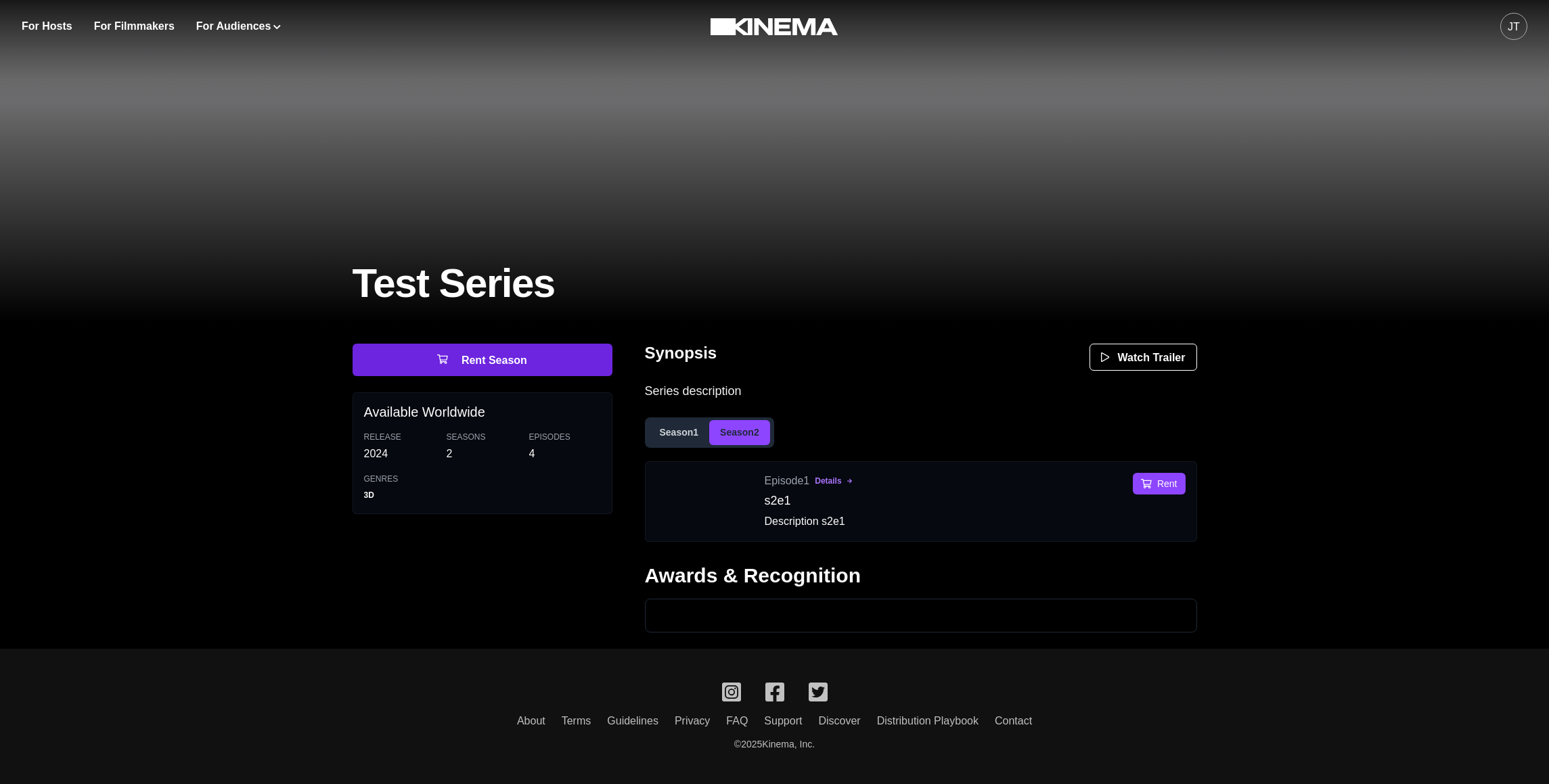 select on "**********" 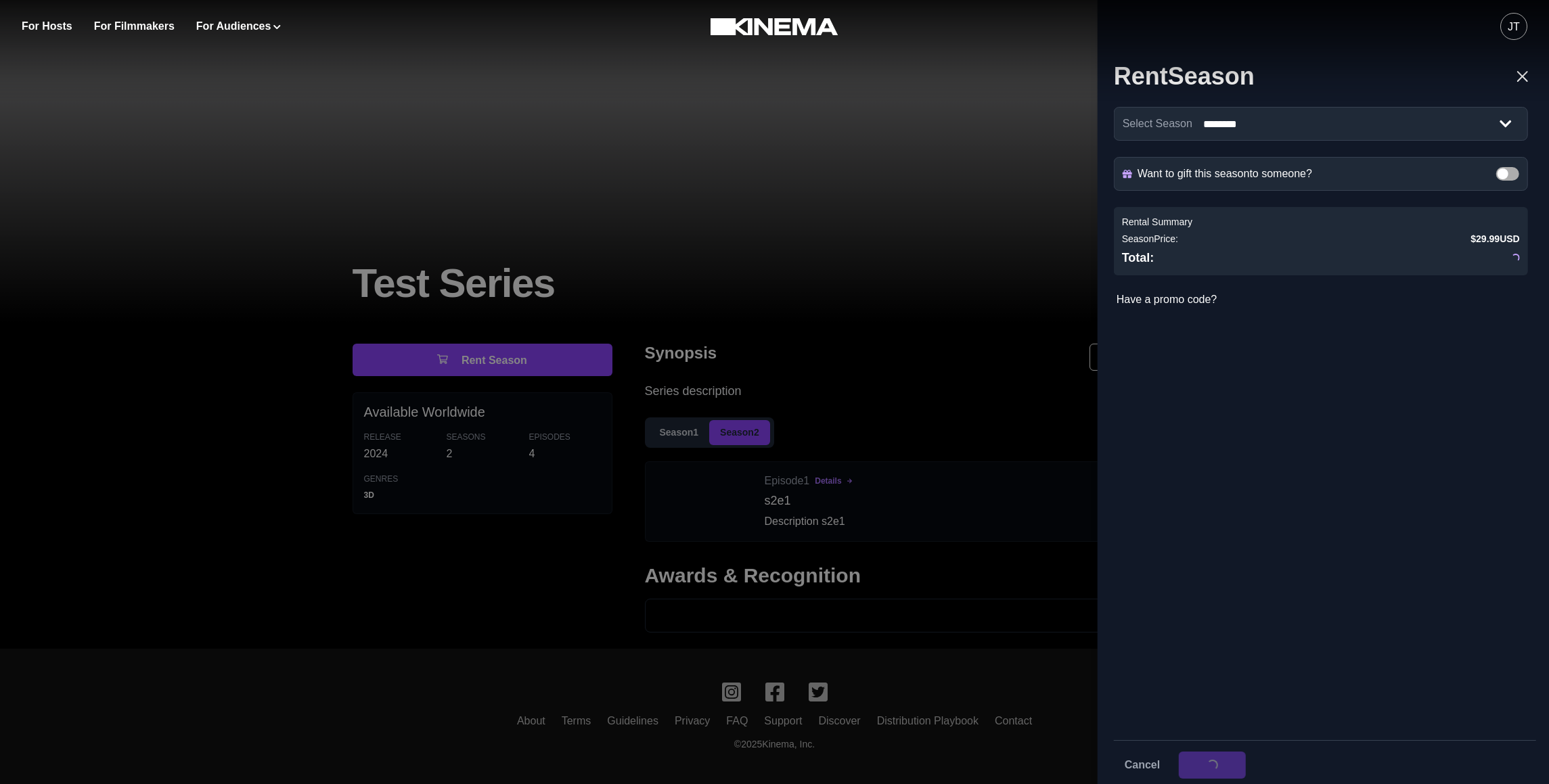 click on "**********" at bounding box center (774, 392) 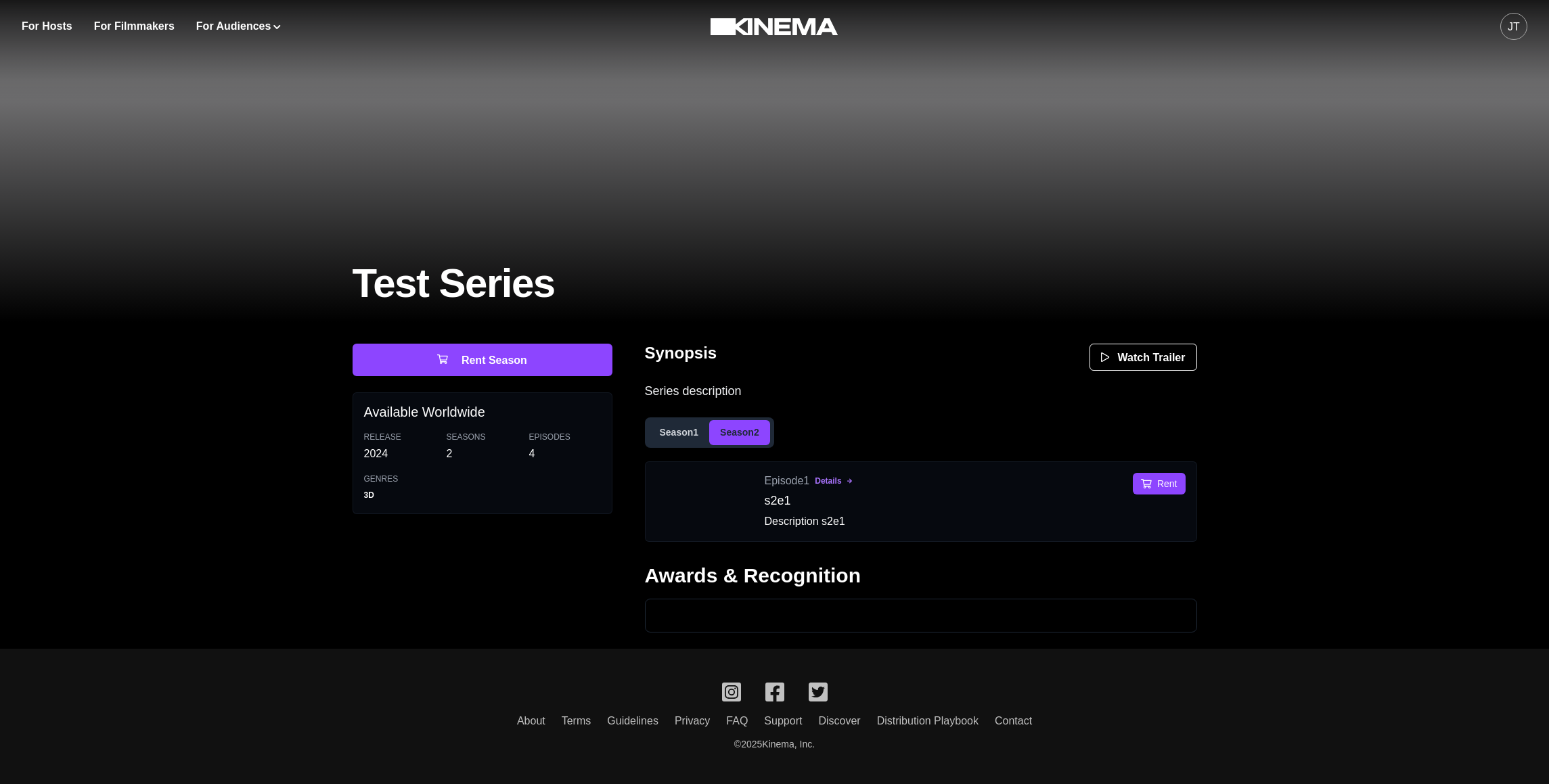 click on "Season  1" at bounding box center [679, 432] 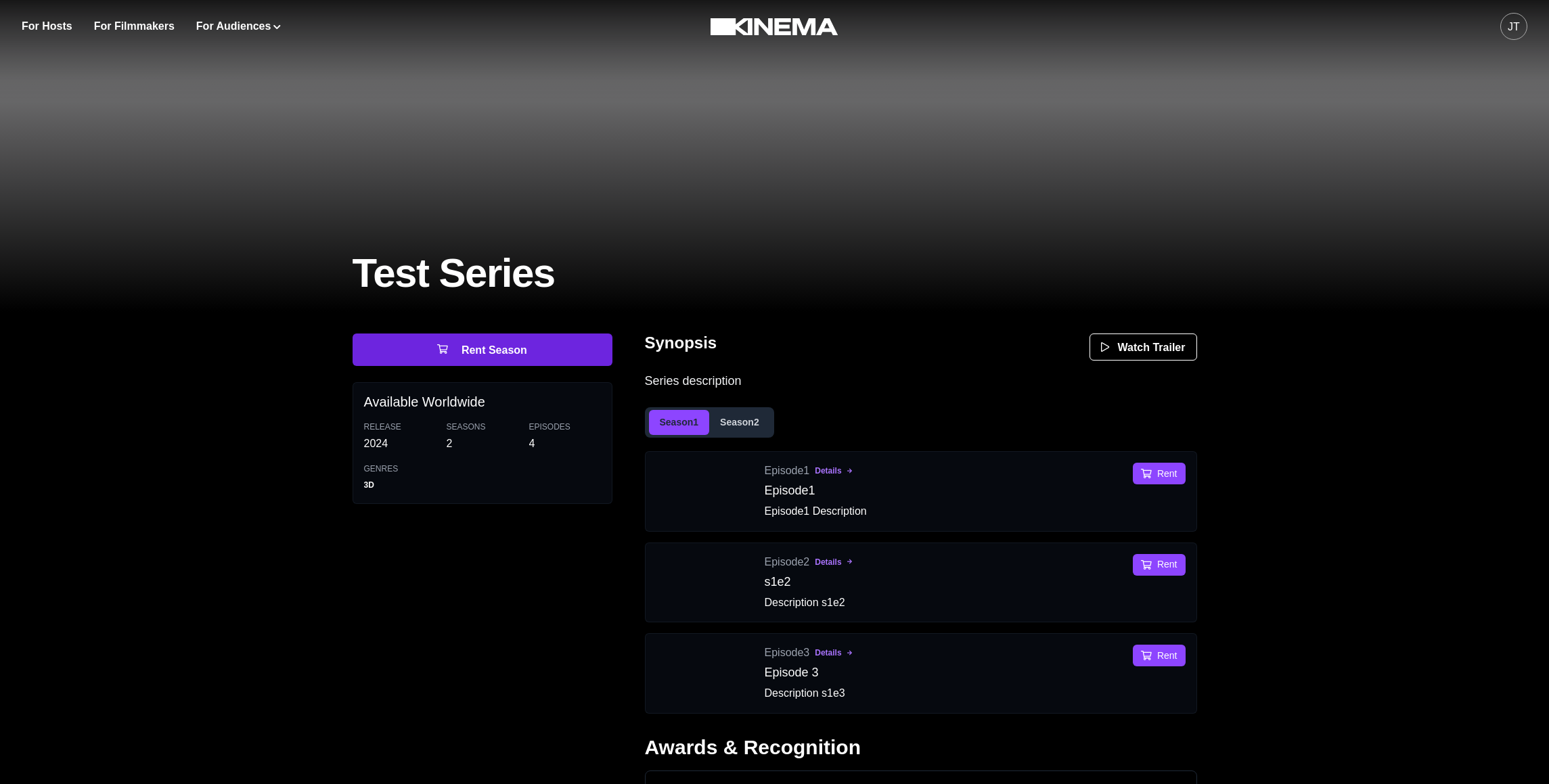 click on "Rent Season" at bounding box center [482, 350] 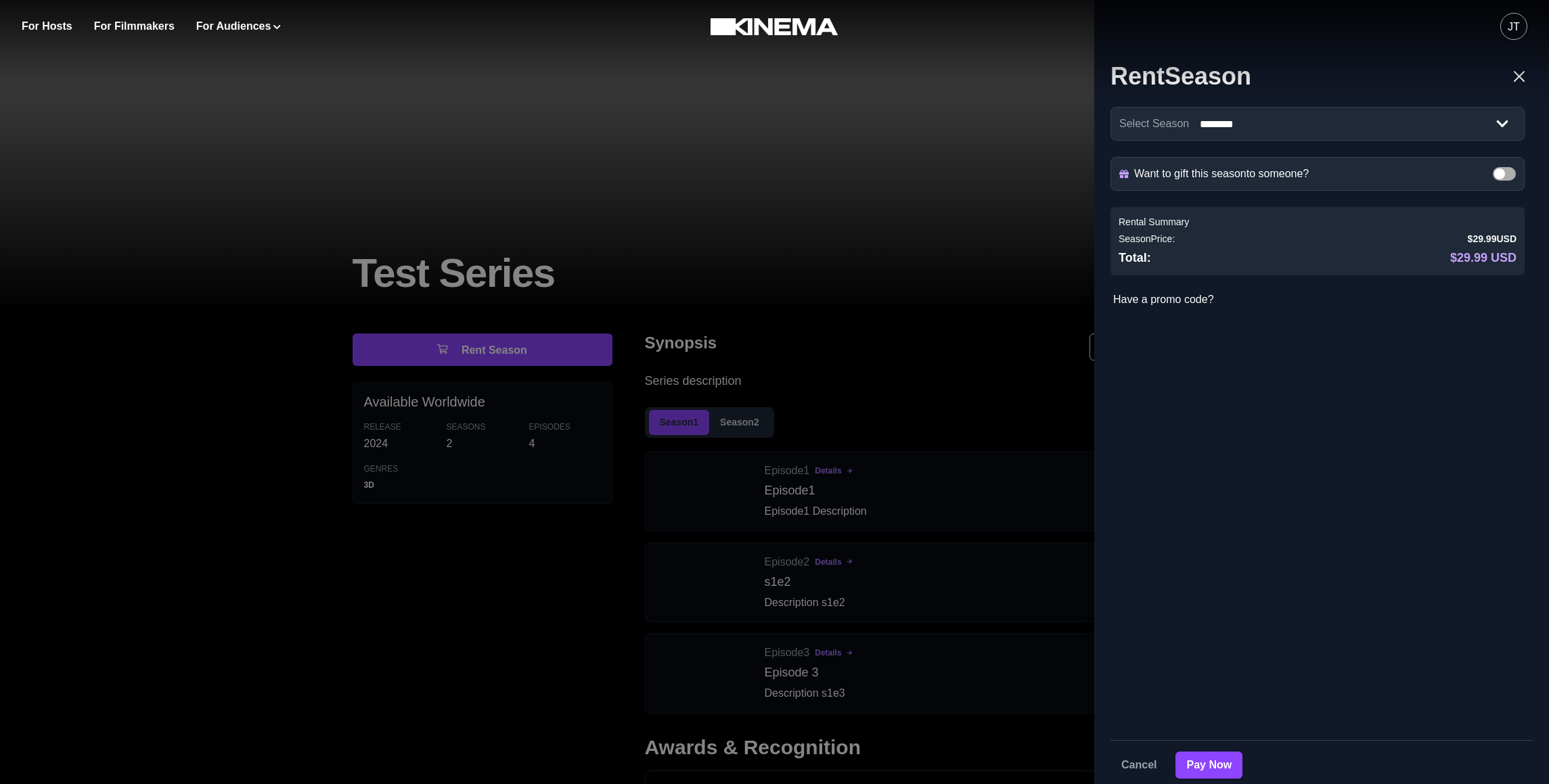 click on "**********" at bounding box center (774, 392) 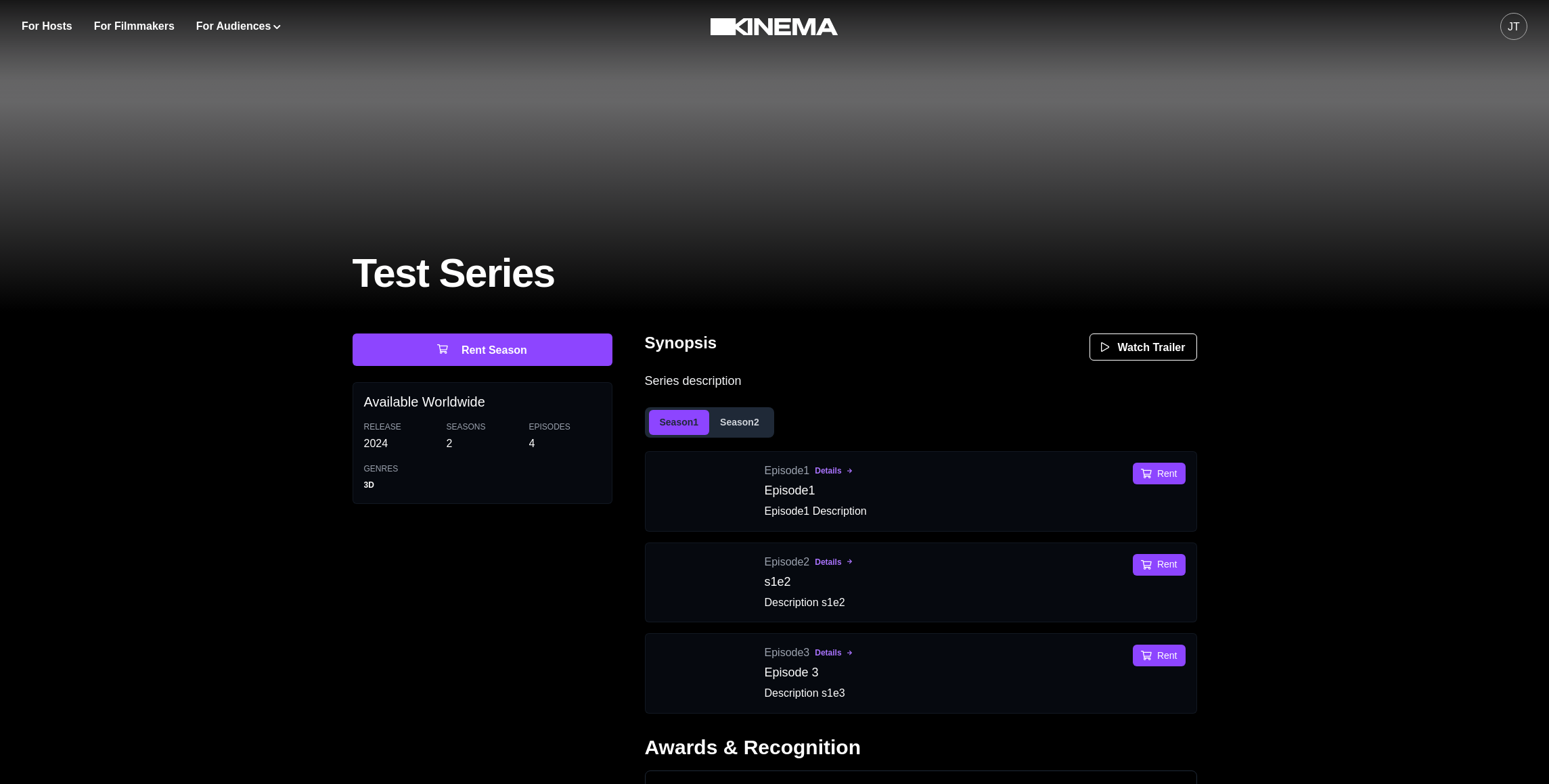click on "Season  2" at bounding box center (740, 422) 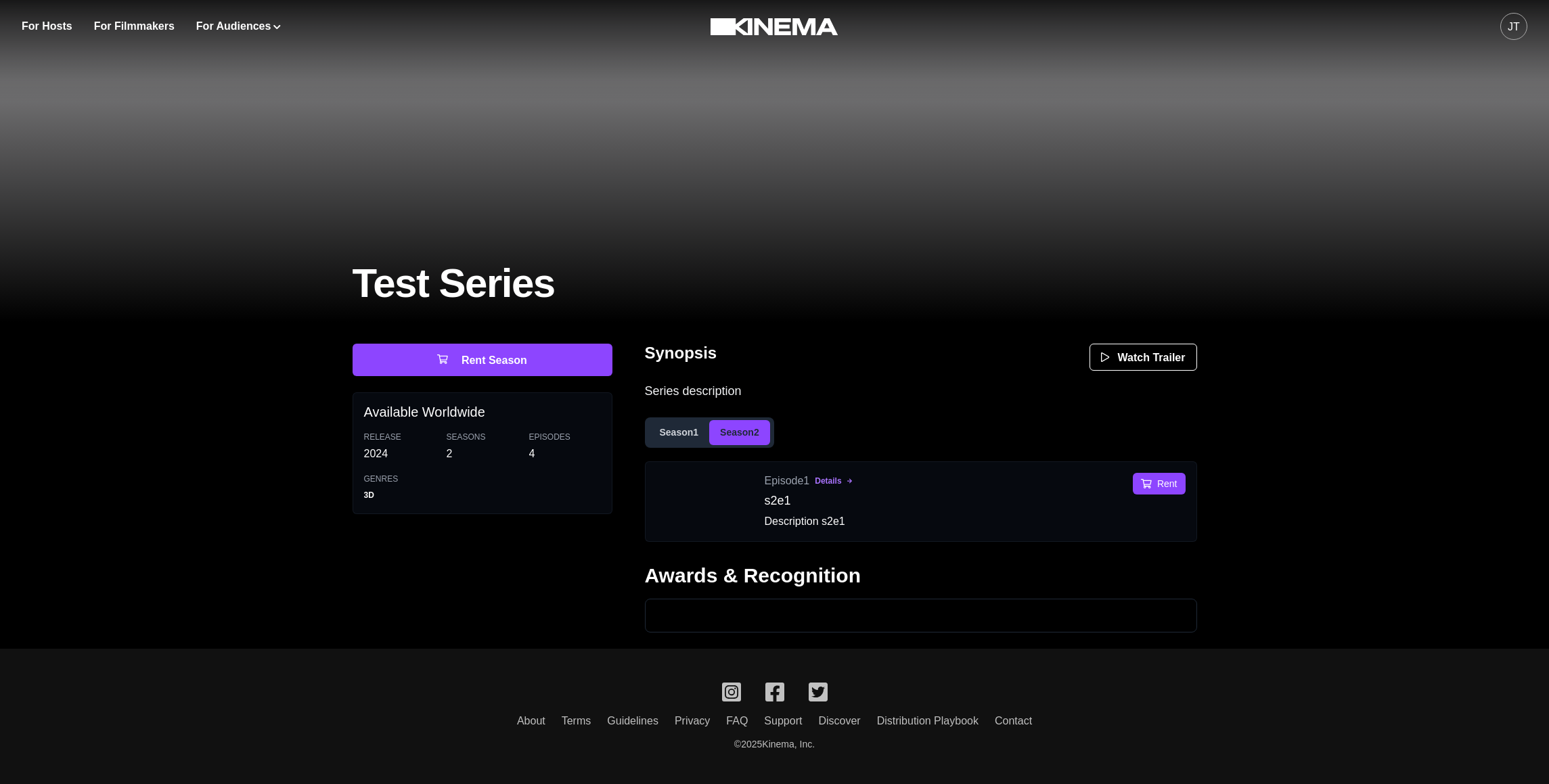 click on "Season  1" at bounding box center [679, 432] 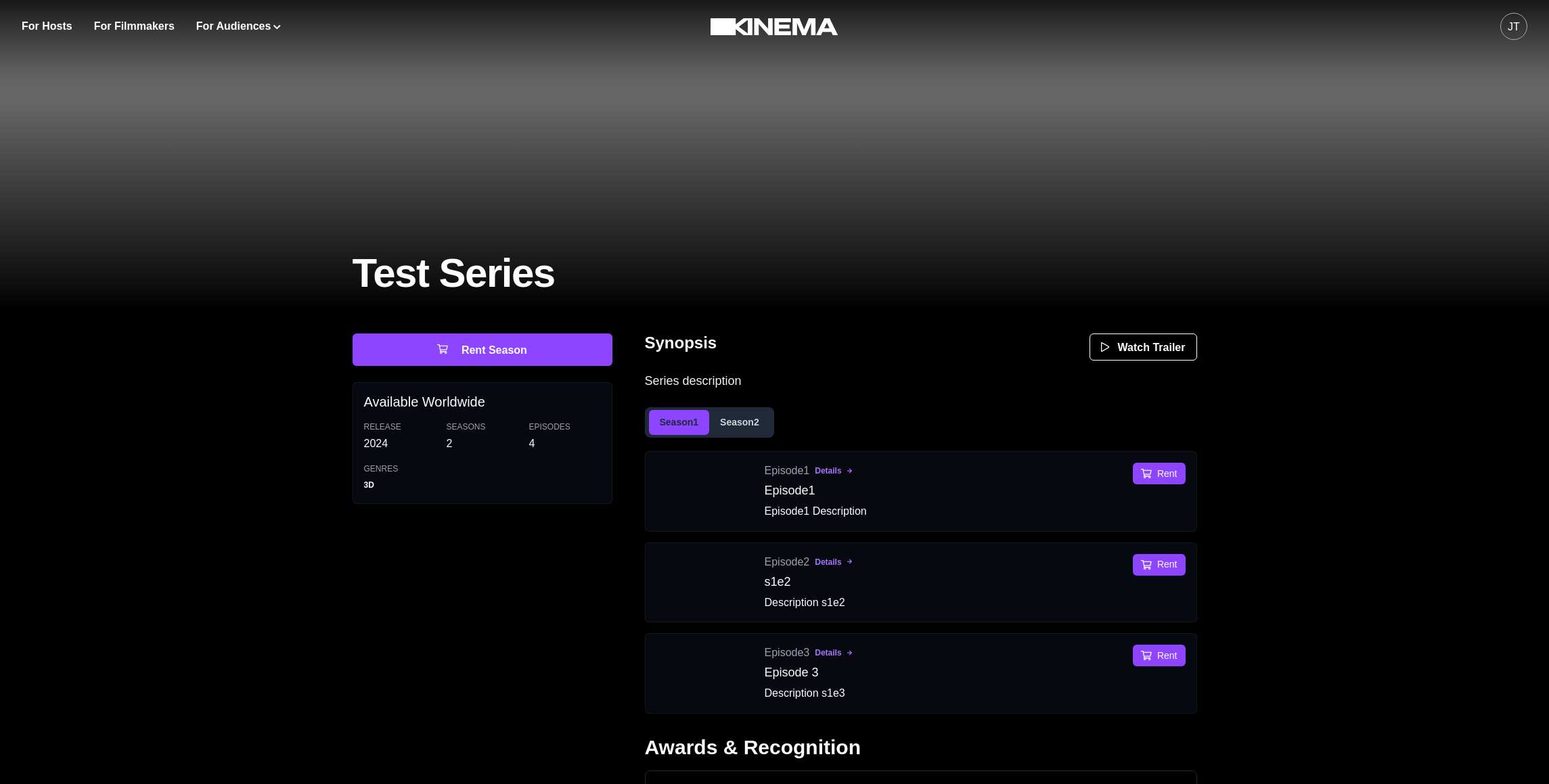 type 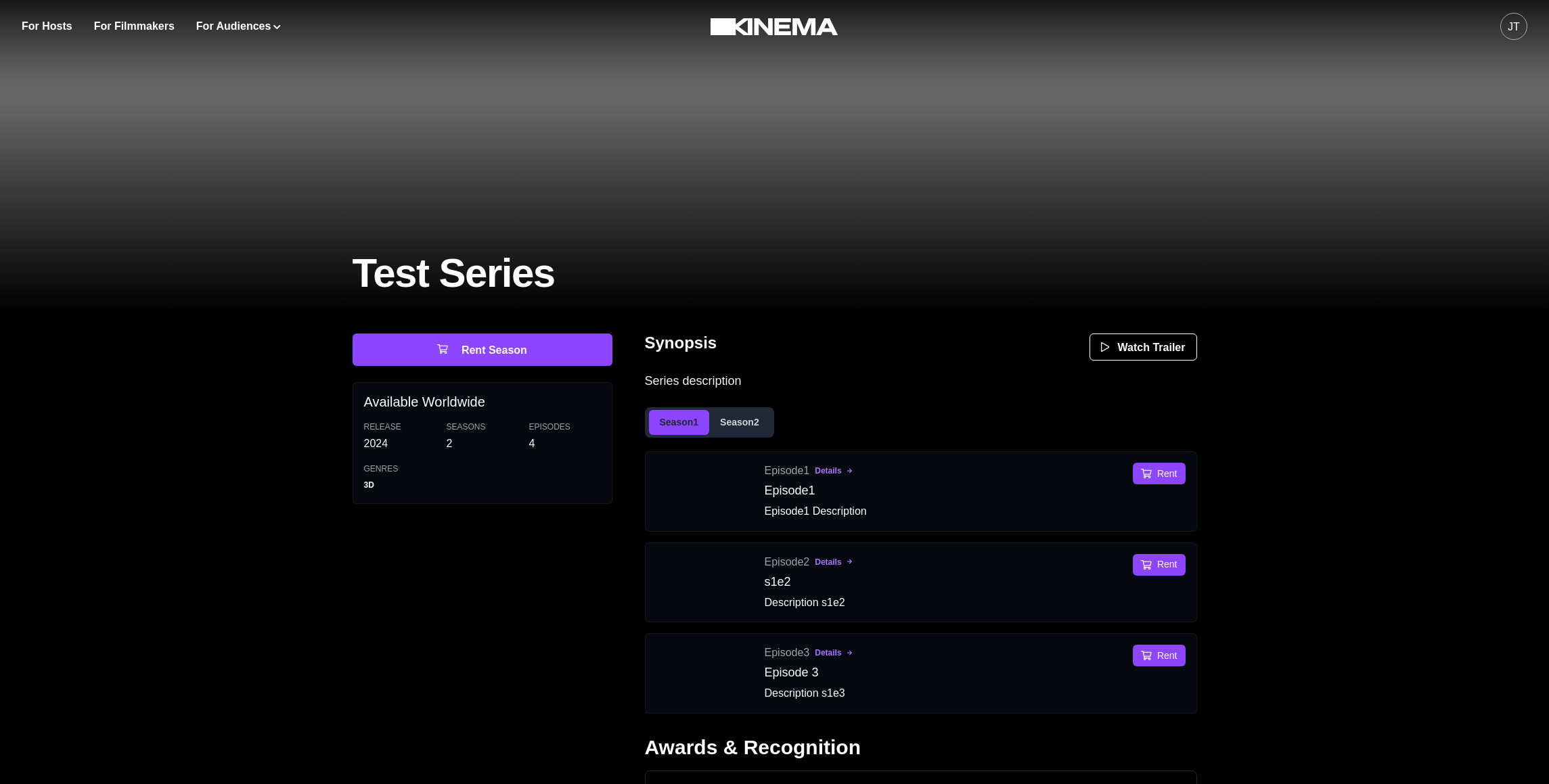 click at bounding box center [774, 57] 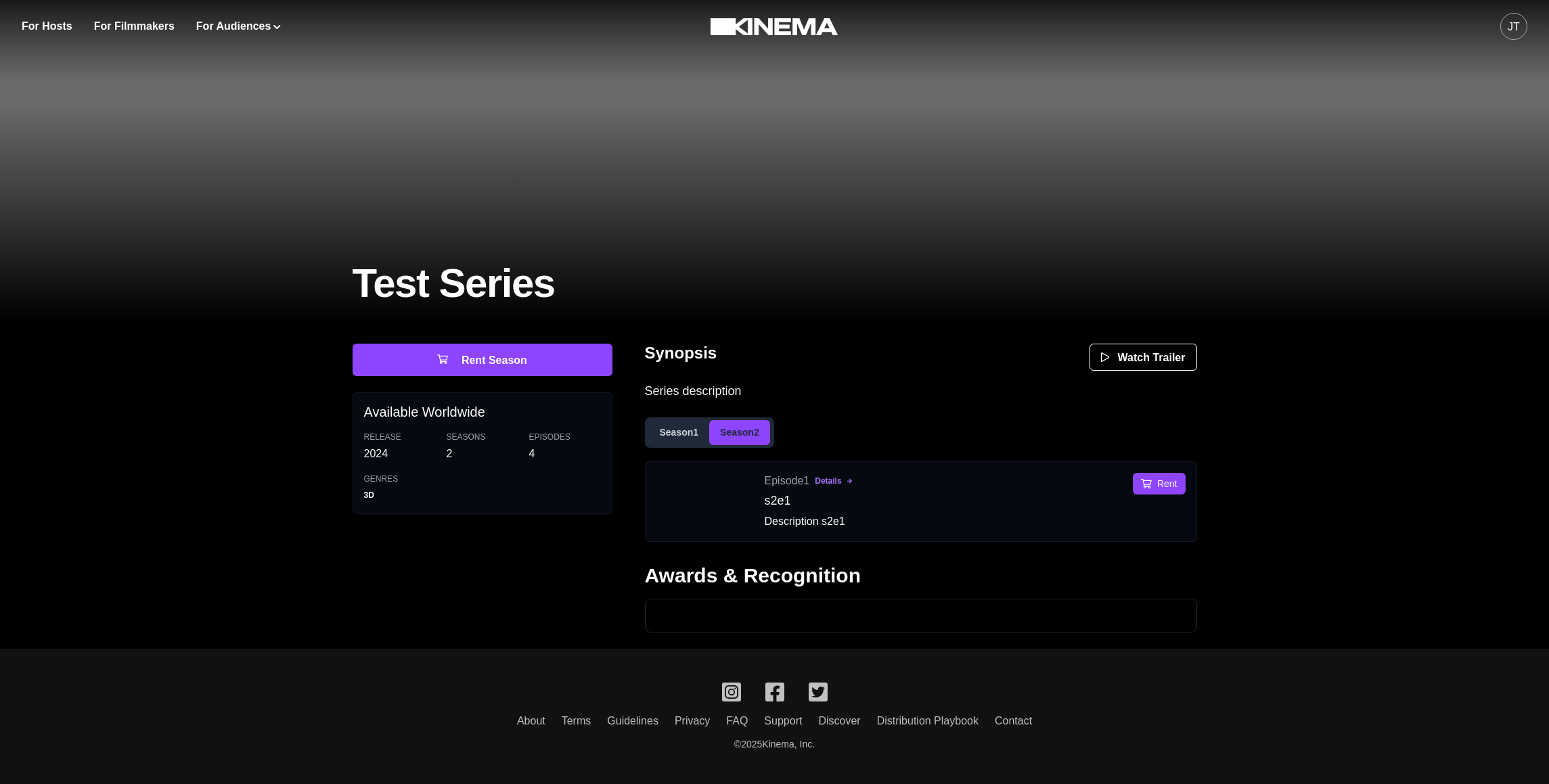click on "Season  2" at bounding box center [740, 432] 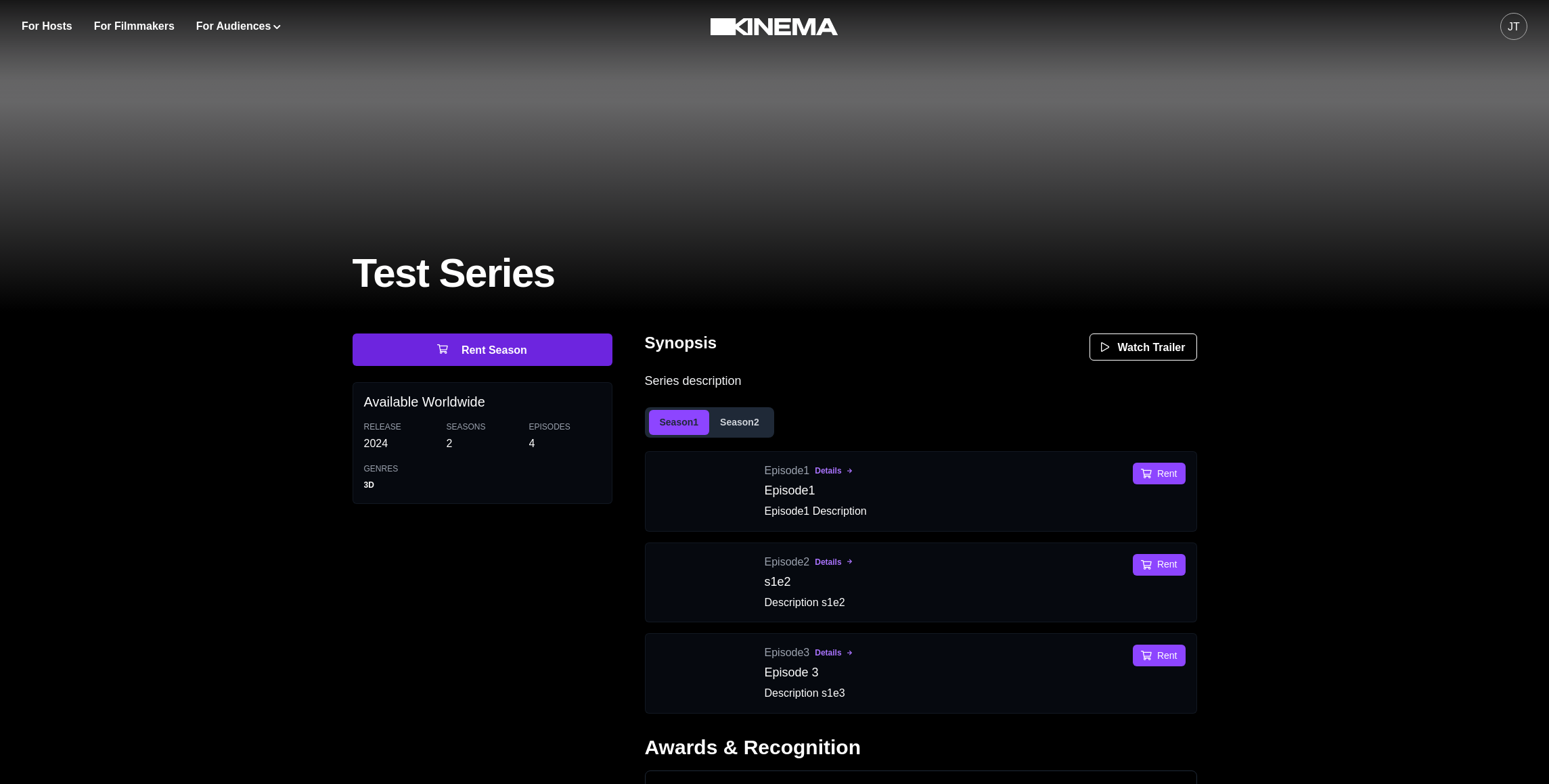 click on "Rent Season" at bounding box center (482, 350) 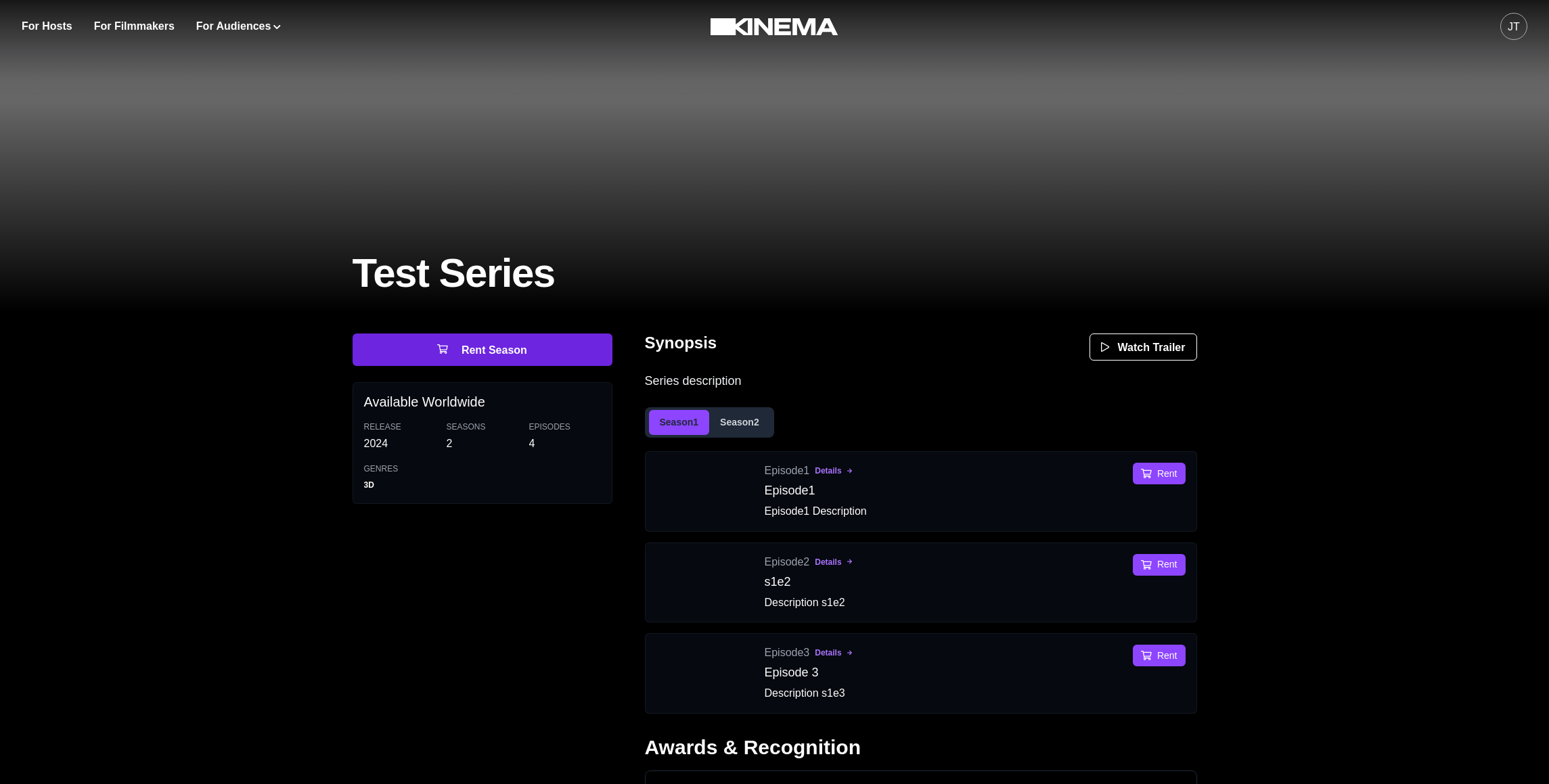 select on "**********" 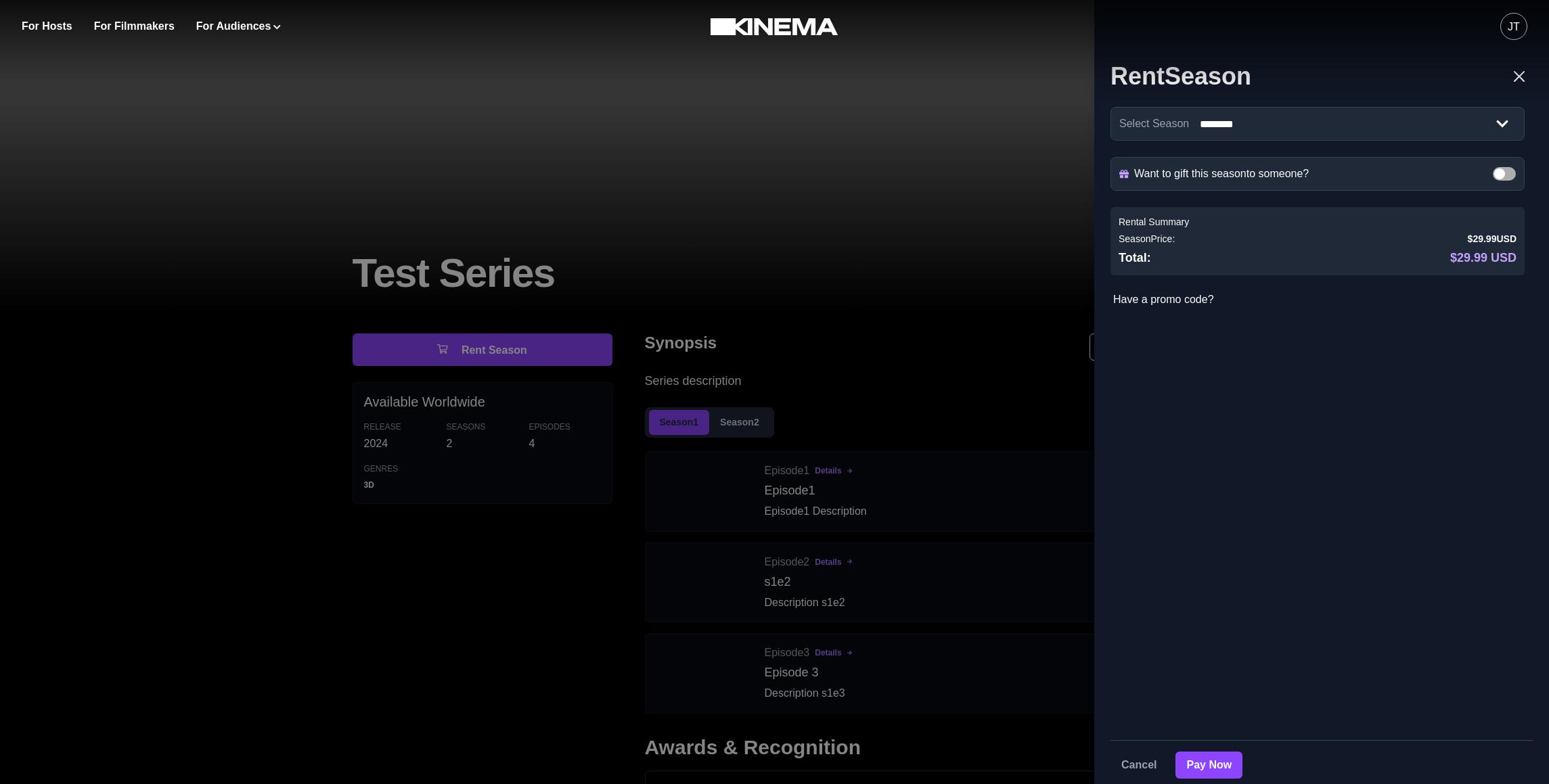 click on "**********" at bounding box center [774, 392] 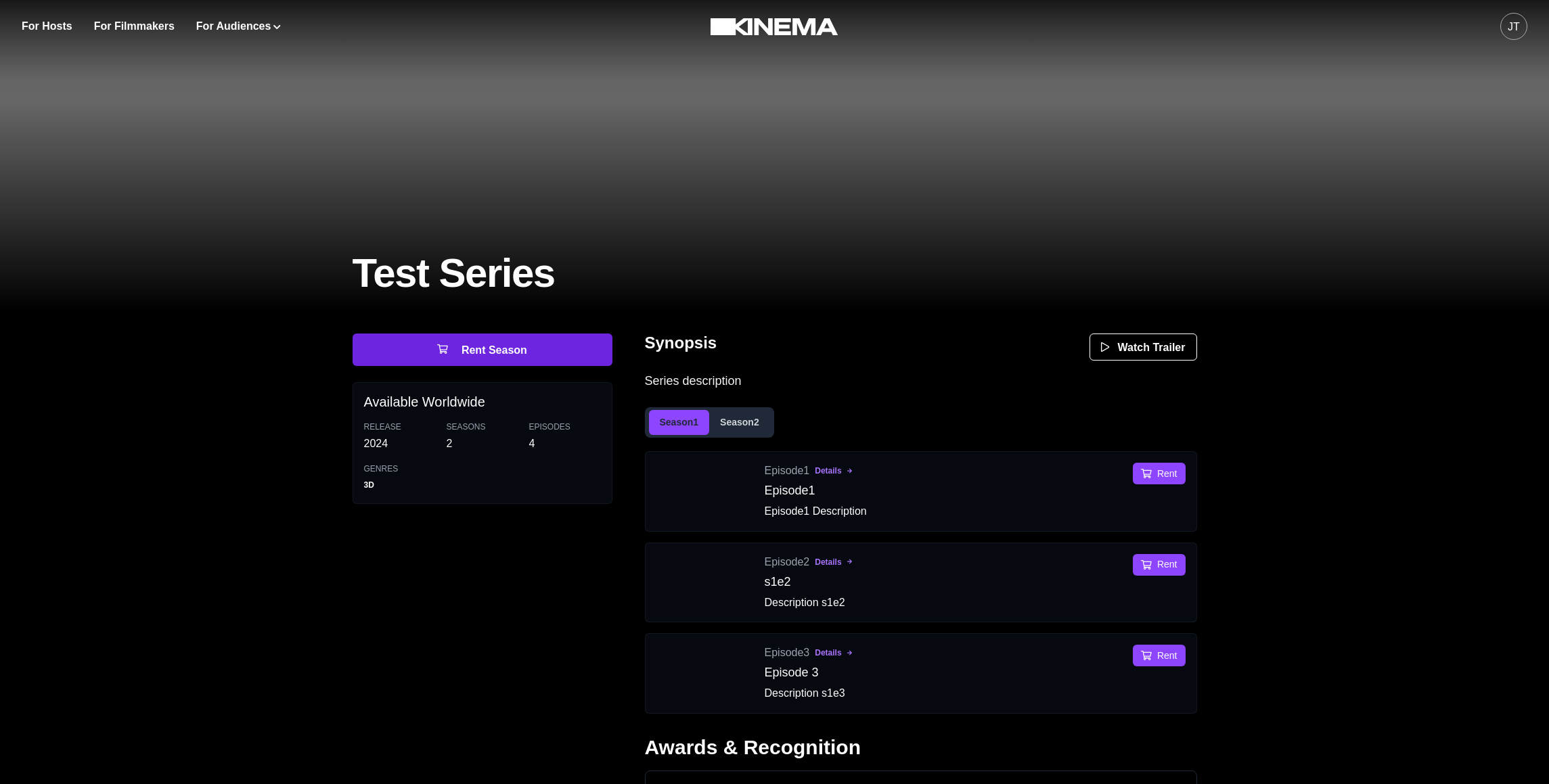 click on "Rent Season" at bounding box center (482, 350) 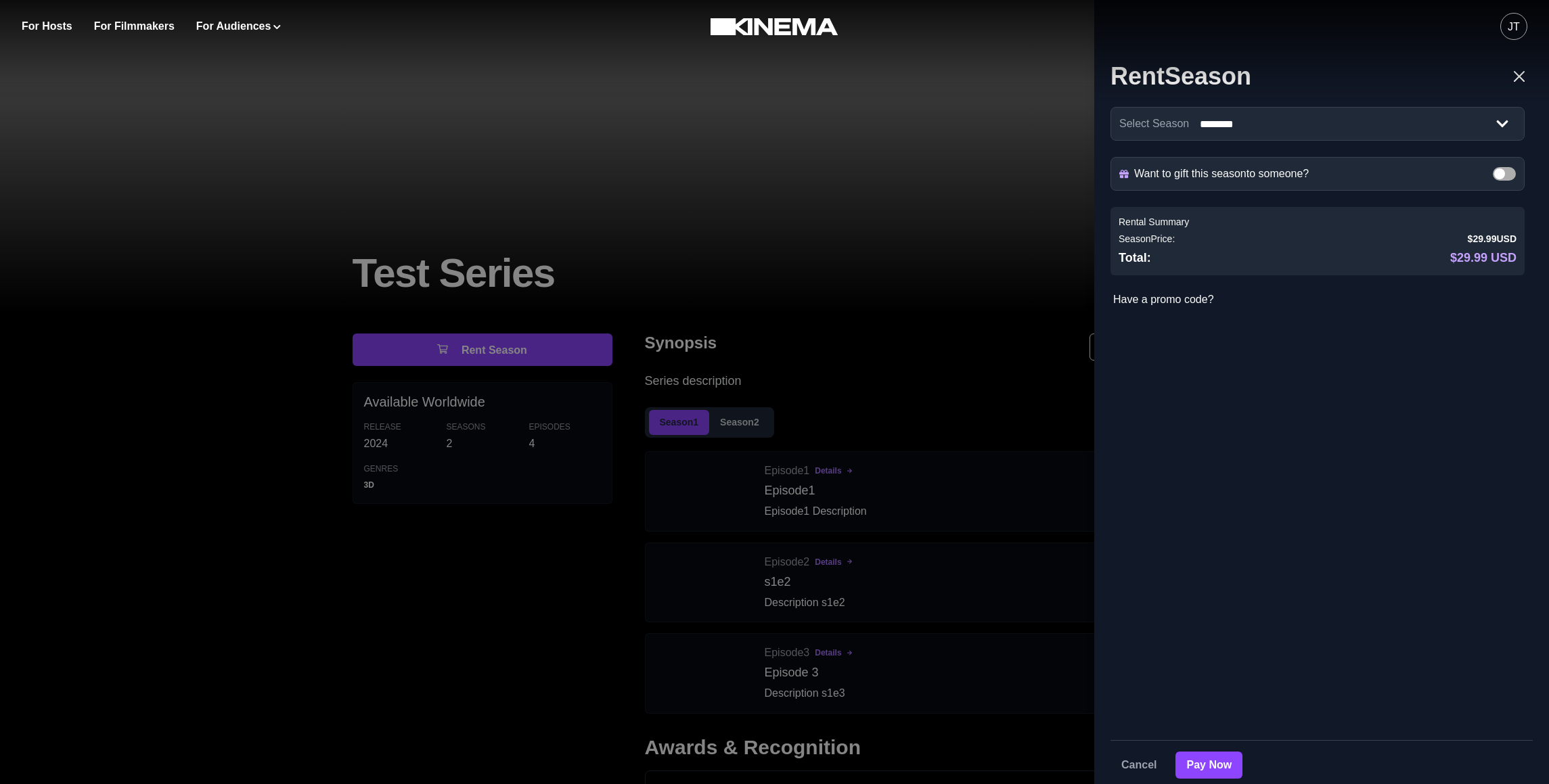click on "**********" at bounding box center [774, 392] 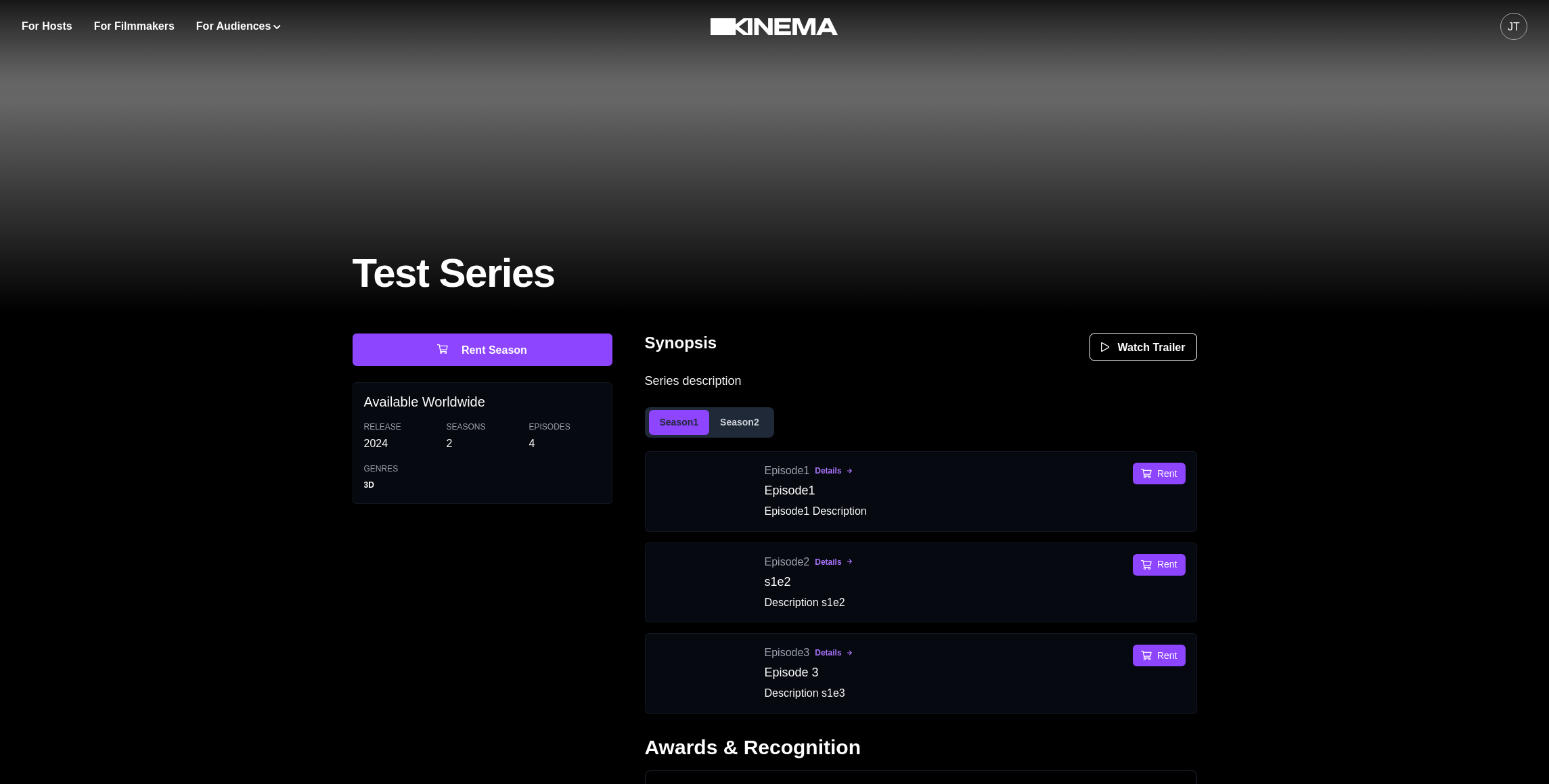 click on "Season  2" at bounding box center (740, 422) 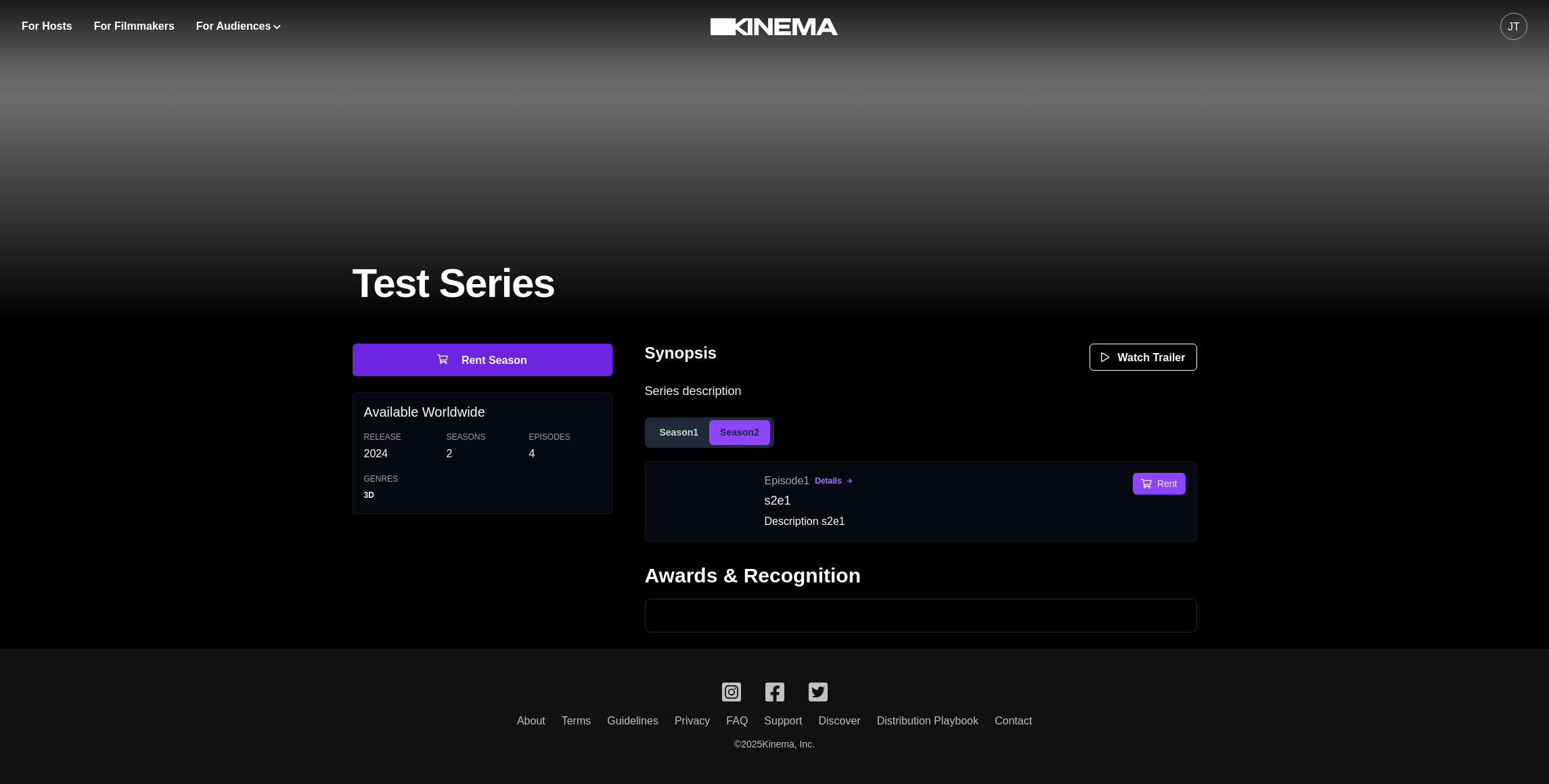 click on "Rent Season" at bounding box center (482, 360) 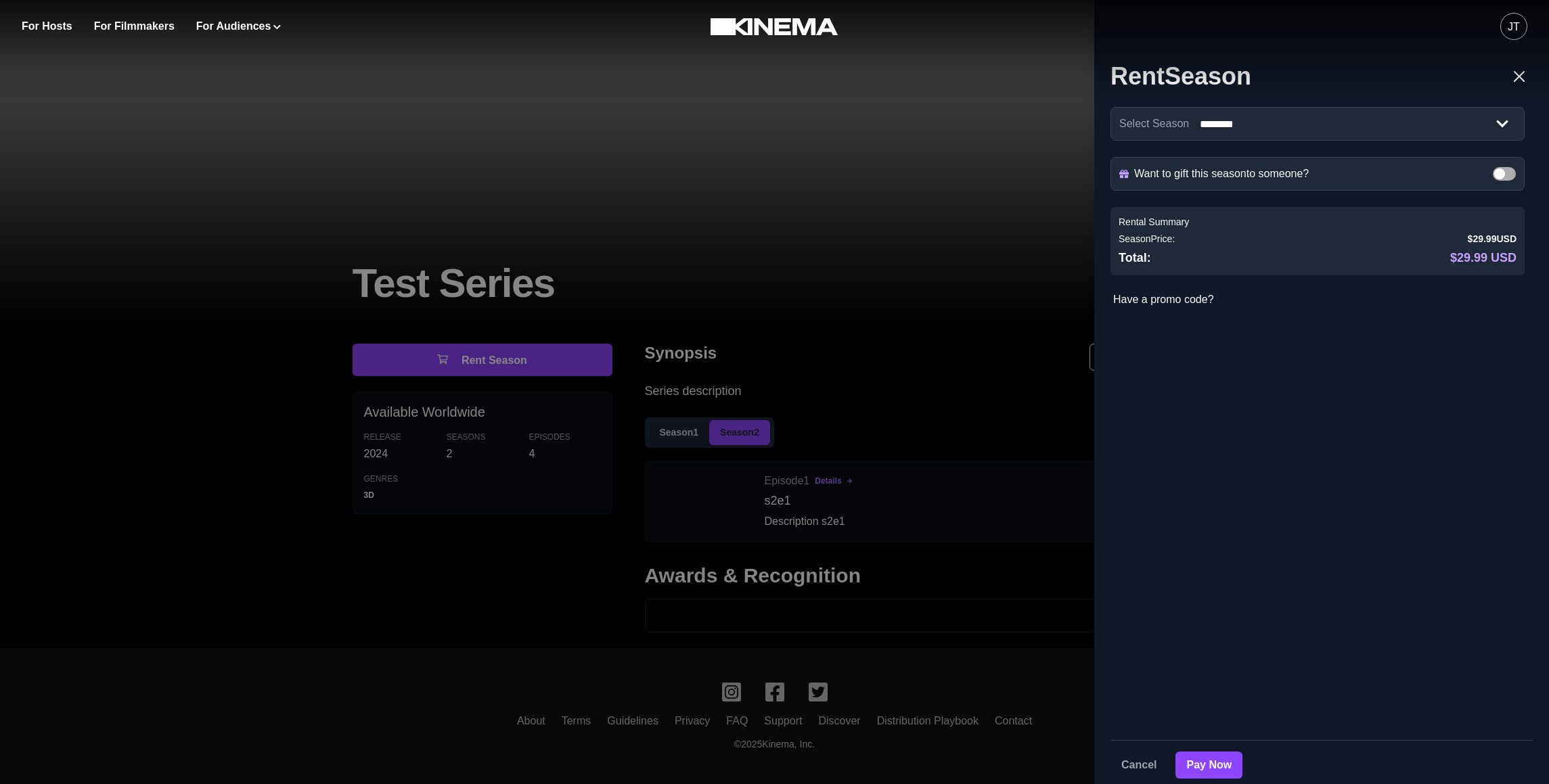 click on "**********" at bounding box center [774, 392] 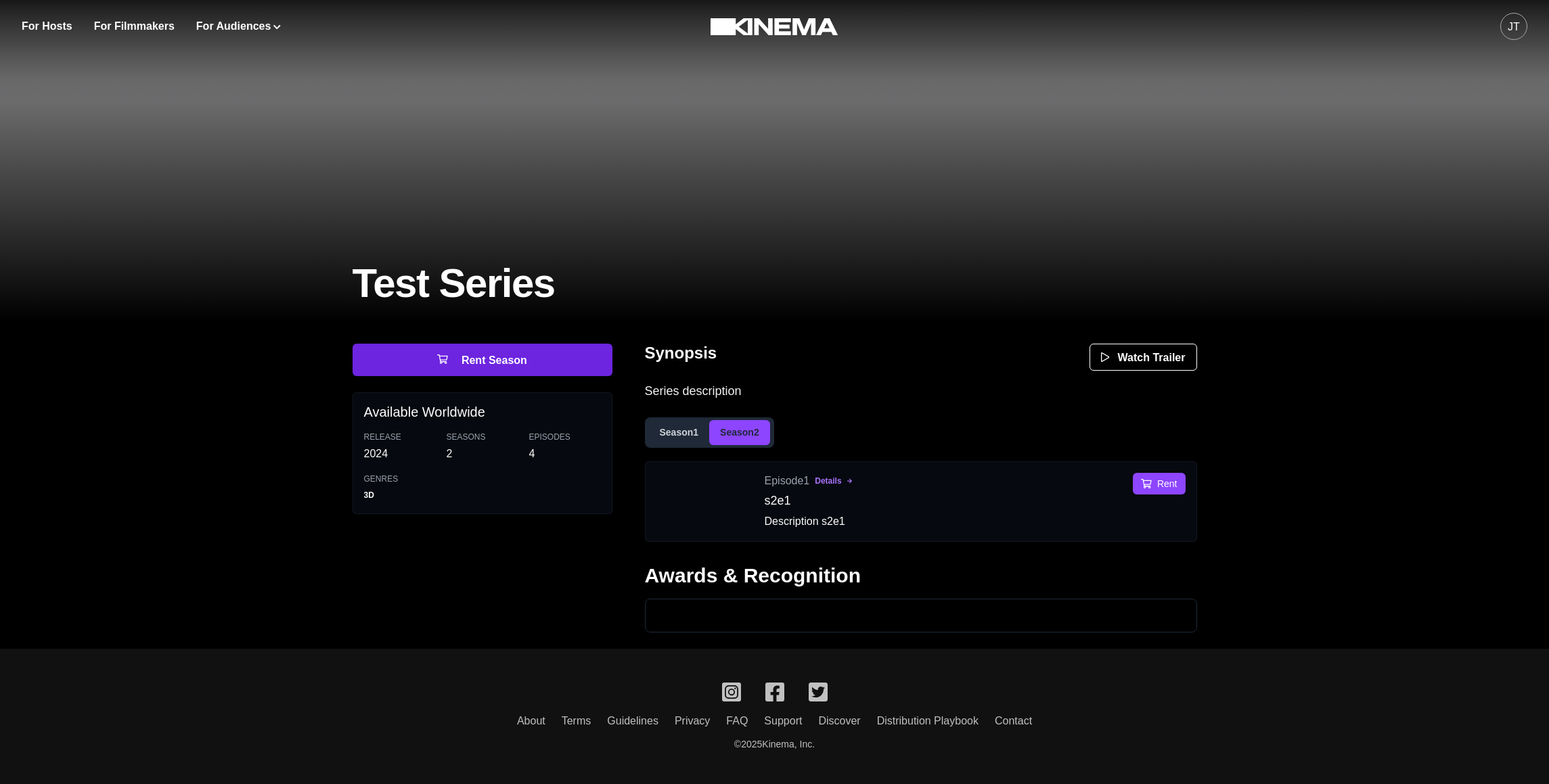 click on "Rent Season" at bounding box center [482, 360] 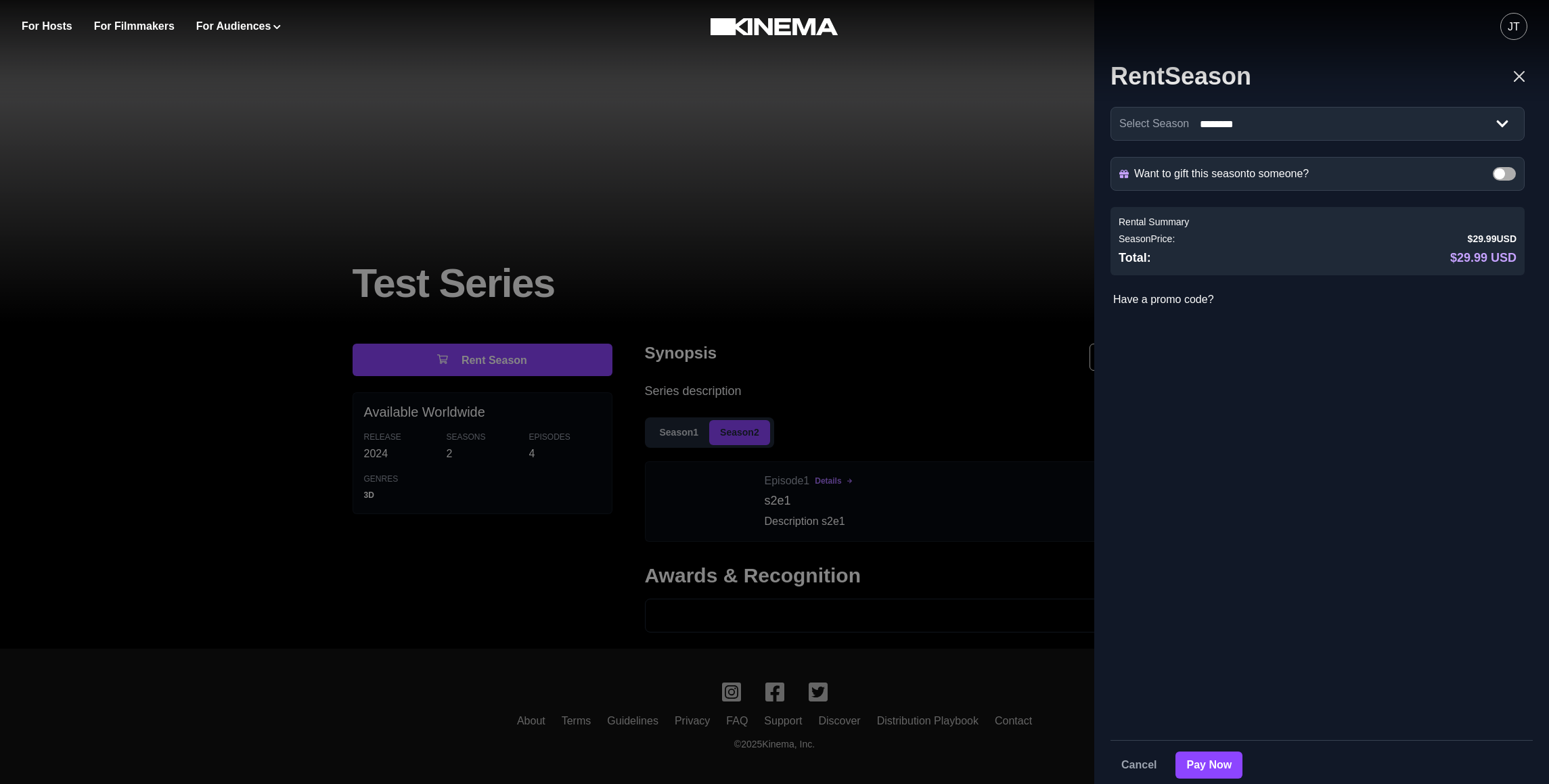 click on "**********" at bounding box center [1322, 415] 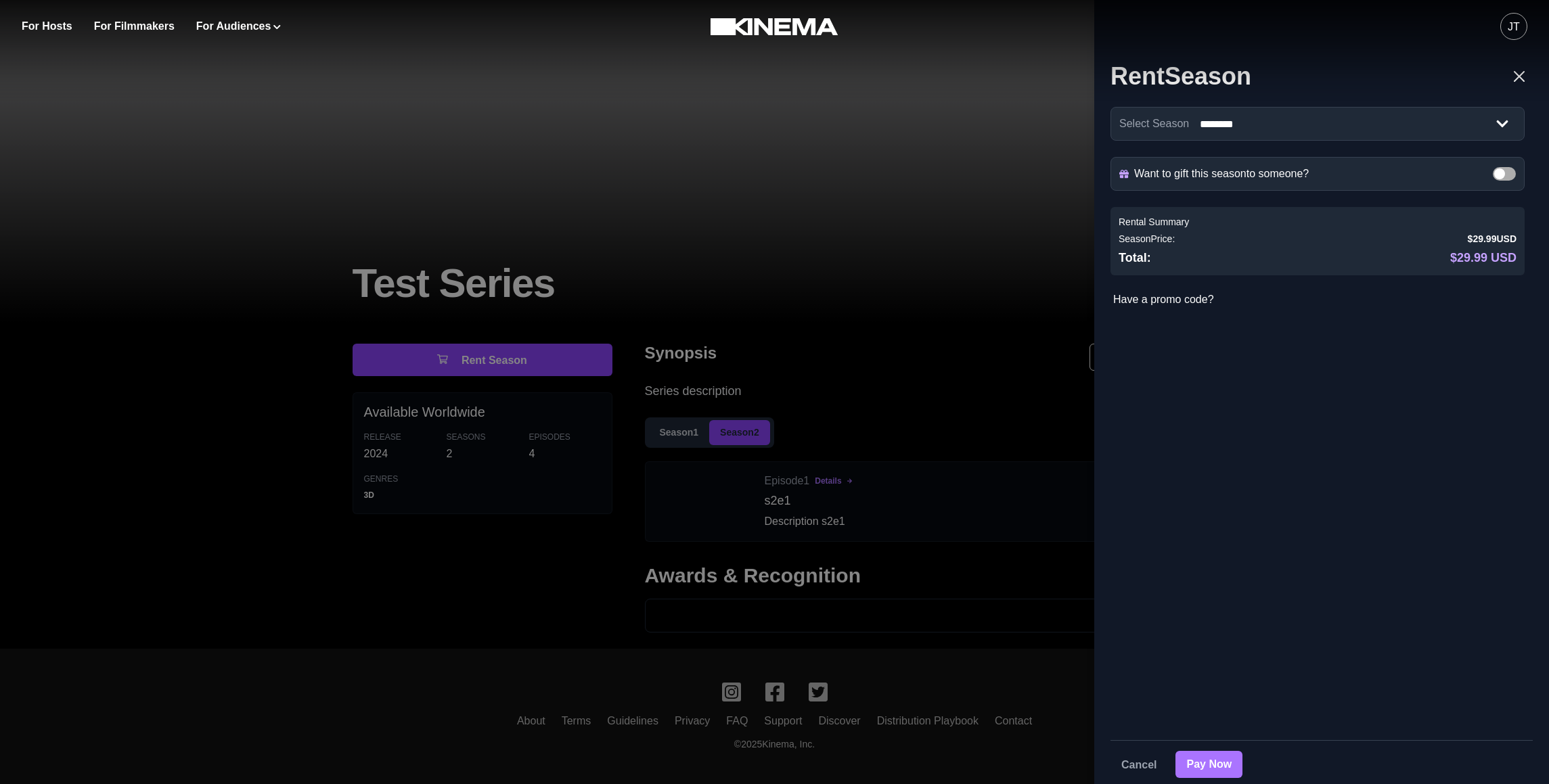 click on "Pay Now" at bounding box center [1209, 764] 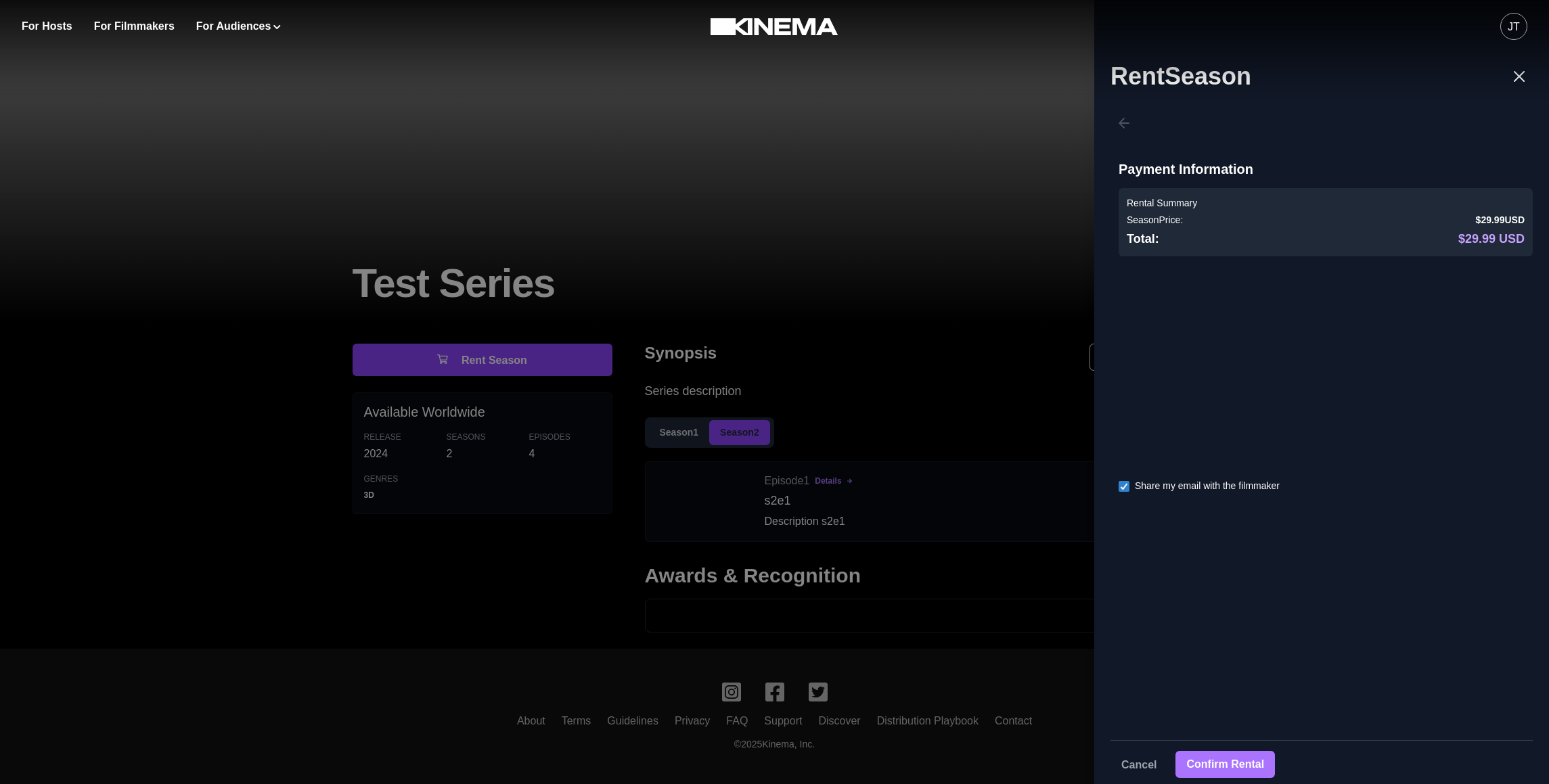 click on "Confirm Rental" at bounding box center [1225, 764] 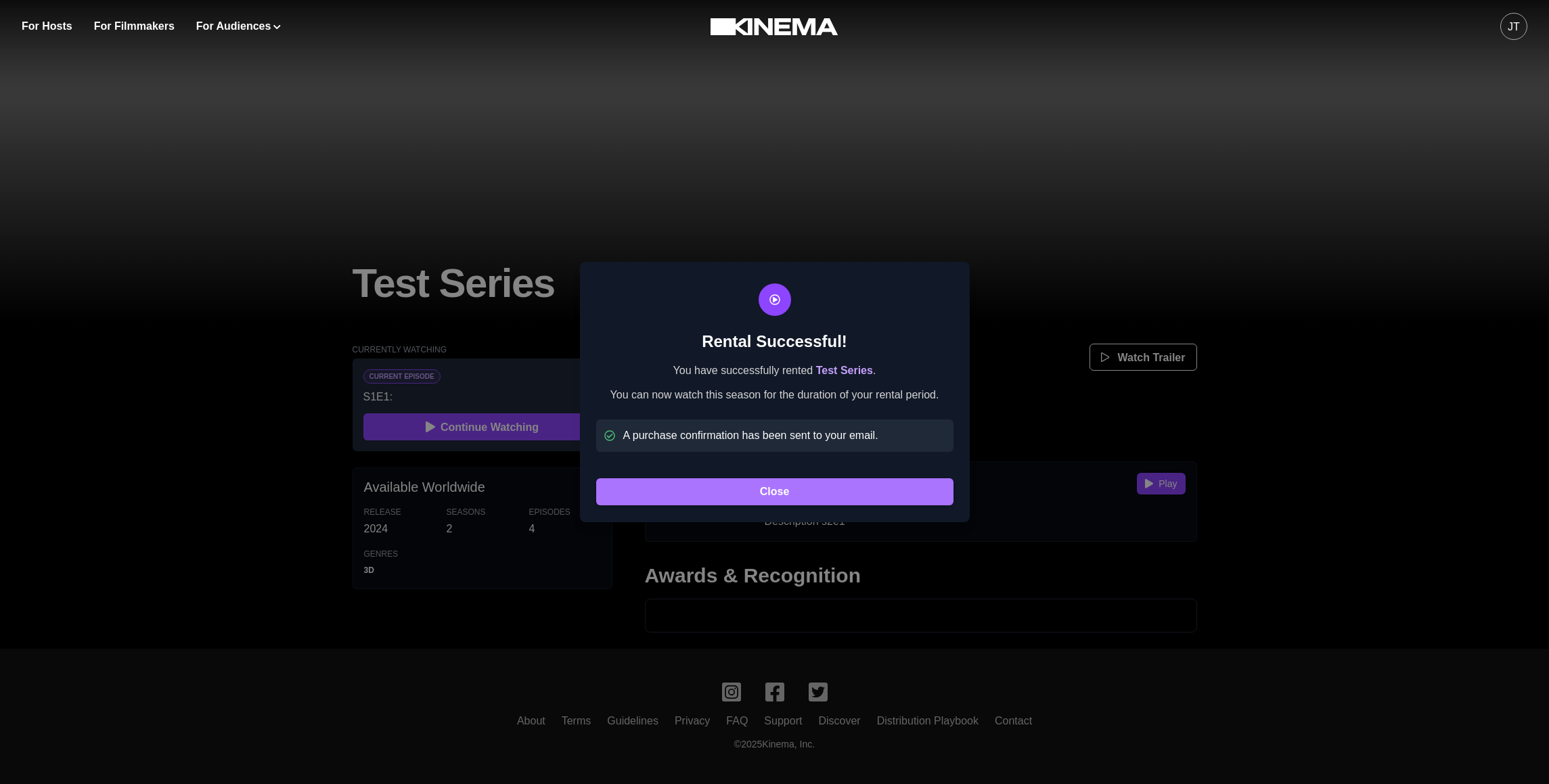 click on "Close" at bounding box center [775, 492] 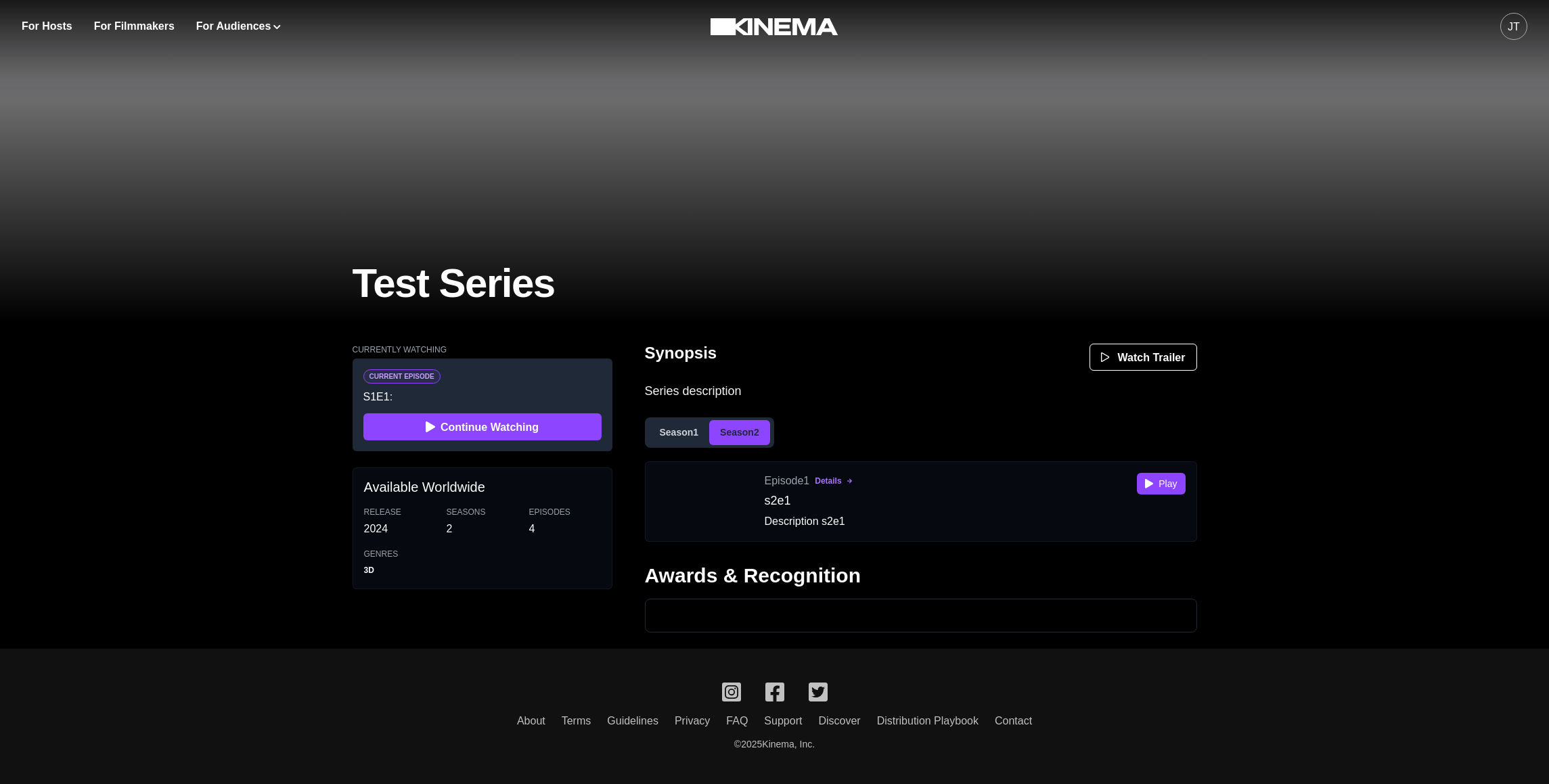 click on "Season  1" at bounding box center (679, 432) 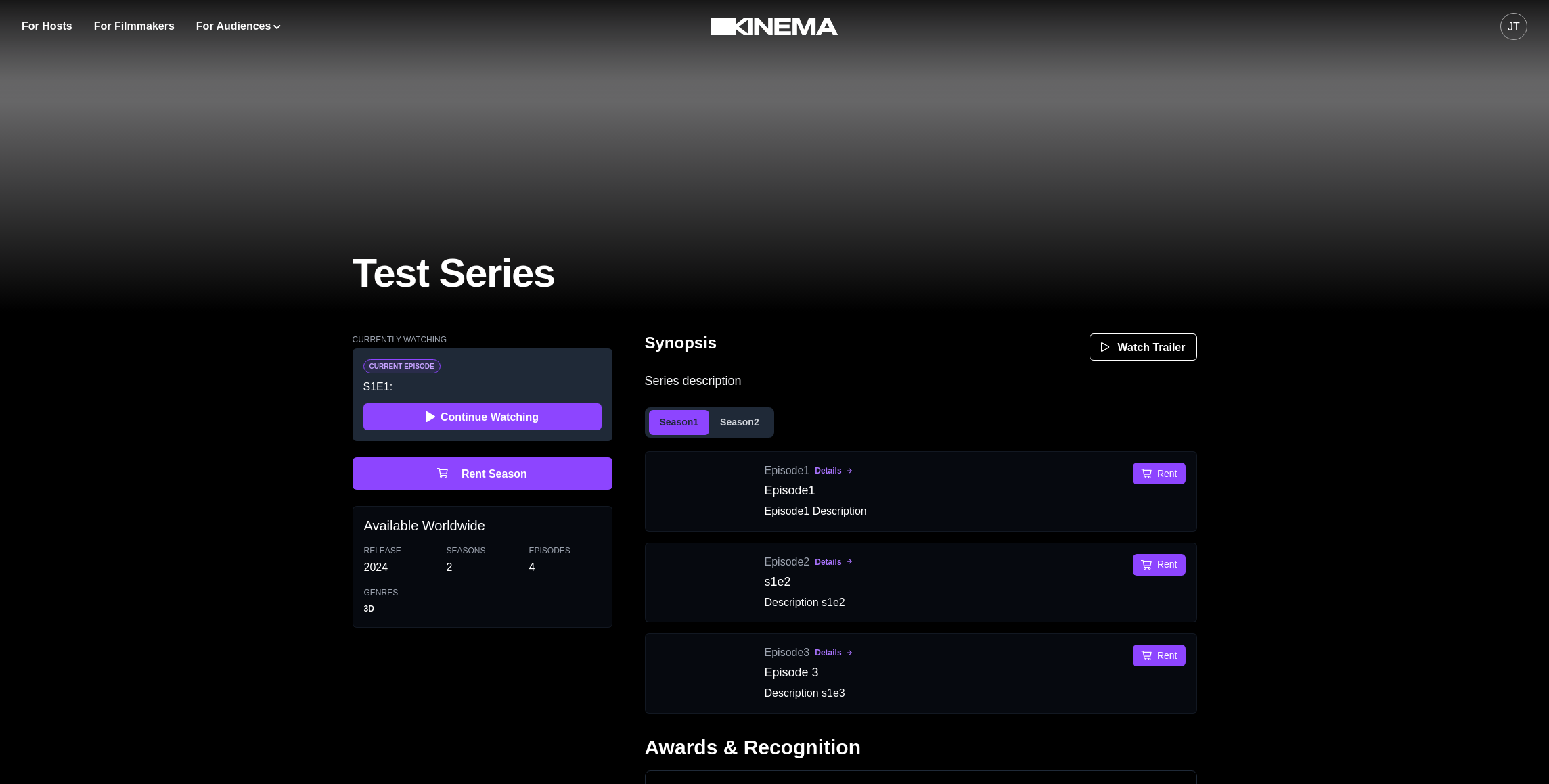 click on "Currently Watching Current Episode S 1  E 1 :  Continue Watching Rent Season Available Worldwide Release 2024 Seasons 2 Episodes 4 Genres 3D Synopsis Watch Trailer Series description Season  1 Season  2 Episode  1 Details Episode1 Episode1 Description Rent Episode  1 32 minutes Details Episode1 Episode1 Description Rent Episode  2 Details s1e2 Description s1e2 Rent Episode  2 32 minutes Details s1e2 Description s1e2 Rent Episode  3 Details Episode 3 Description s1e3 Rent Episode  3 32 minutes Details Episode 3 Description s1e3 Rent Awards & Recognition Episode  1 Details s2e1 Description s2e1 Play Episode  1 32 minutes Details s2e1 Description s2e1 Play Awards & Recognition" at bounding box center [774, 566] 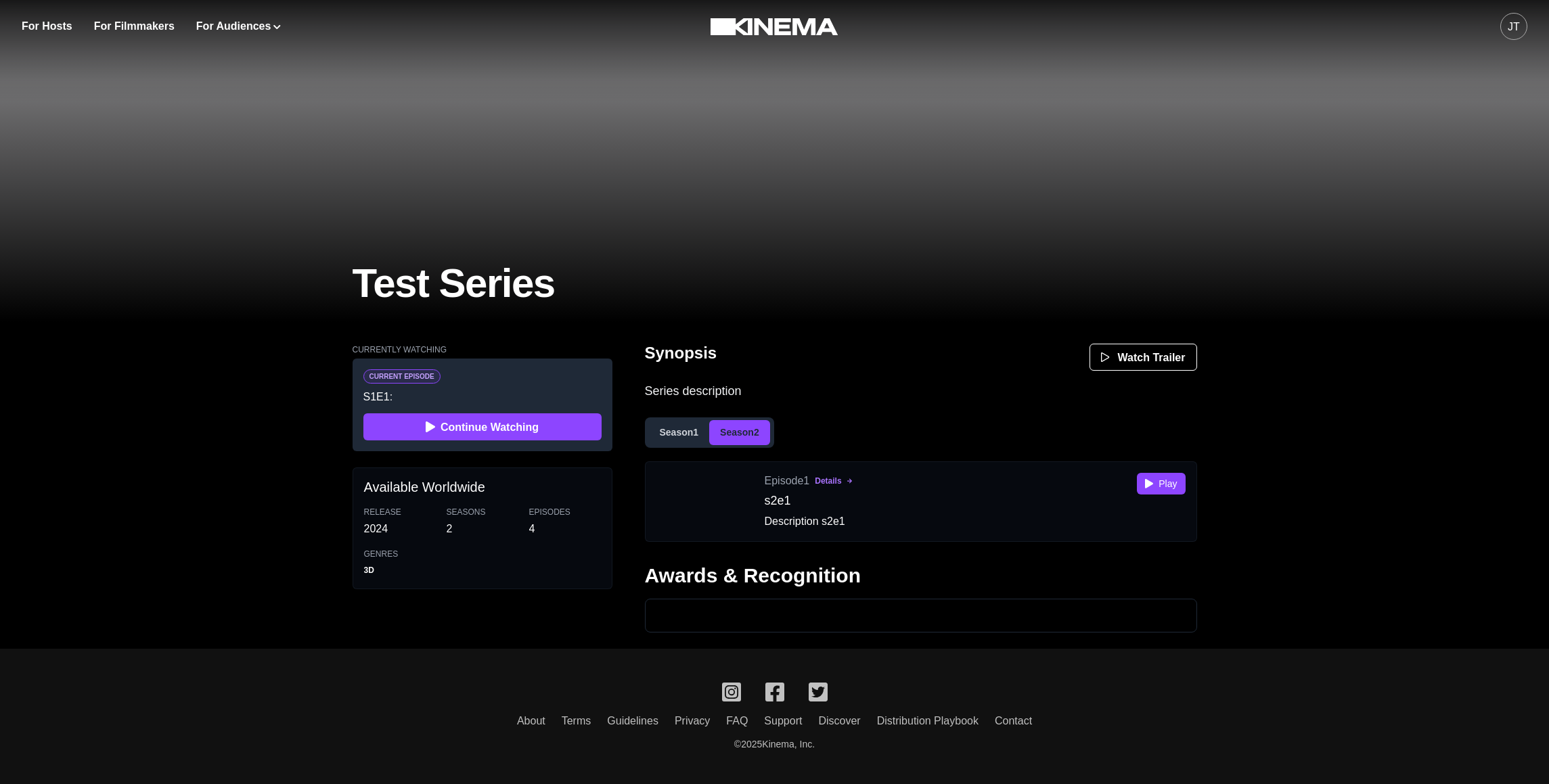 click on "Season  2" at bounding box center [740, 432] 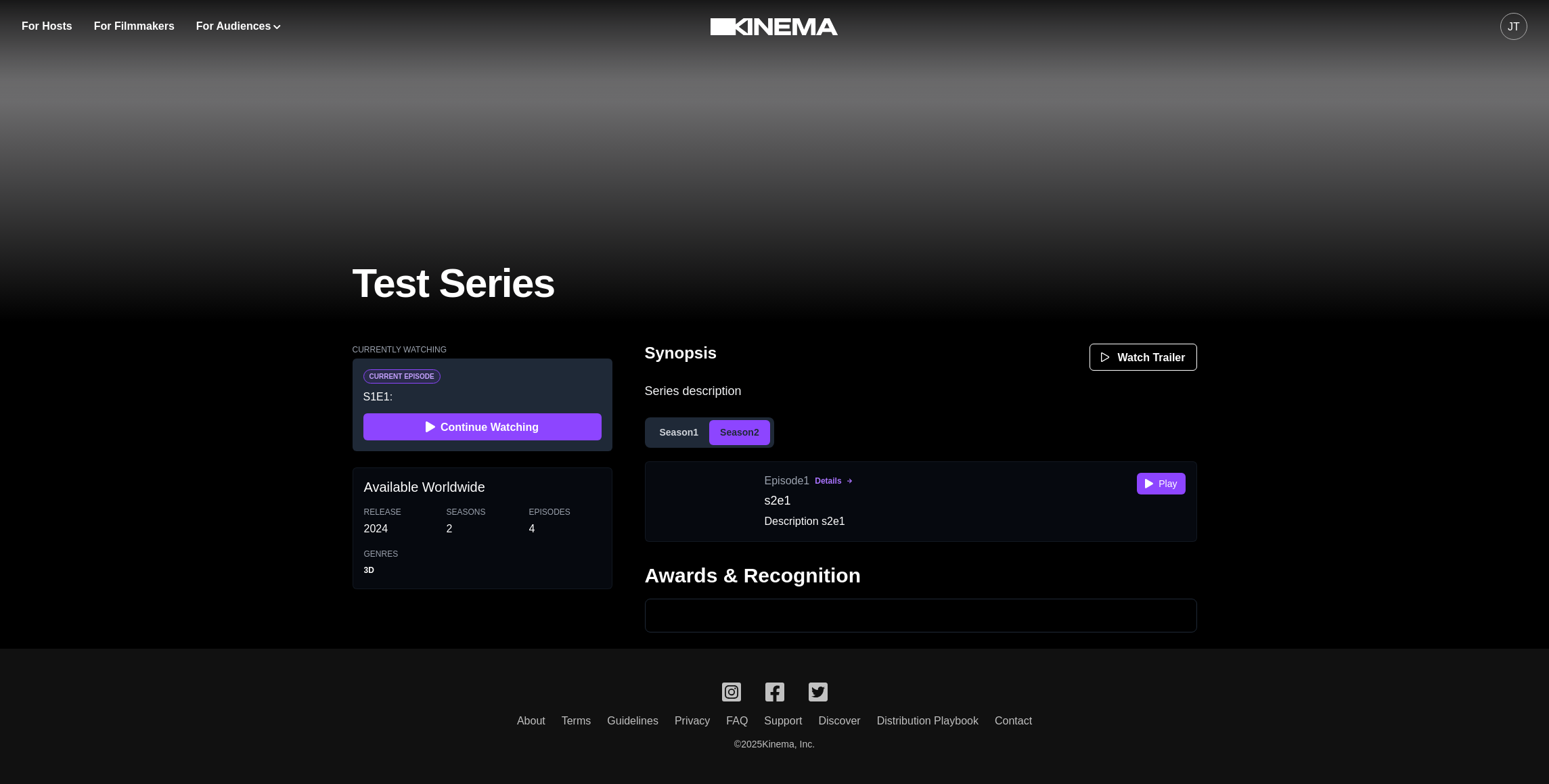 click on "Season  1" at bounding box center [679, 432] 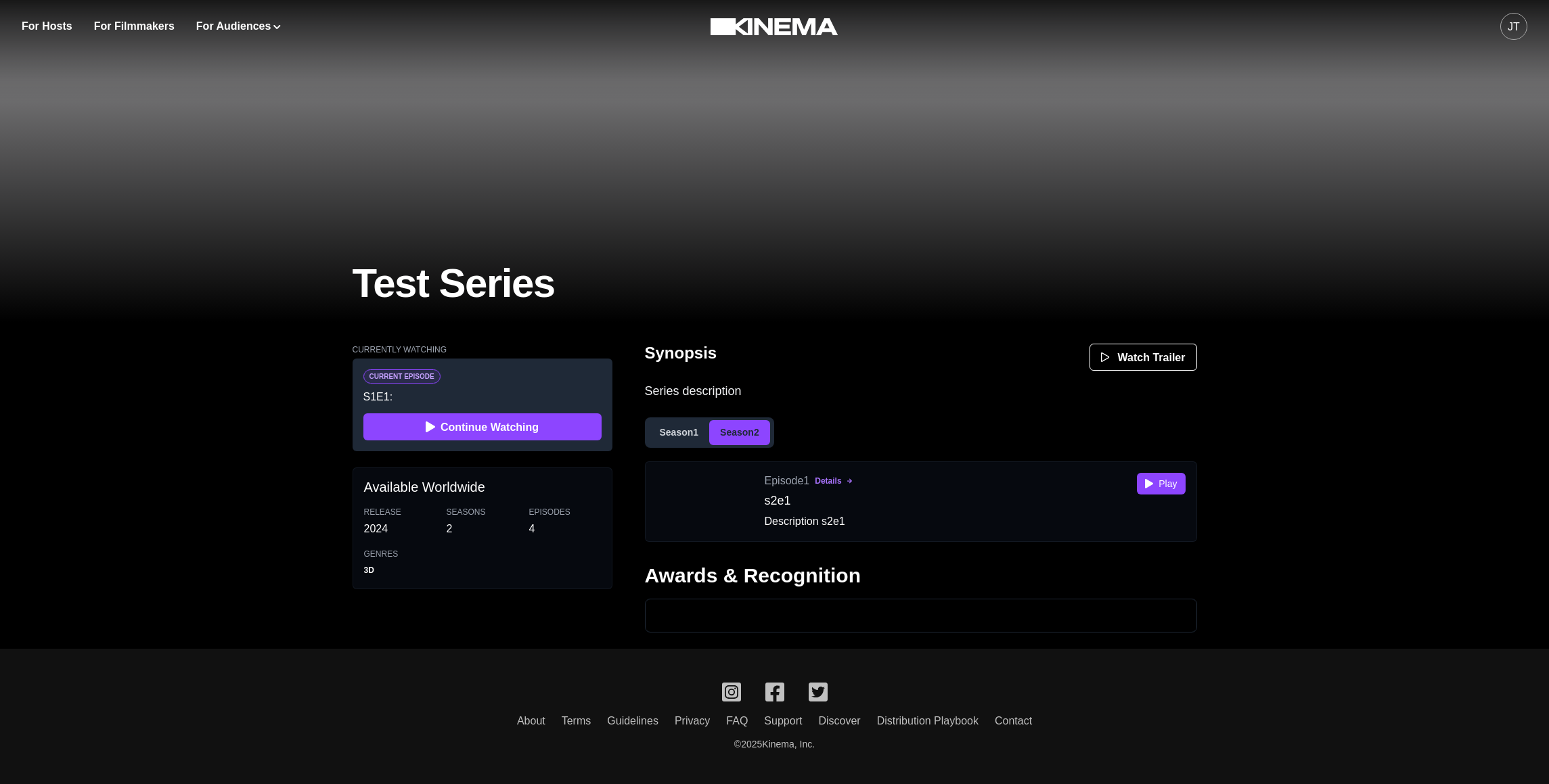click on "Season  2" at bounding box center [740, 432] 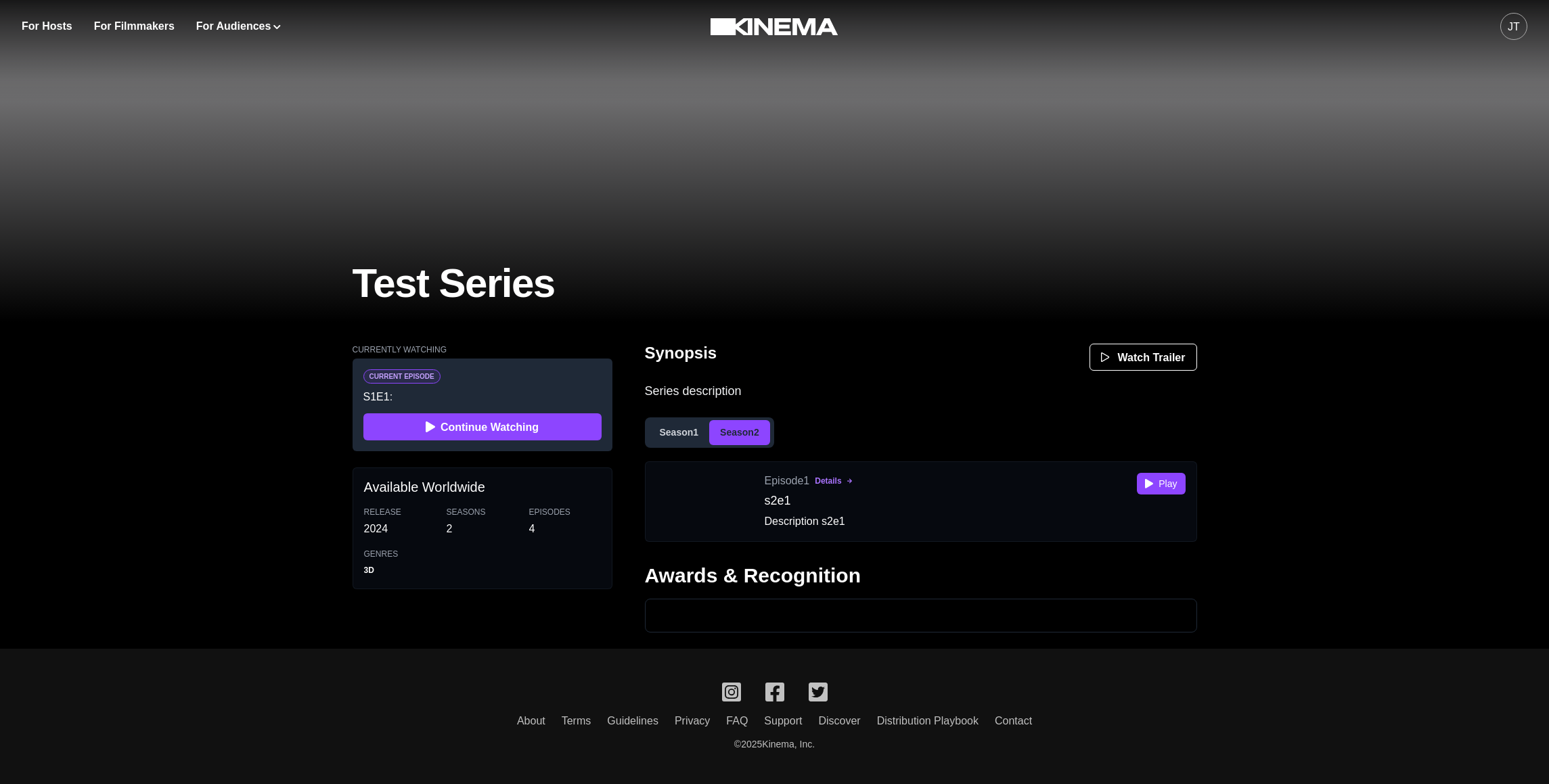 click on "Season  1" at bounding box center [679, 432] 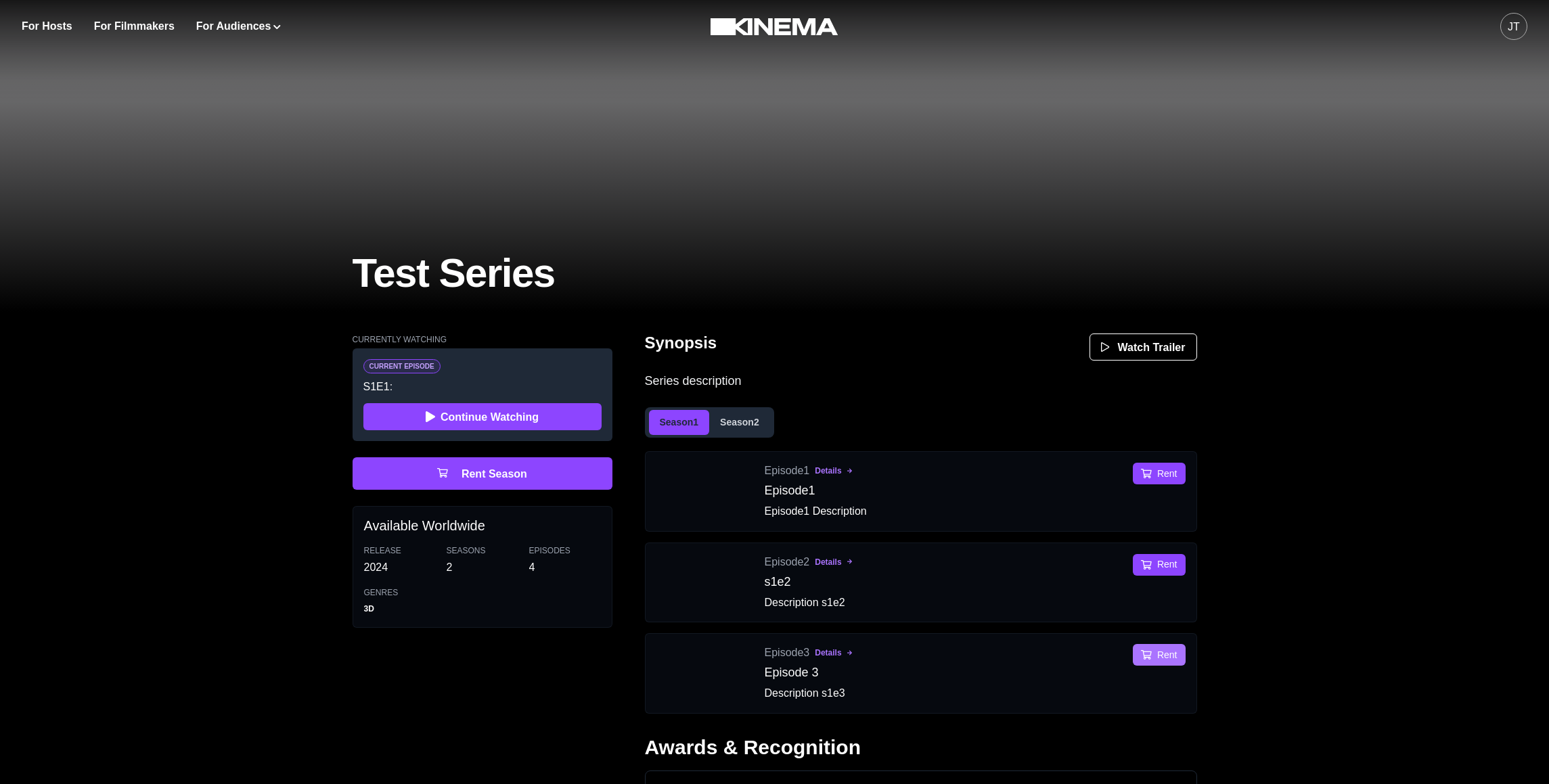 click on "Rent" at bounding box center (1159, 655) 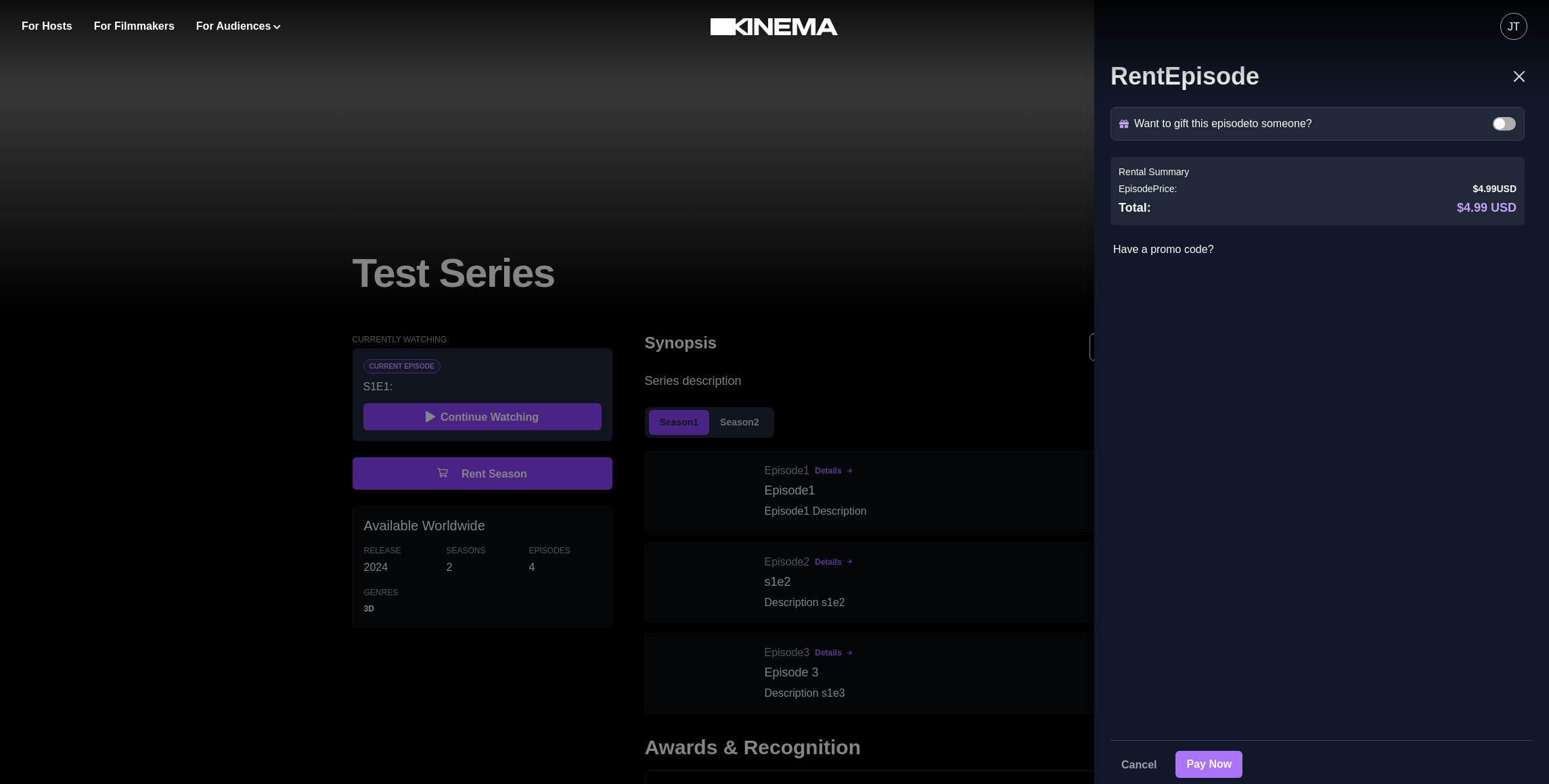 click on "Pay Now" at bounding box center [1209, 764] 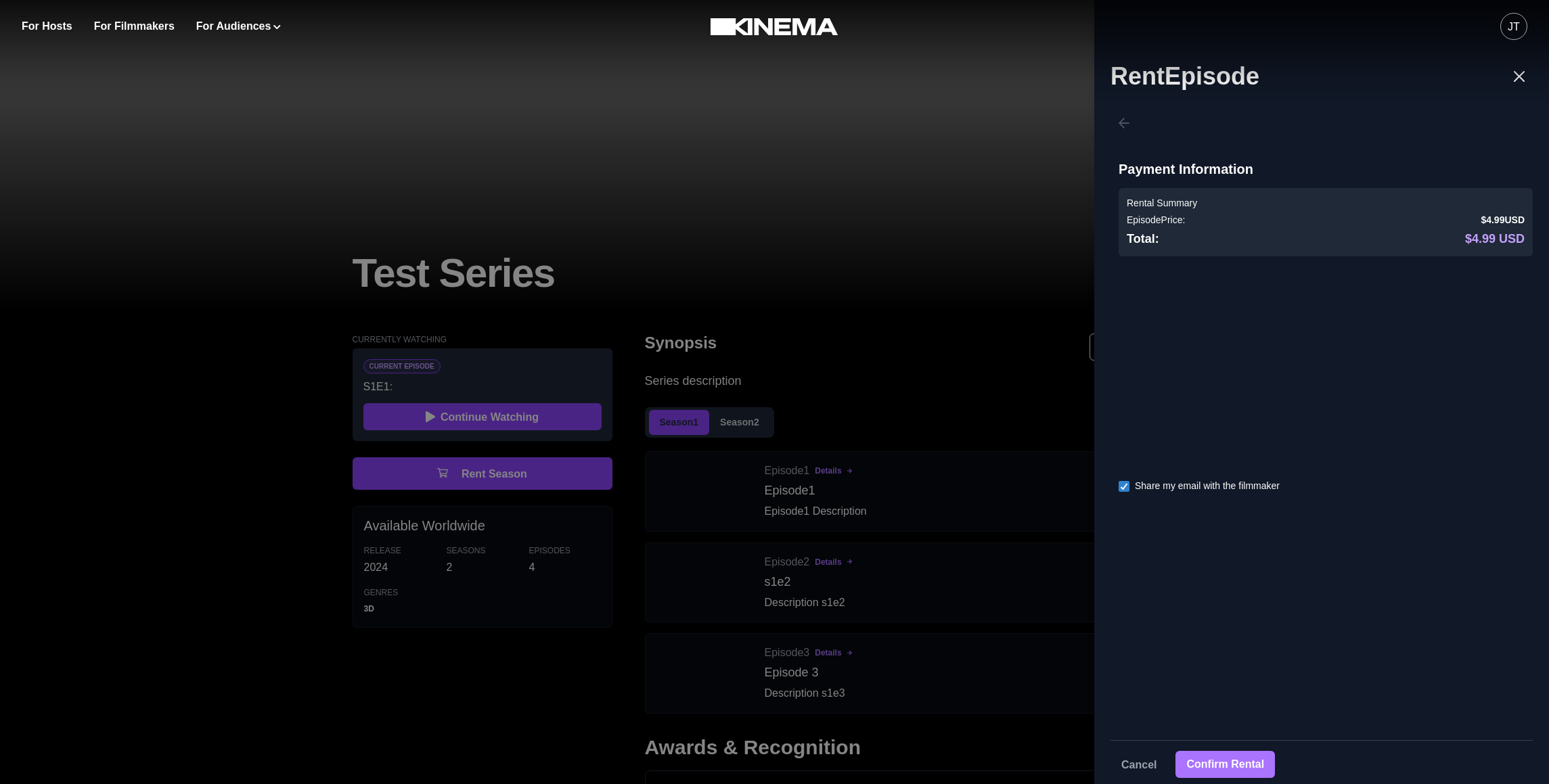 click on "Confirm Rental" at bounding box center [1225, 764] 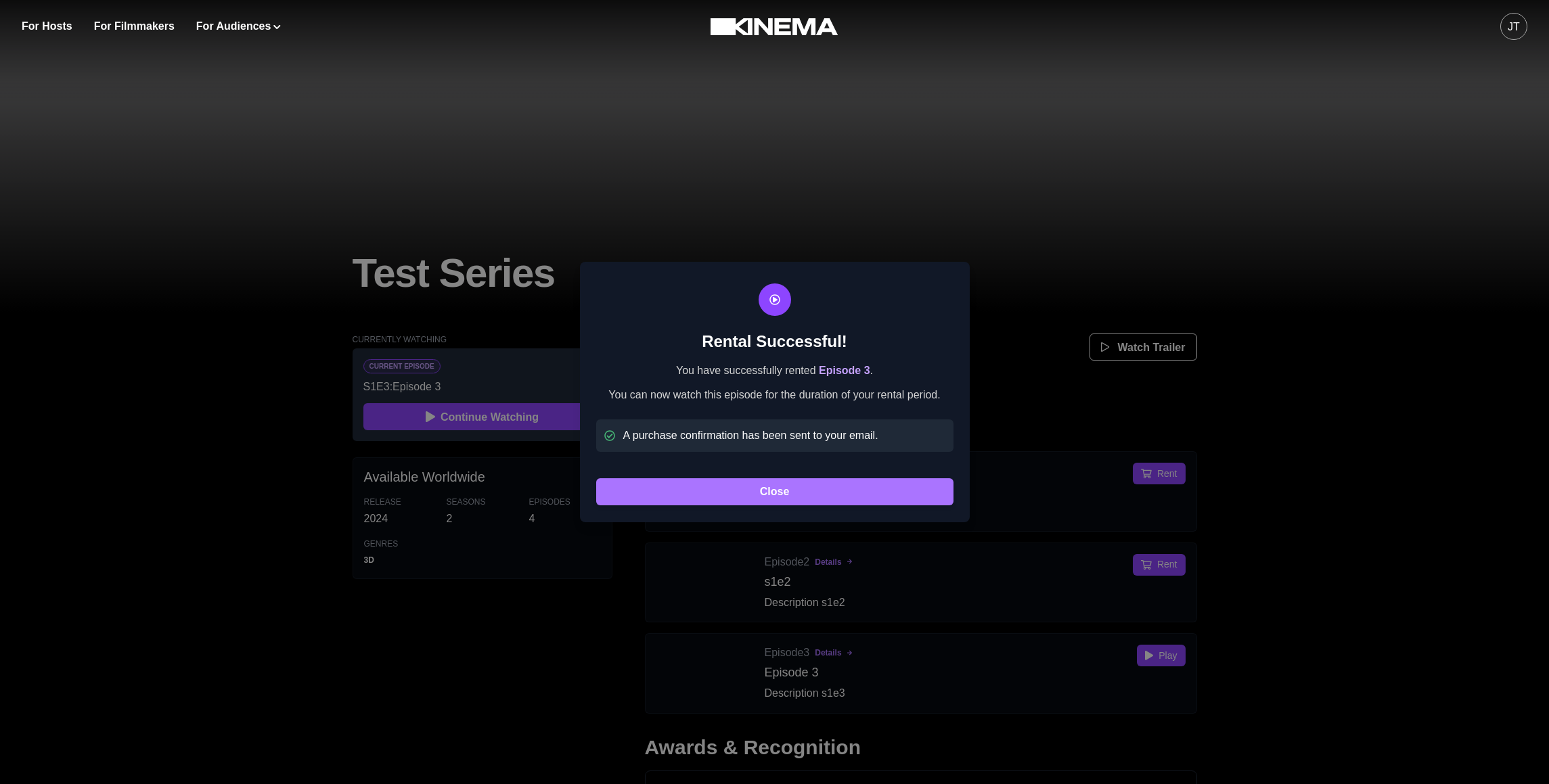 click on "Close" at bounding box center [775, 492] 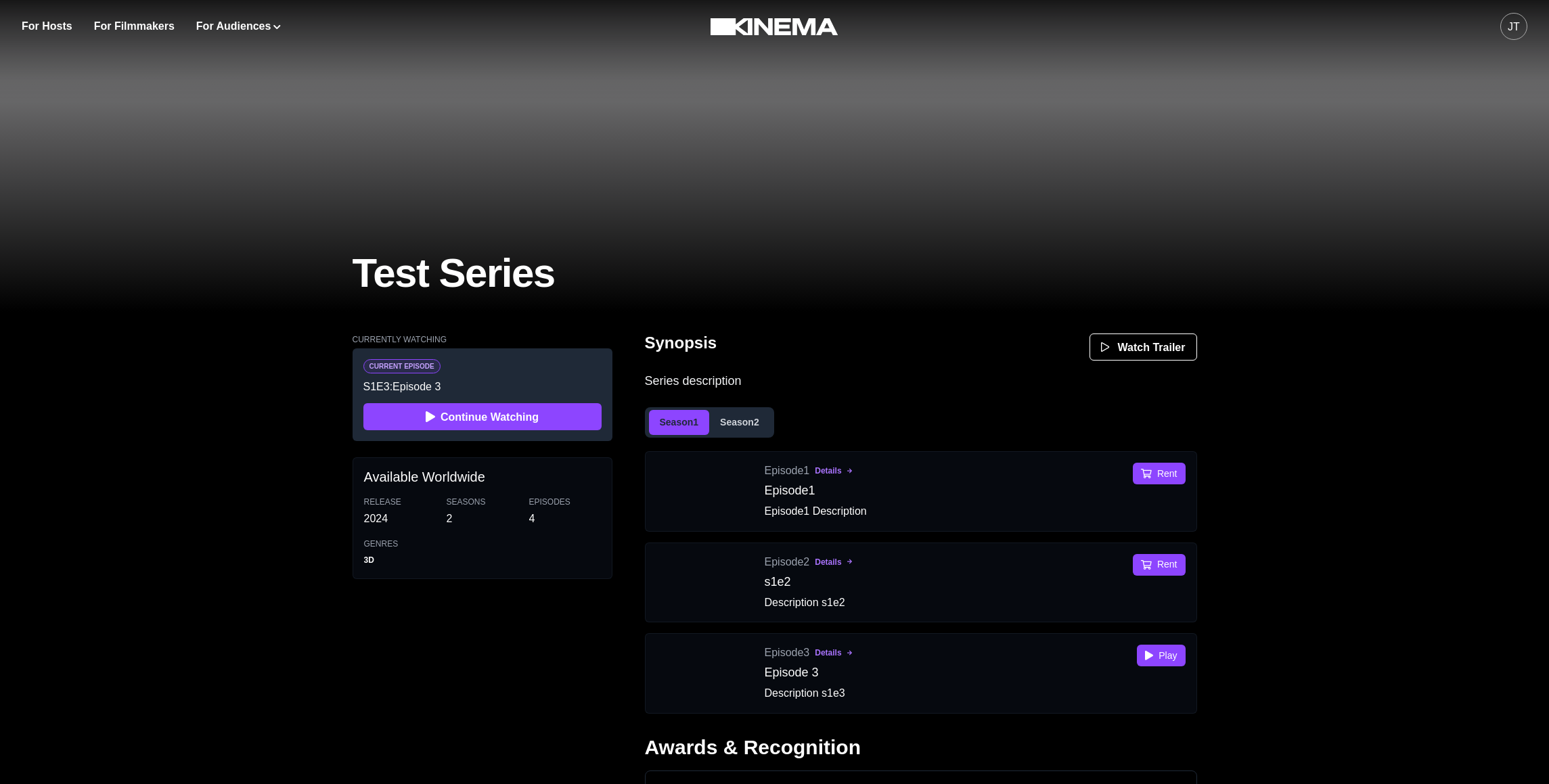 drag, startPoint x: 437, startPoint y: 388, endPoint x: 491, endPoint y: 383, distance: 54.23099 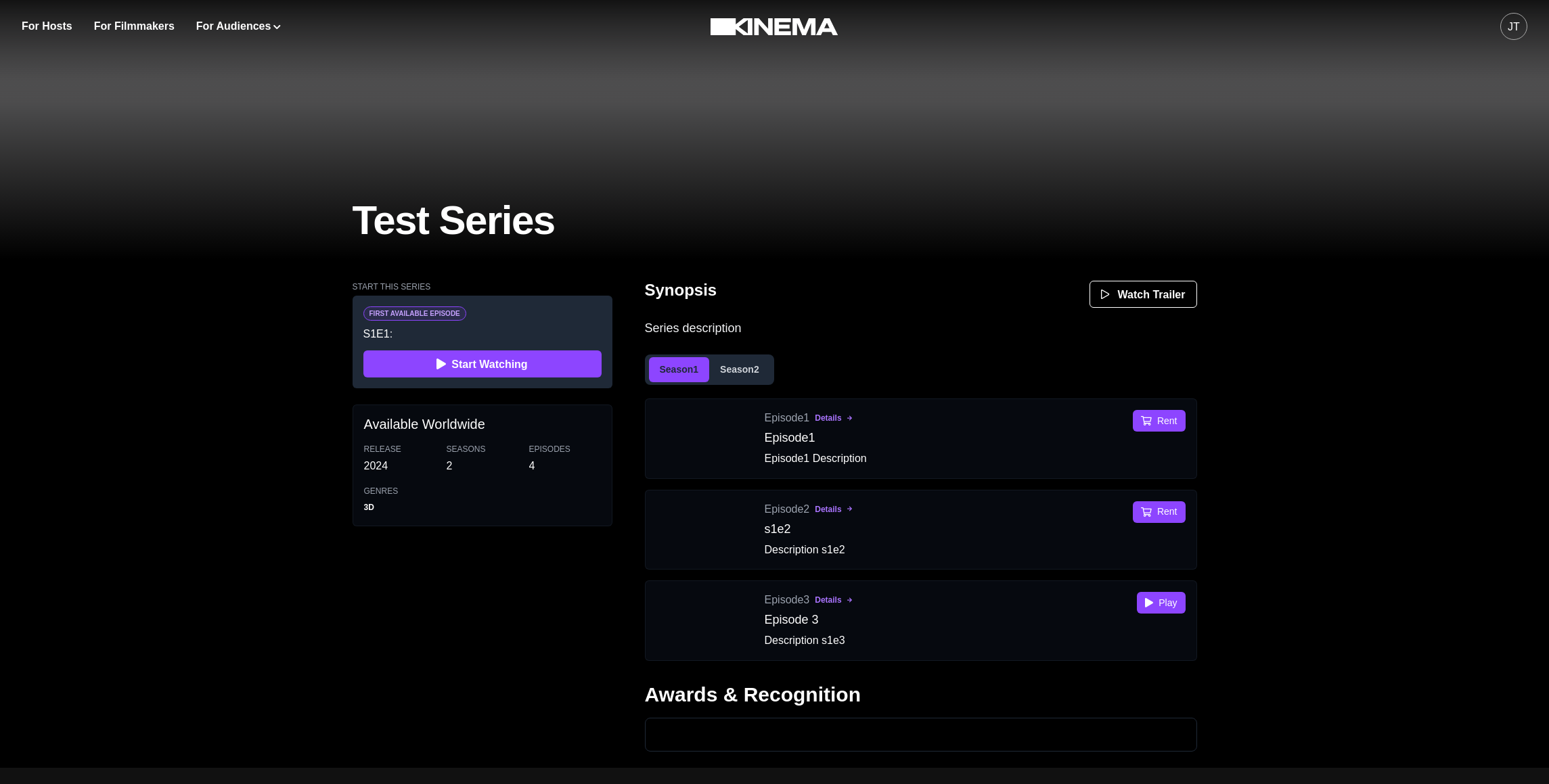 scroll, scrollTop: 258, scrollLeft: 0, axis: vertical 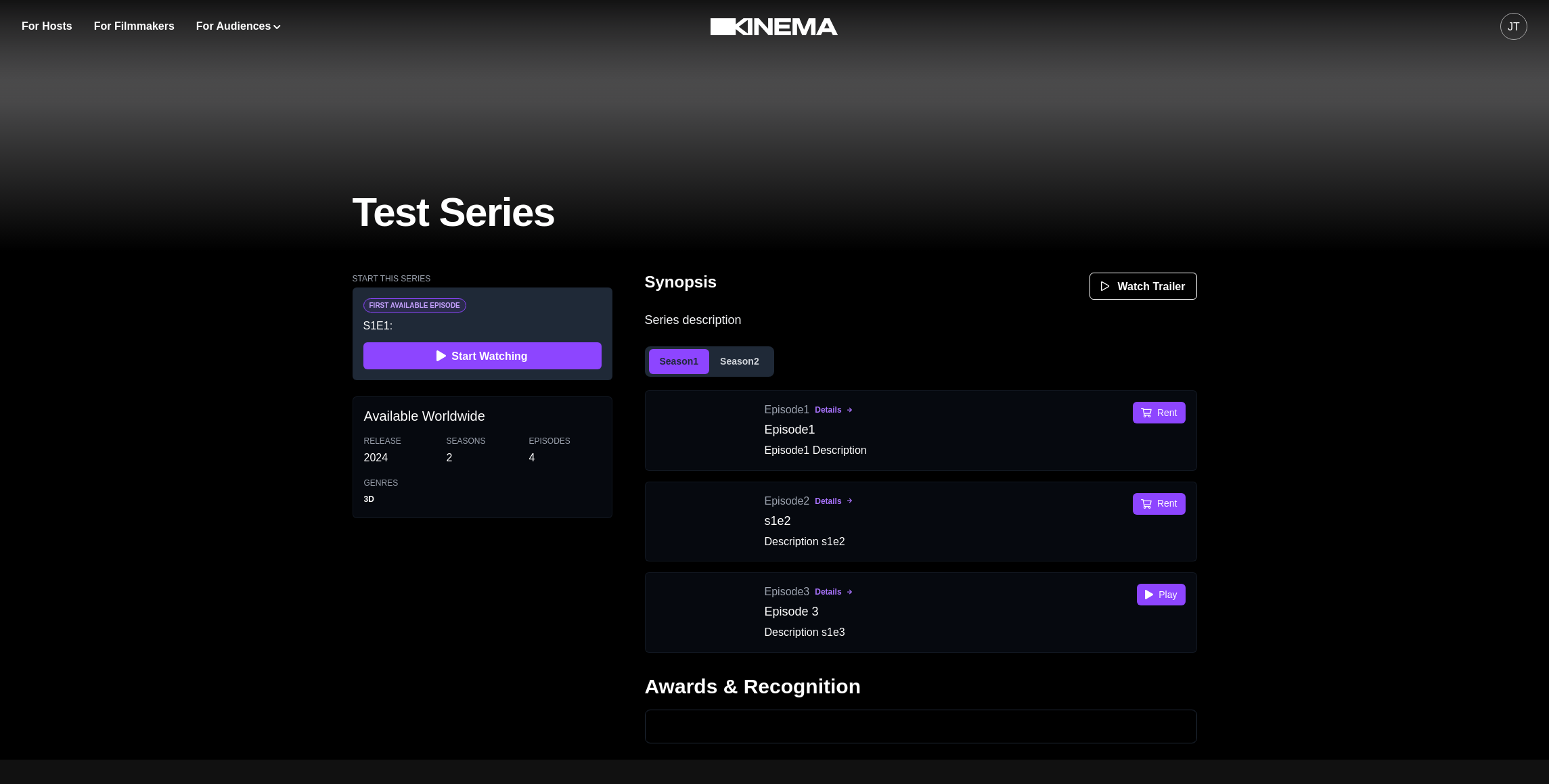 drag, startPoint x: 380, startPoint y: 324, endPoint x: 437, endPoint y: 326, distance: 57.03508 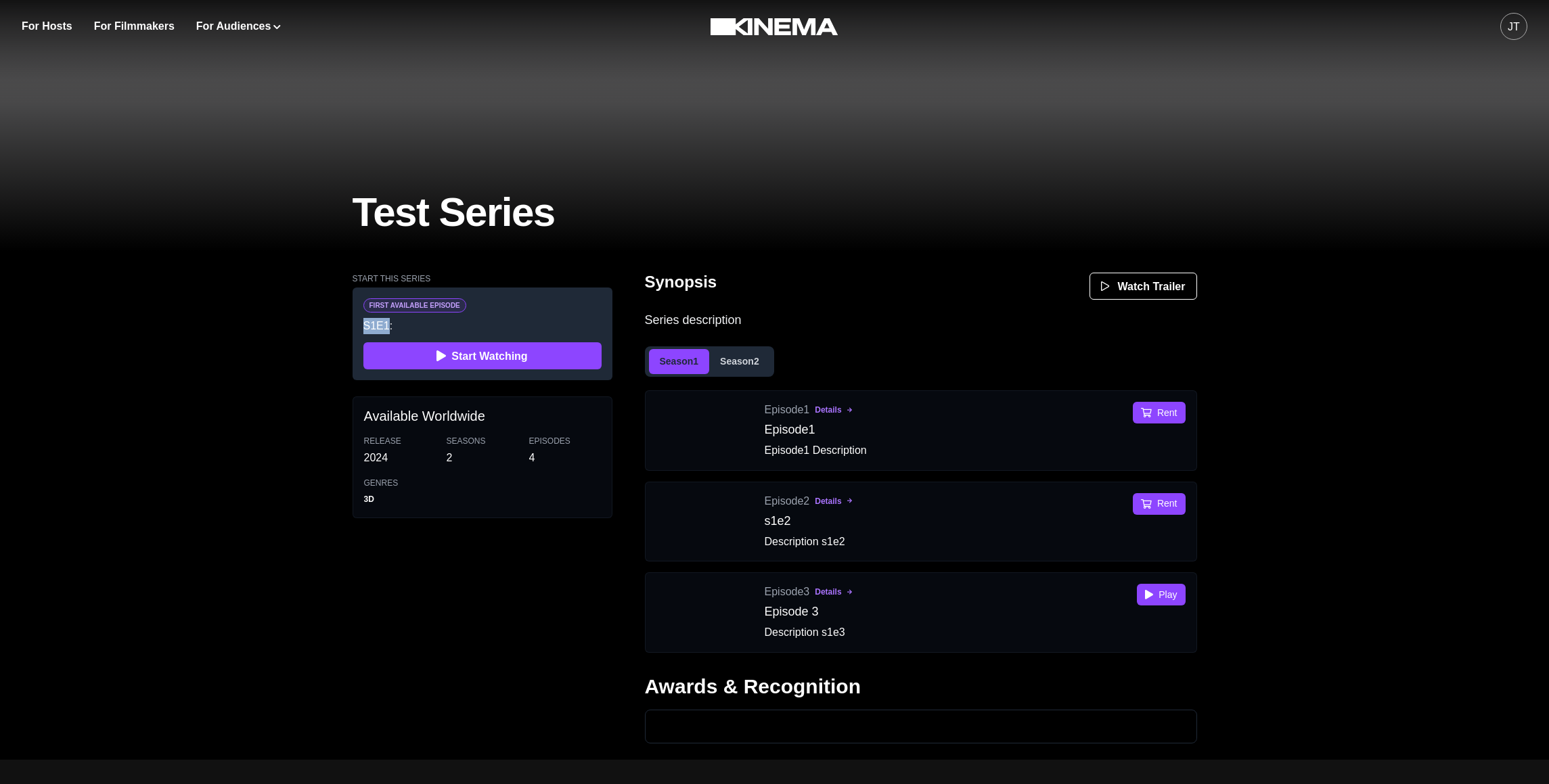 click on "S 1  E 1 :" at bounding box center [482, 326] 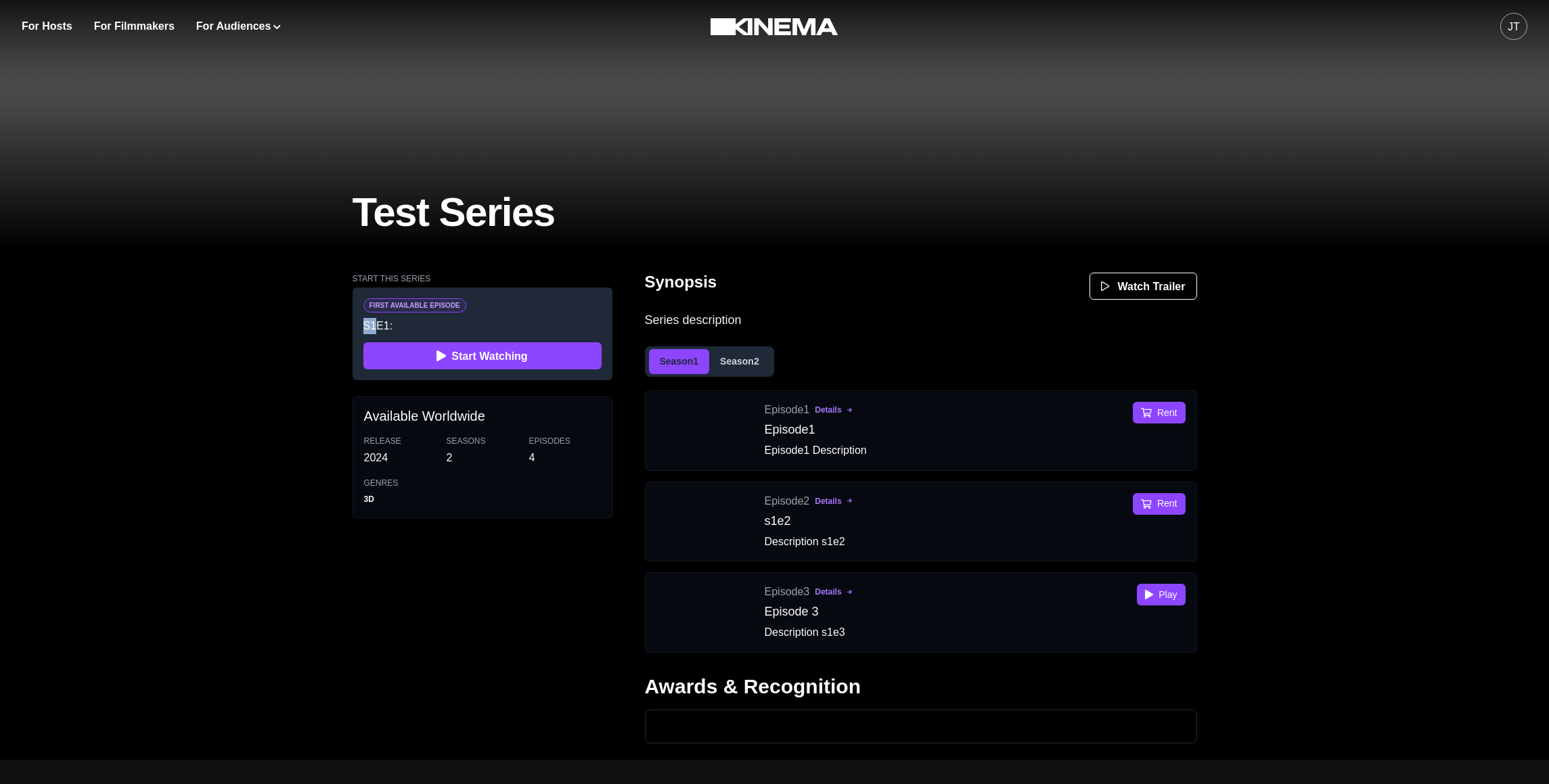click on "S 1  E 1 :" at bounding box center (482, 326) 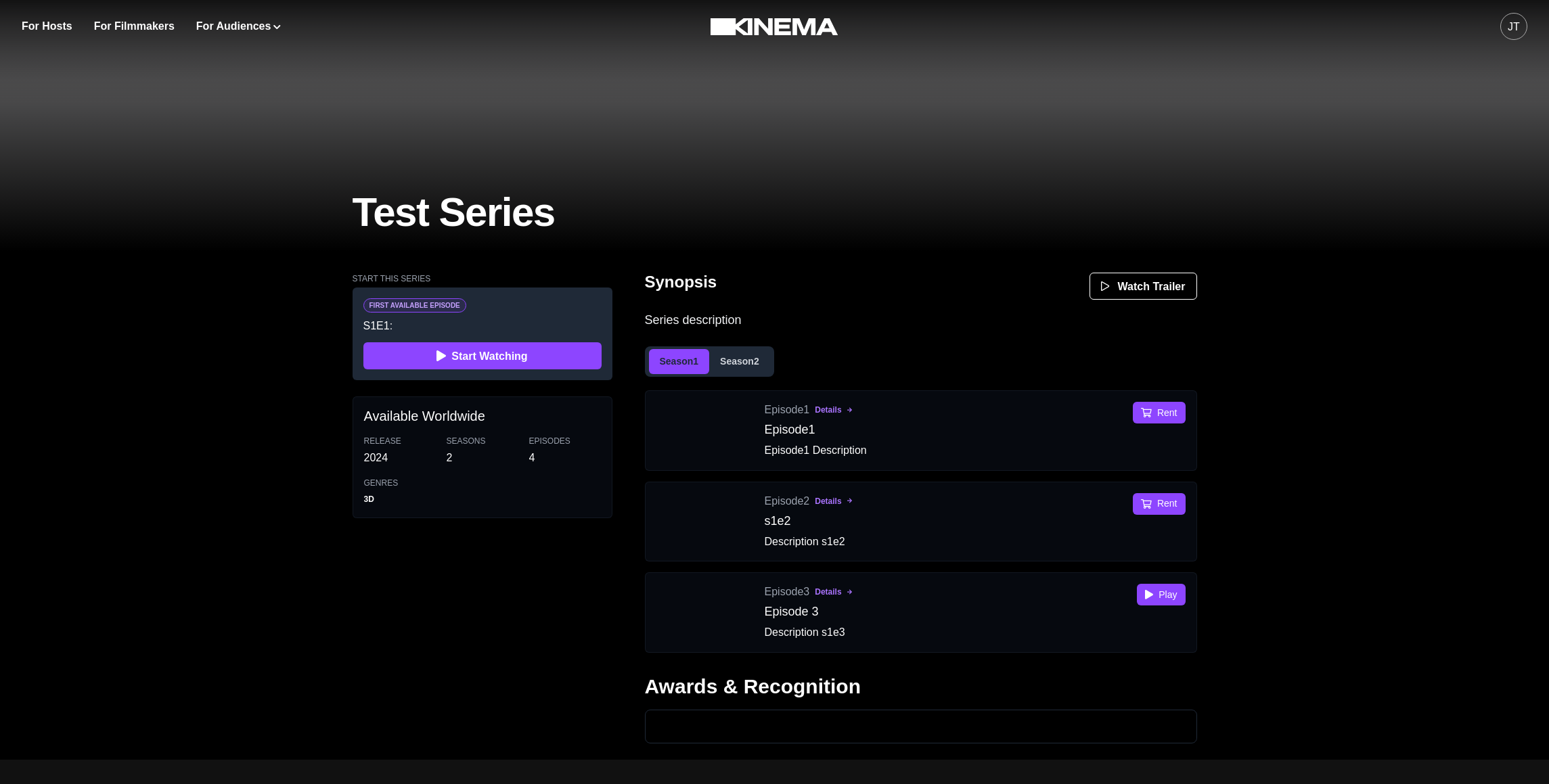 click on "Synopsis Watch Trailer Series description" at bounding box center (921, 301) 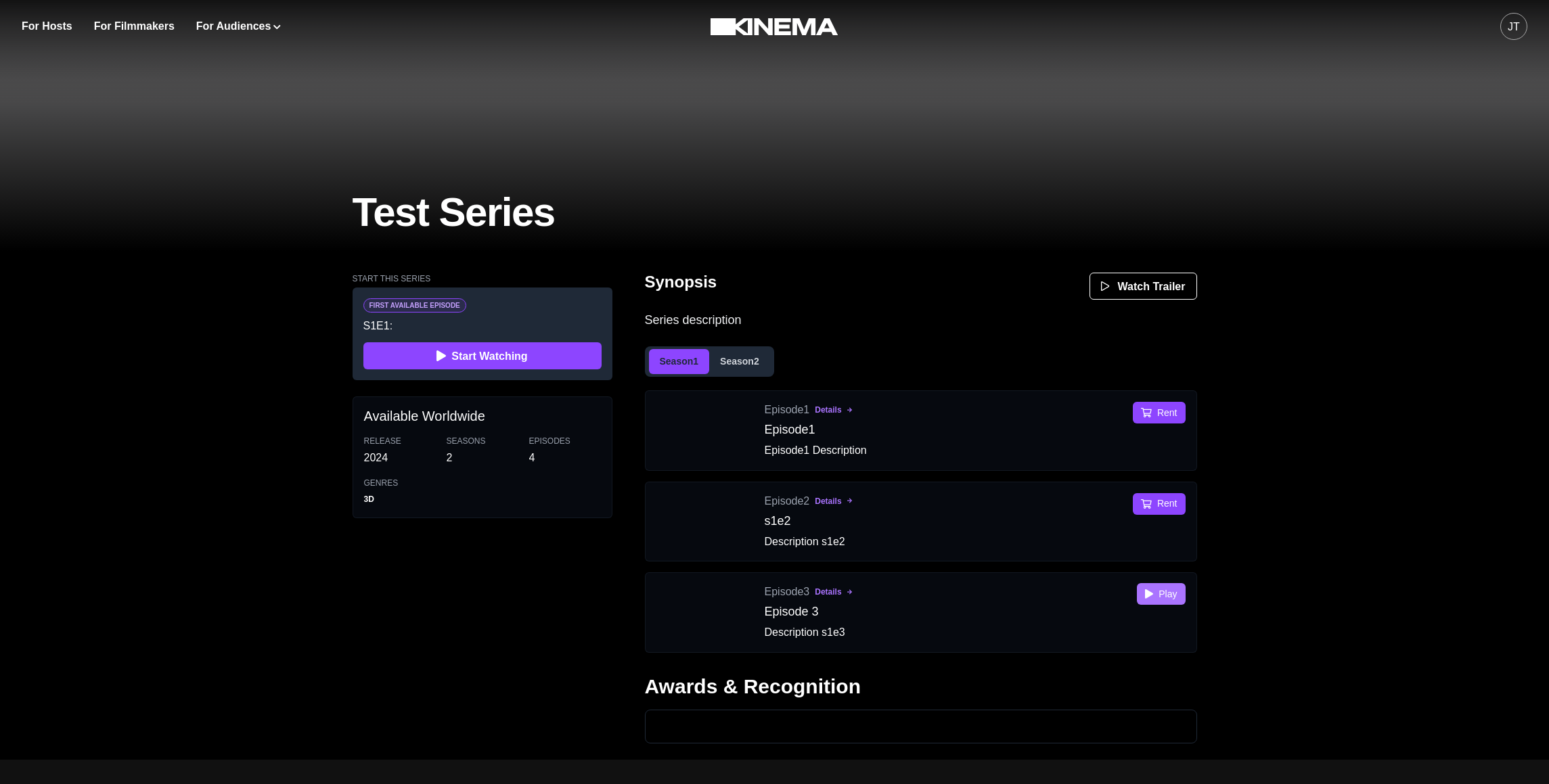 click on "Play" at bounding box center [1161, 594] 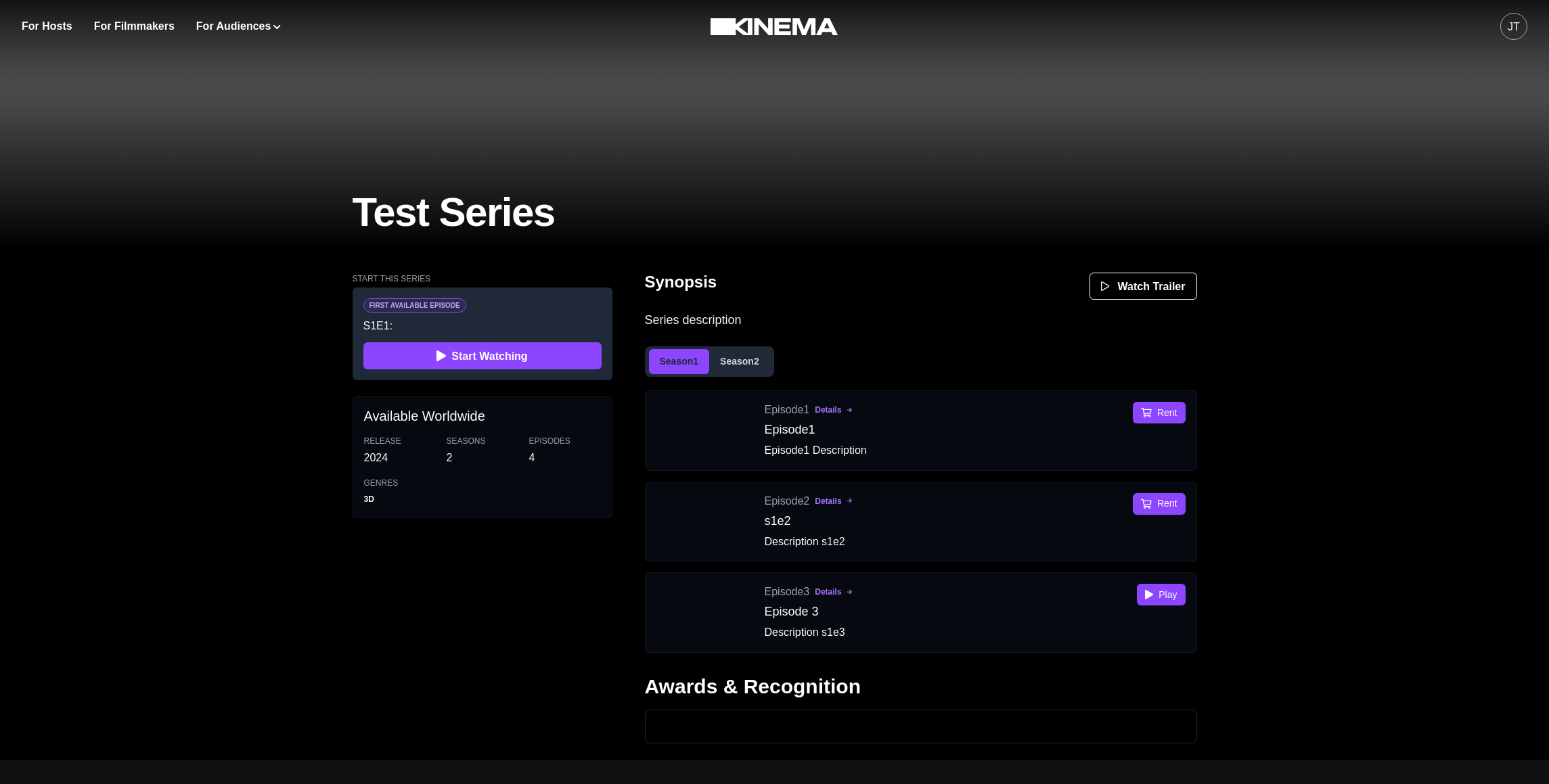 scroll, scrollTop: 0, scrollLeft: 0, axis: both 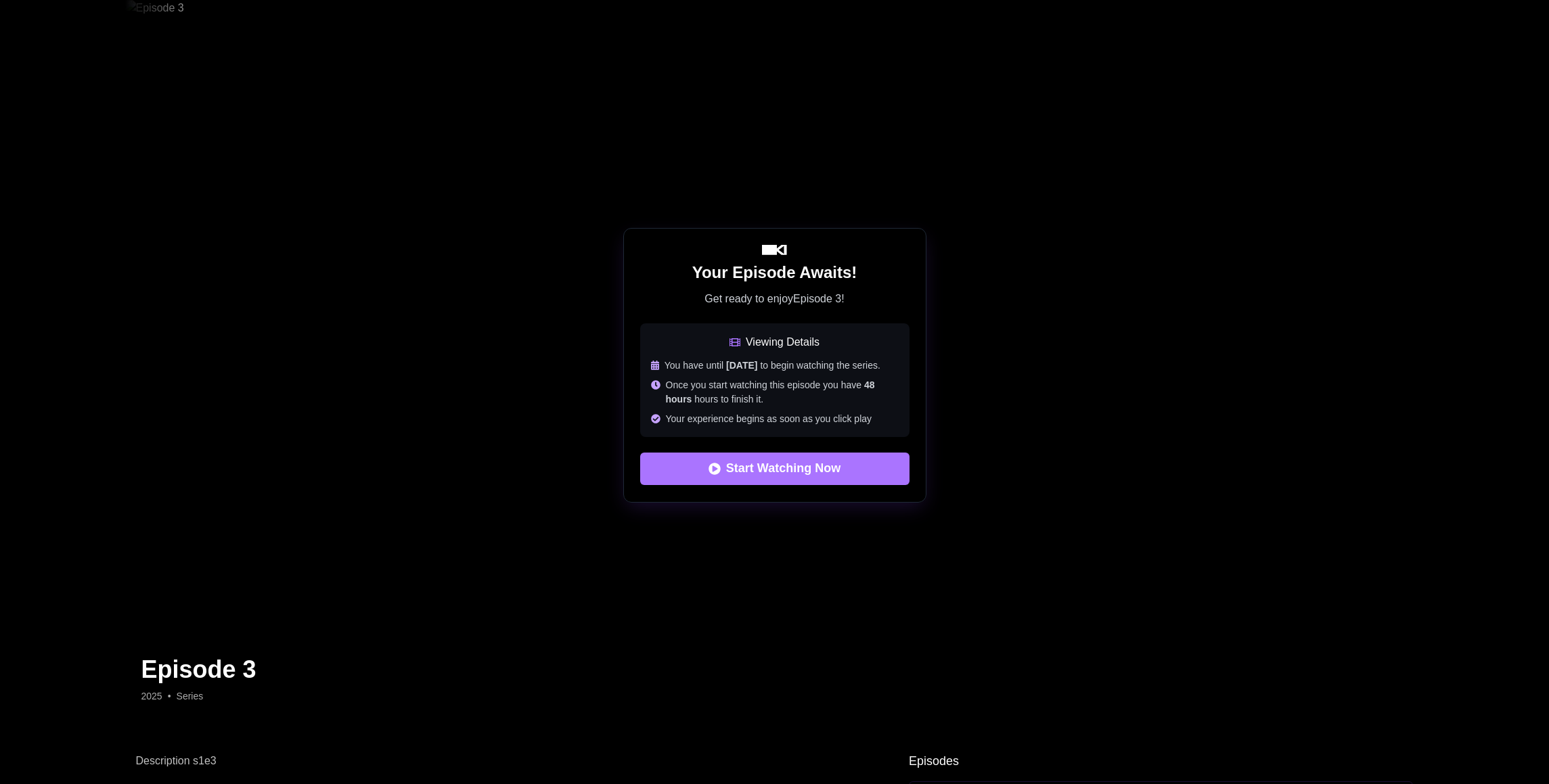 click on "Start Watching Now" at bounding box center (775, 469) 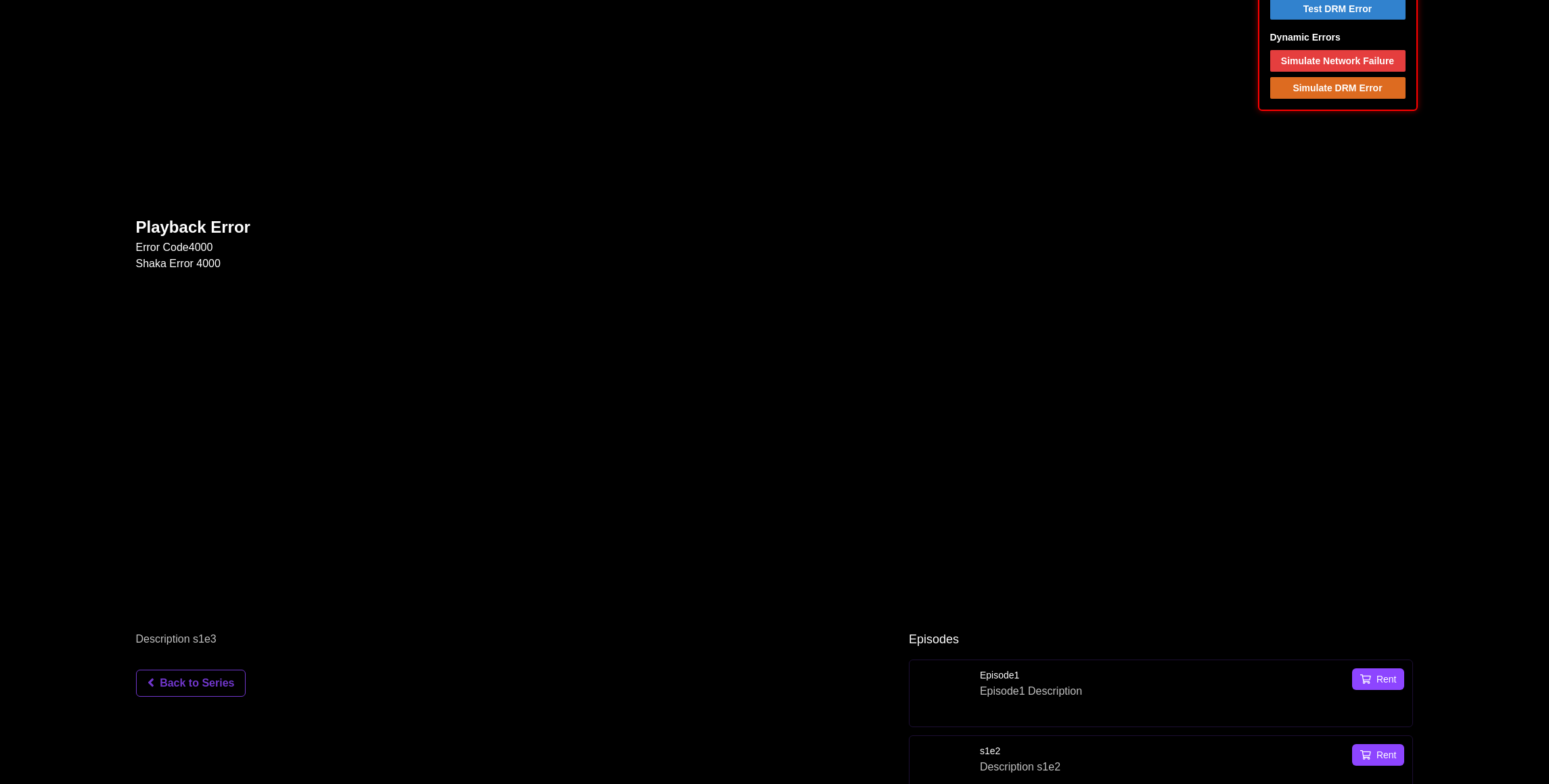 scroll, scrollTop: 124, scrollLeft: 0, axis: vertical 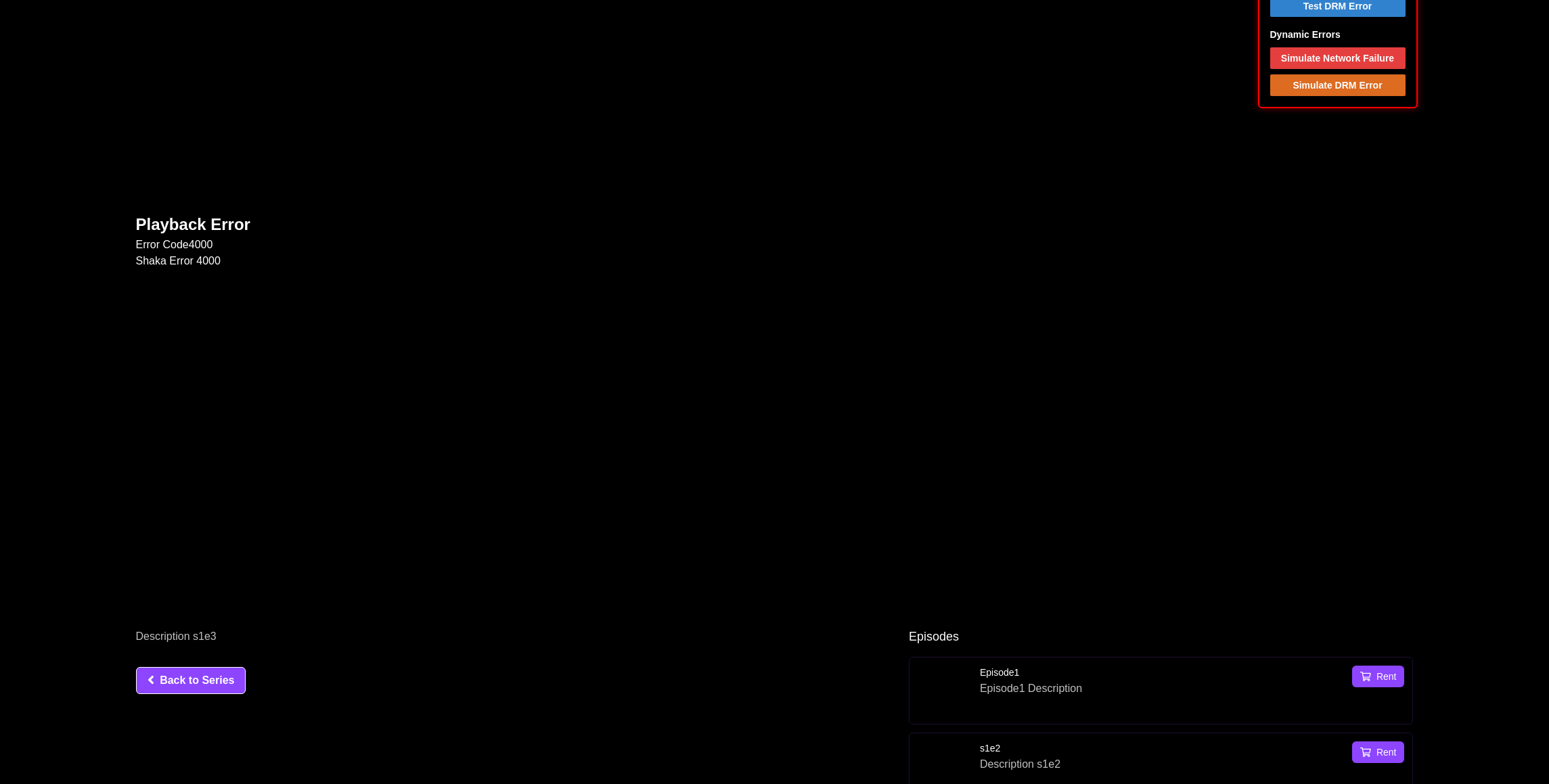 click on "Back to Series" at bounding box center (191, 681) 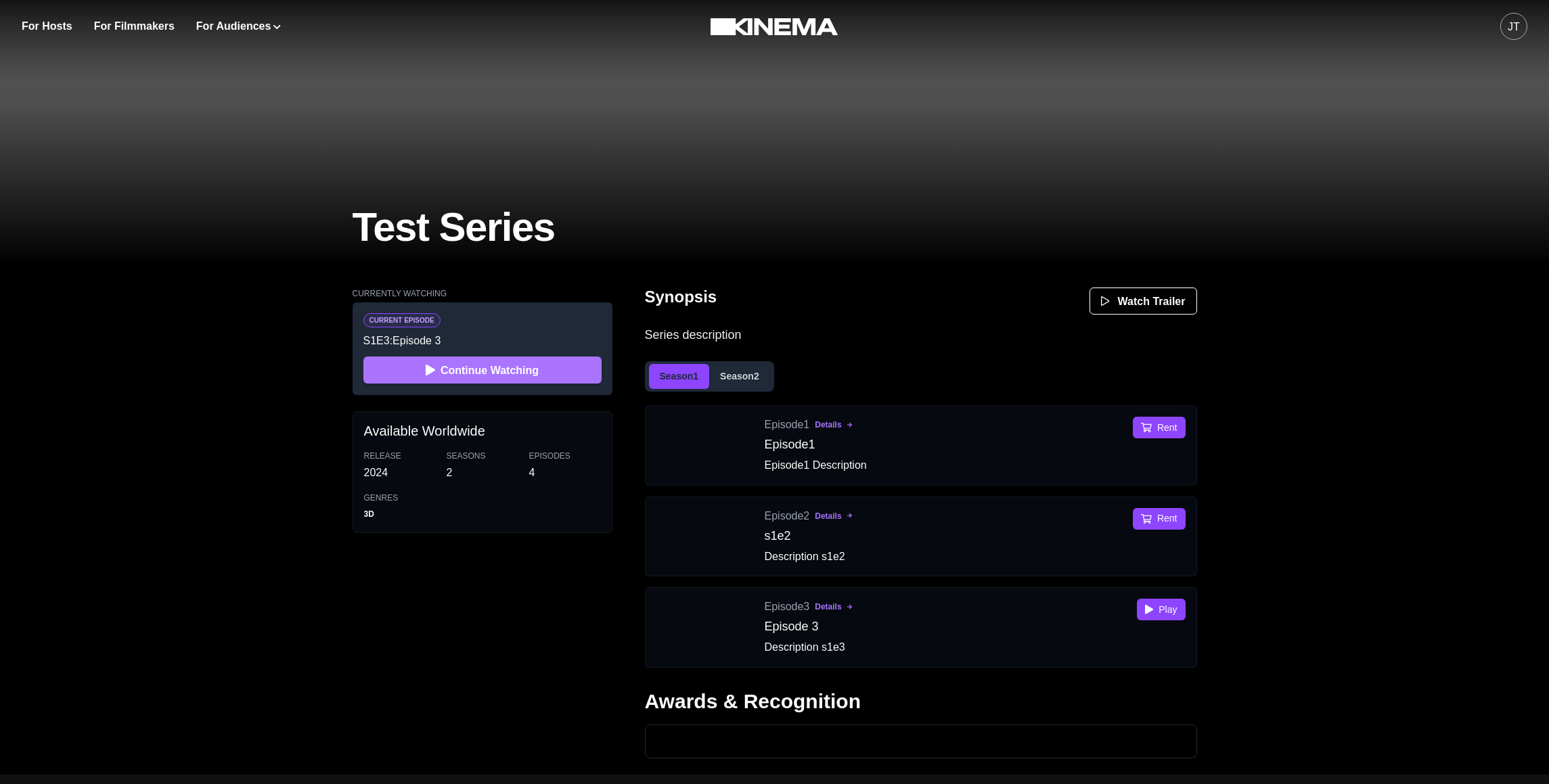 scroll, scrollTop: 246, scrollLeft: 0, axis: vertical 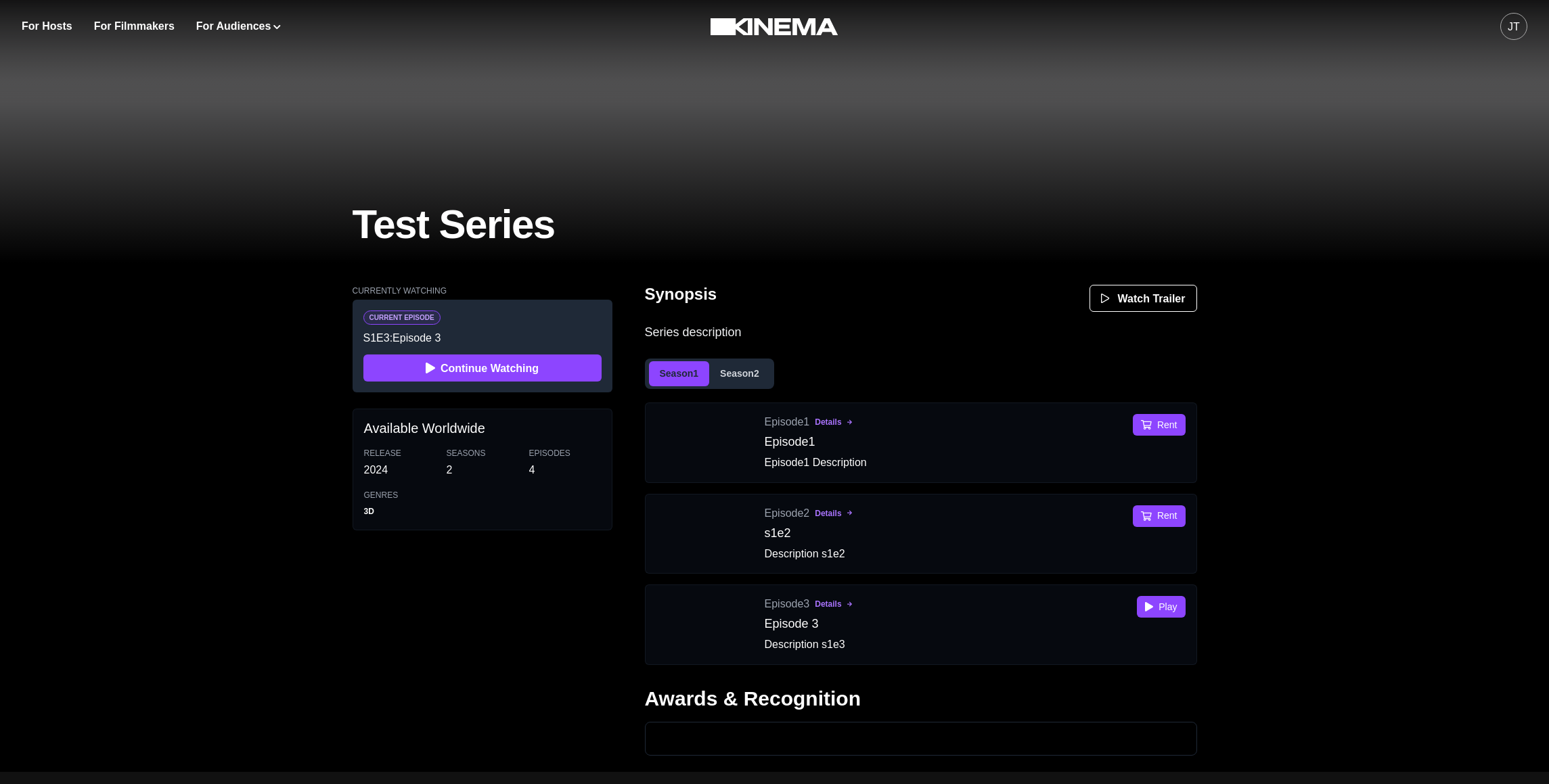 click on "Synopsis Watch Trailer Series description Season  1 Season  2 Episode  1 Details Episode1 Episode1 Description Rent Episode  1 32 minutes Details Episode1 Episode1 Description Rent Episode  2 Details s1e2 Description s1e2 Rent Episode  2 32 minutes Details s1e2 Description s1e2 Rent Episode  3 Details Episode 3 Description s1e3 Play Episode  3 32 minutes Details Episode 3 Description s1e3 Play Awards & Recognition Episode  1 Details s2e1 Description s2e1 Play Episode  1 32 minutes Details s2e1 Description s2e1 Play Awards & Recognition" at bounding box center [921, 528] 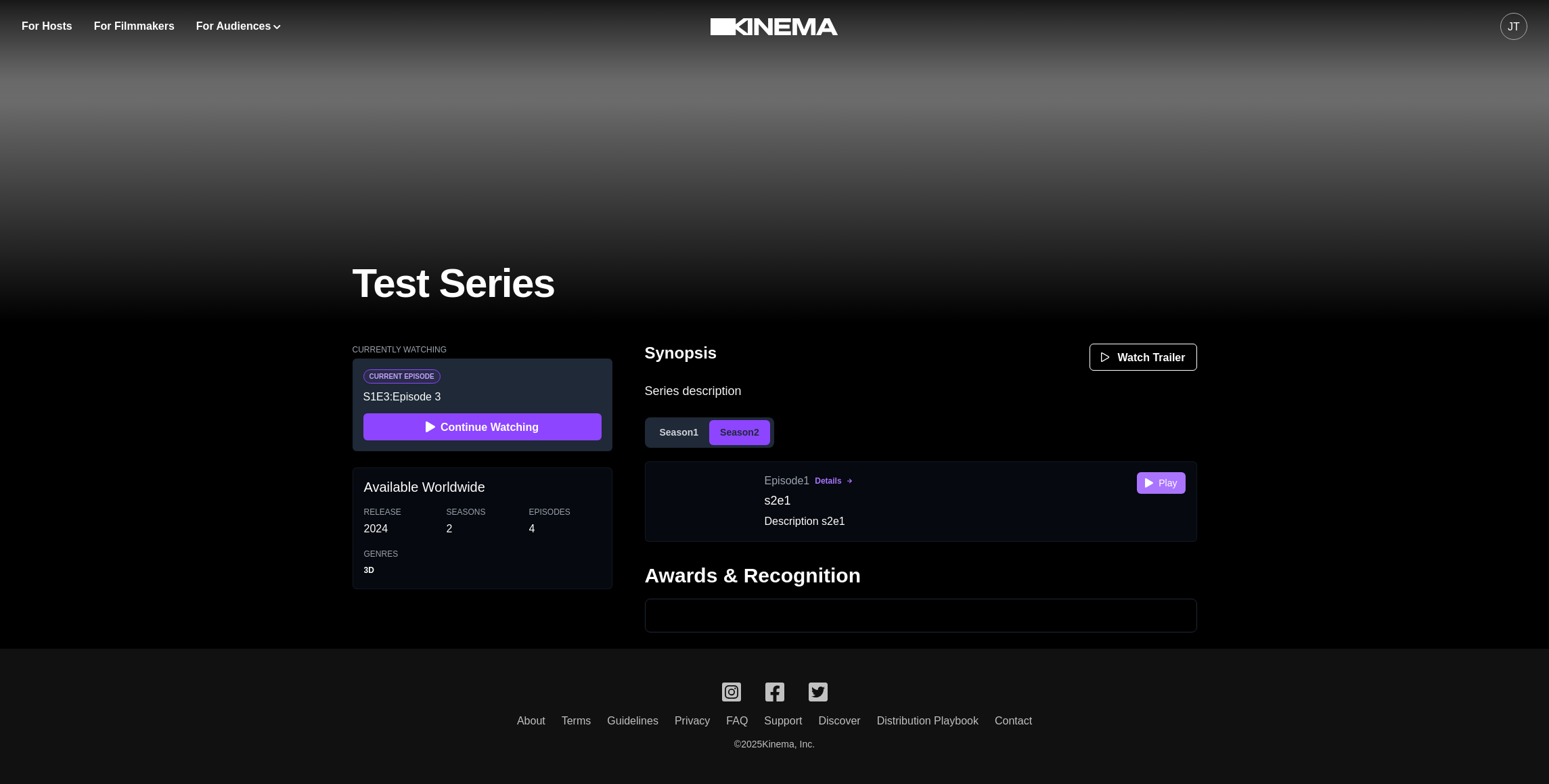 click on "Play" at bounding box center (1161, 483) 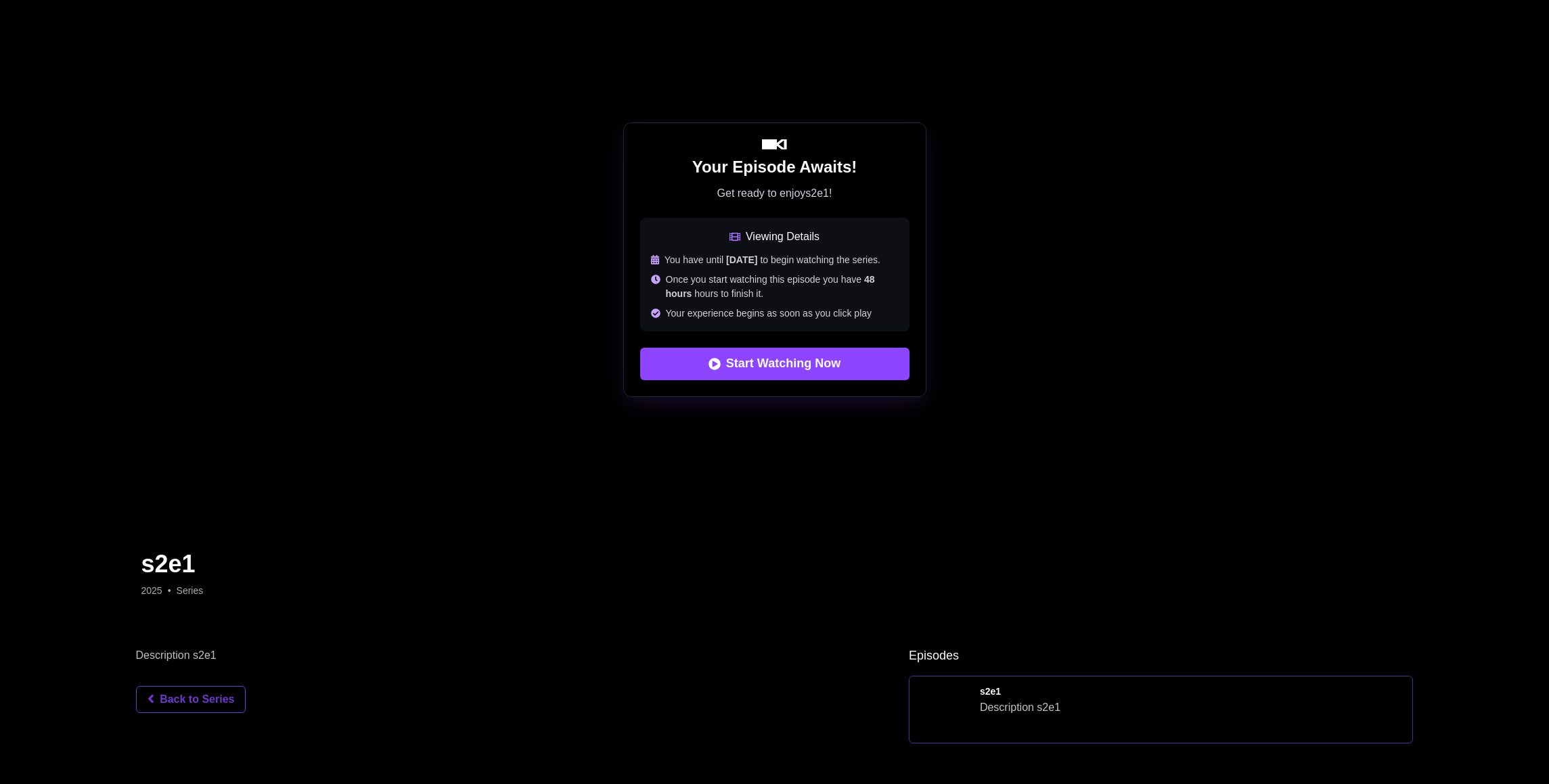 scroll, scrollTop: 0, scrollLeft: 0, axis: both 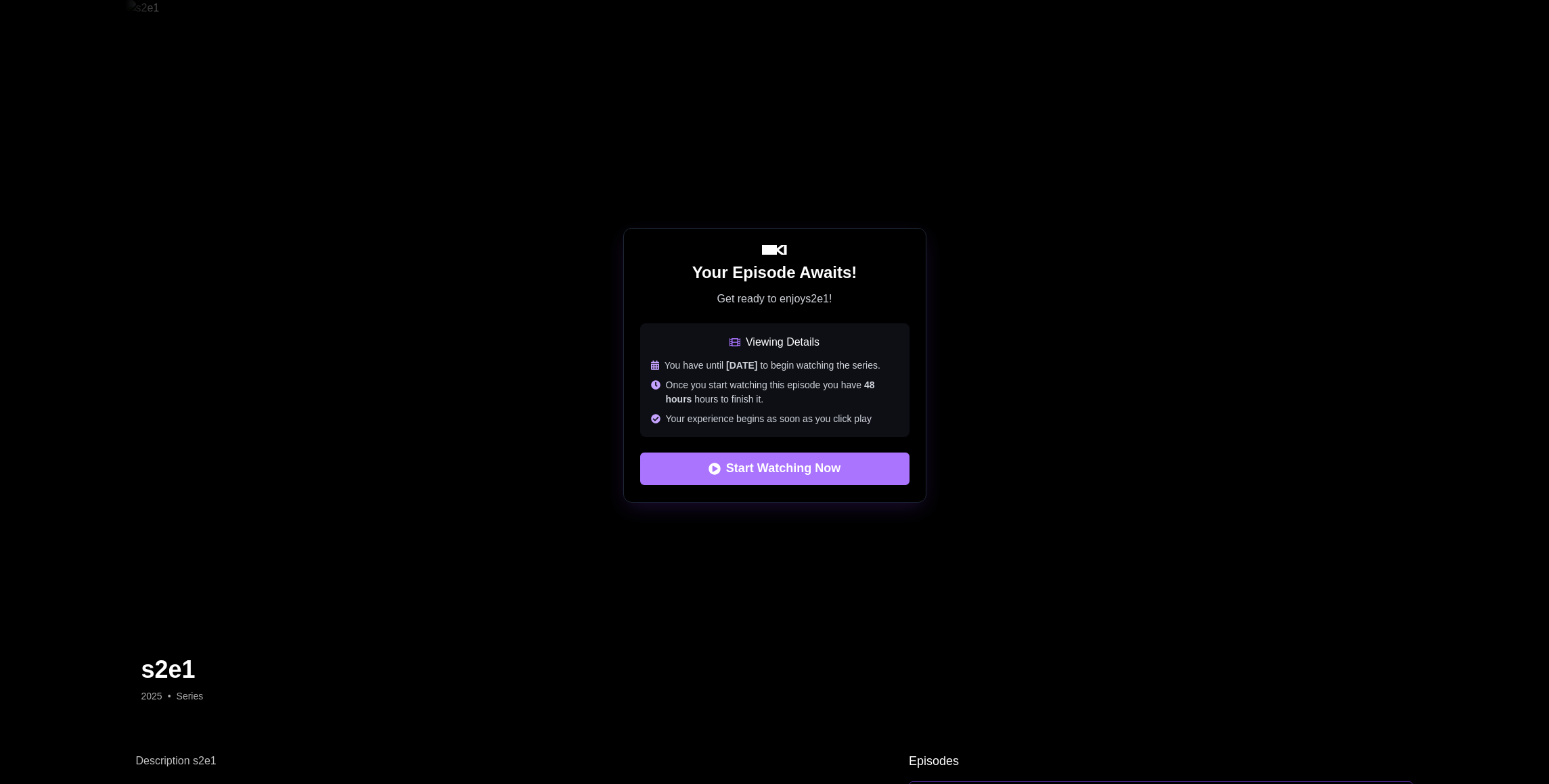 click on "Start Watching Now" at bounding box center (775, 469) 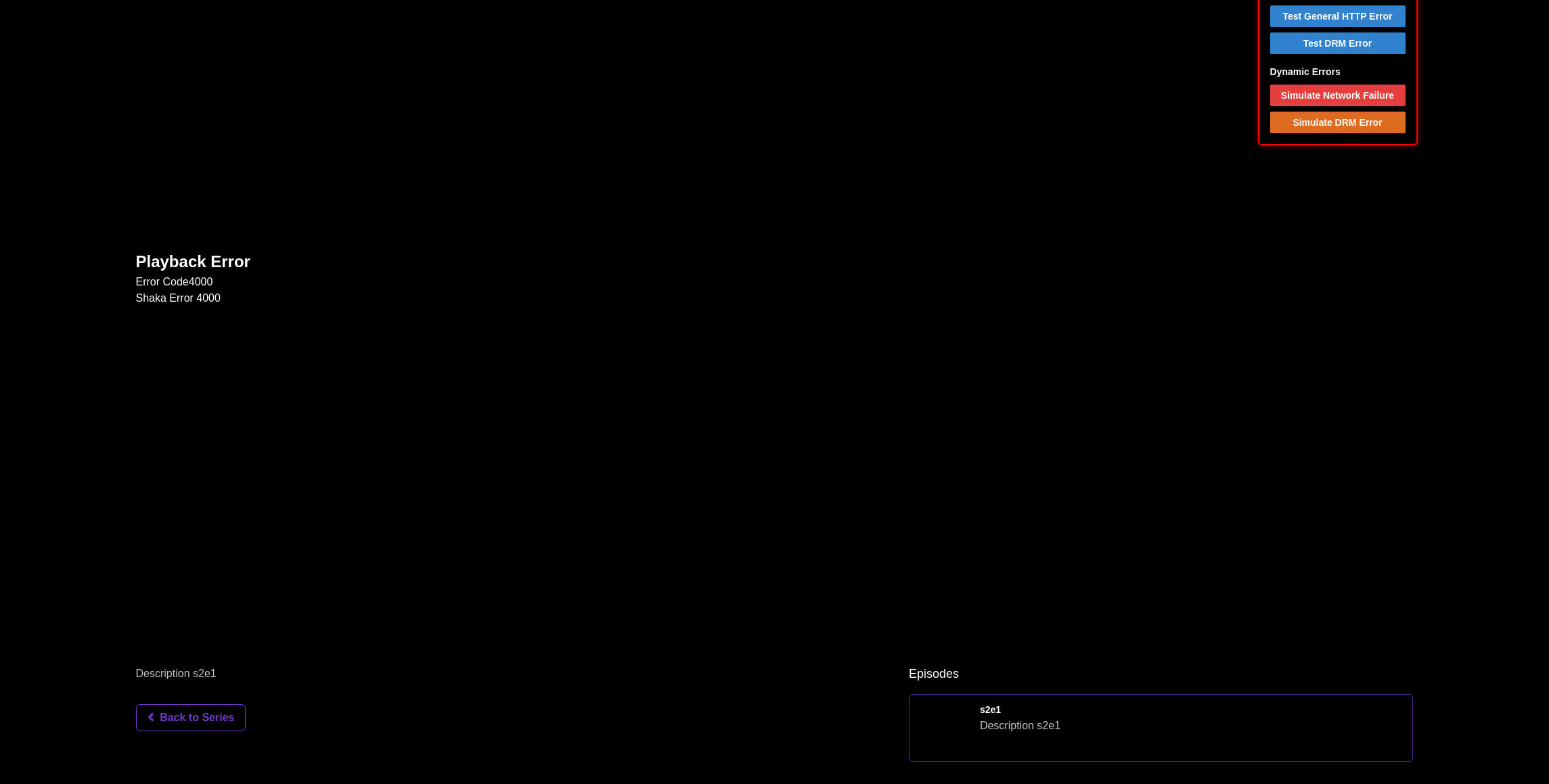 scroll, scrollTop: 106, scrollLeft: 0, axis: vertical 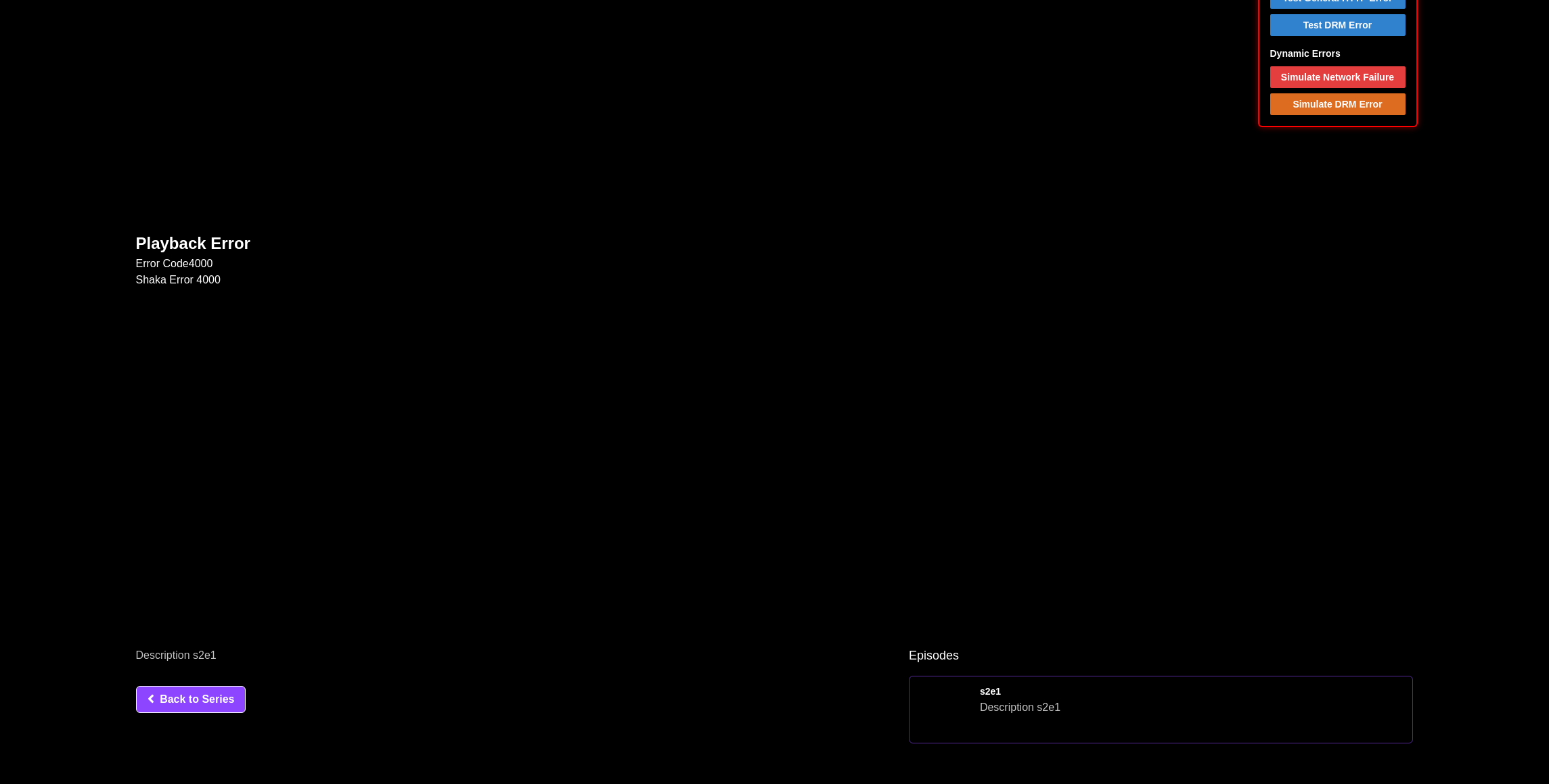 click on "Back to Series" at bounding box center [191, 699] 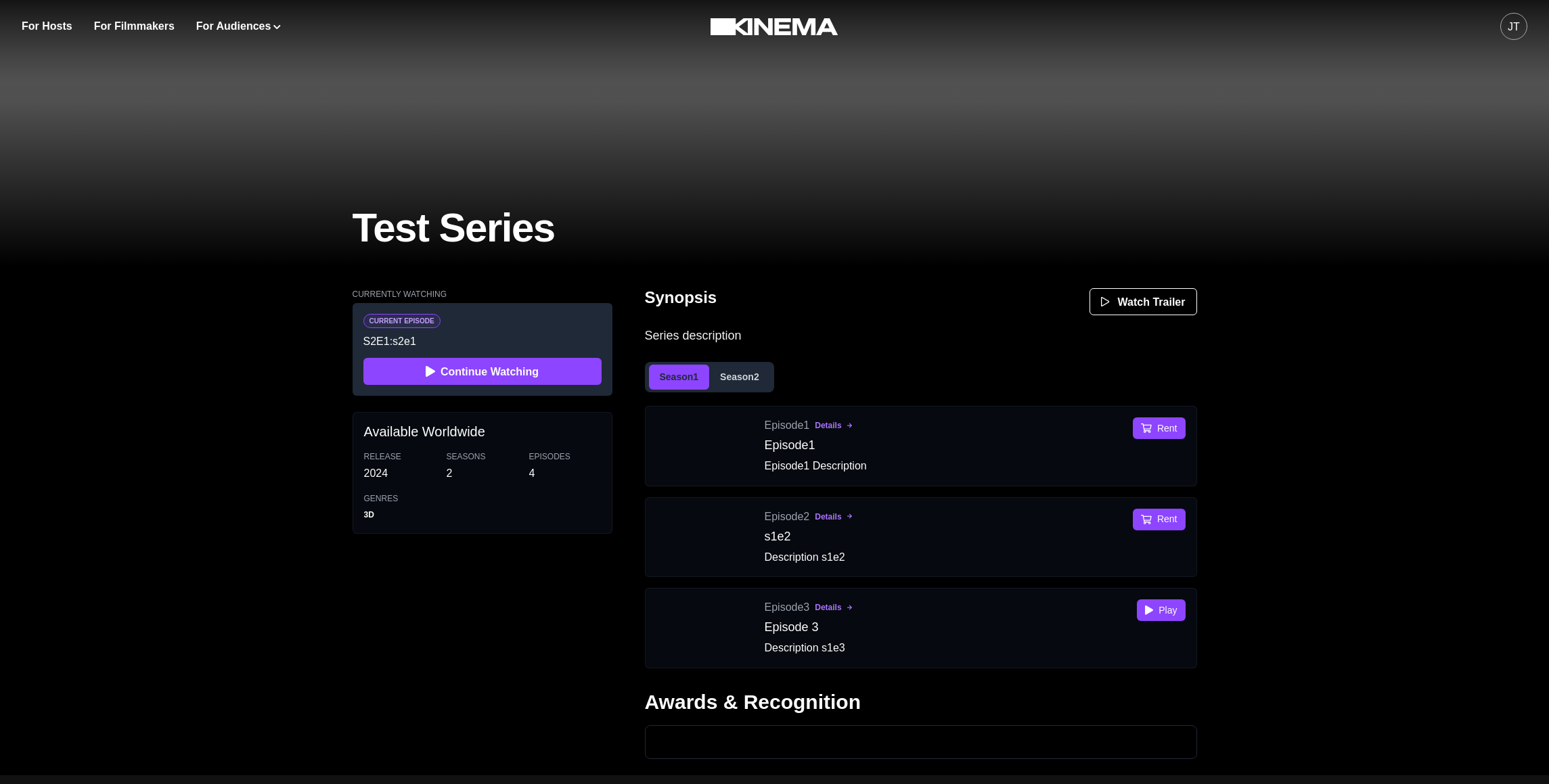 scroll, scrollTop: 245, scrollLeft: 0, axis: vertical 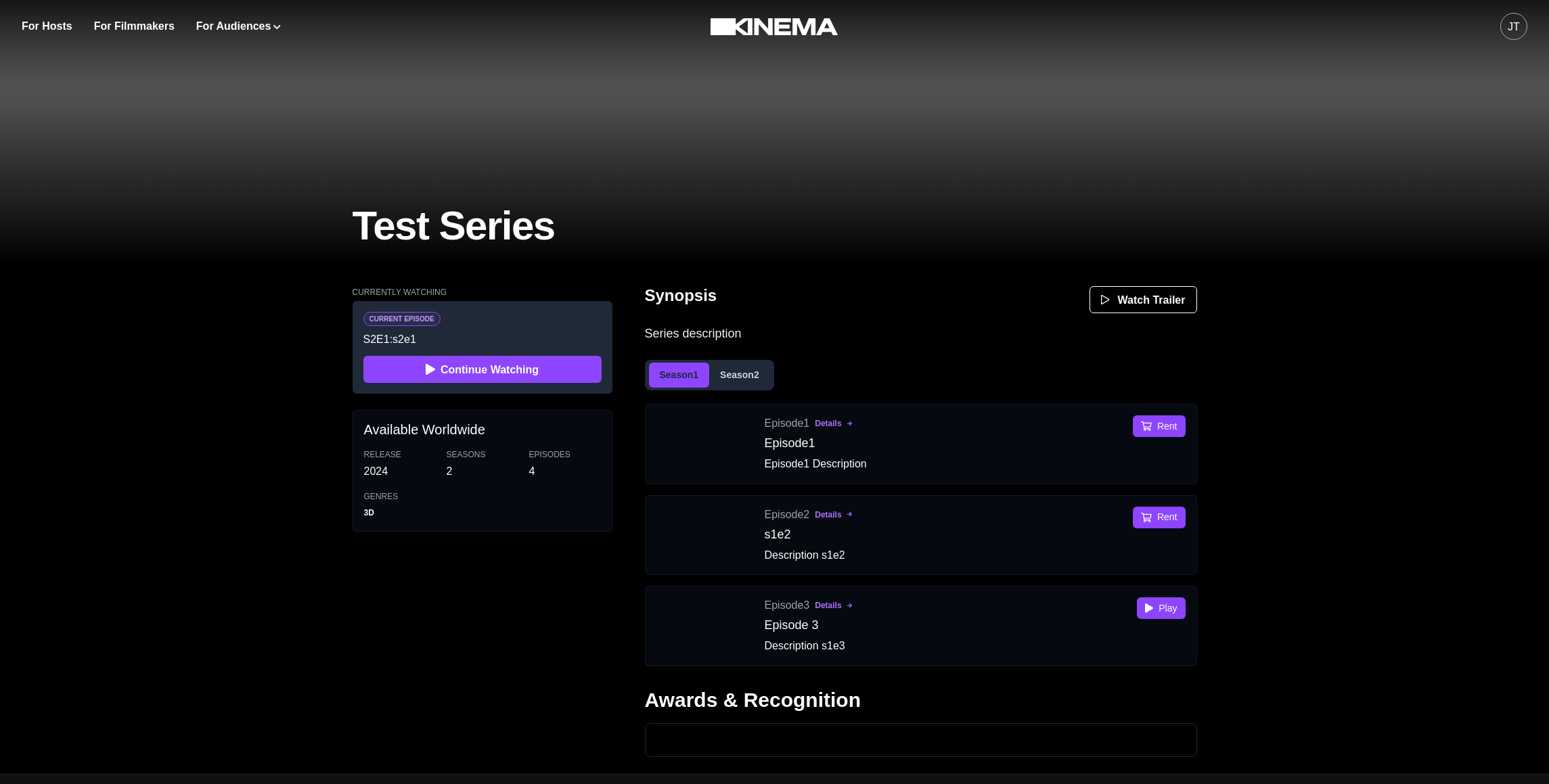 click on "Synopsis Watch Trailer Series description Season  1 Season  2 Episode  1 Details Episode1 Episode1 Description Rent Episode  1 32 minutes Details Episode1 Episode1 Description Rent Episode  2 Details s1e2 Description s1e2 Rent Episode  2 32 minutes Details s1e2 Description s1e2 Rent Episode  3 Details Episode 3 Description s1e3 Play Episode  3 32 minutes Details Episode 3 Description s1e3 Play Awards & Recognition Episode  1 Details s2e1 Description s2e1 Play Episode  1 32 minutes Details s2e1 Description s2e1 Play Awards & Recognition" at bounding box center [921, 530] 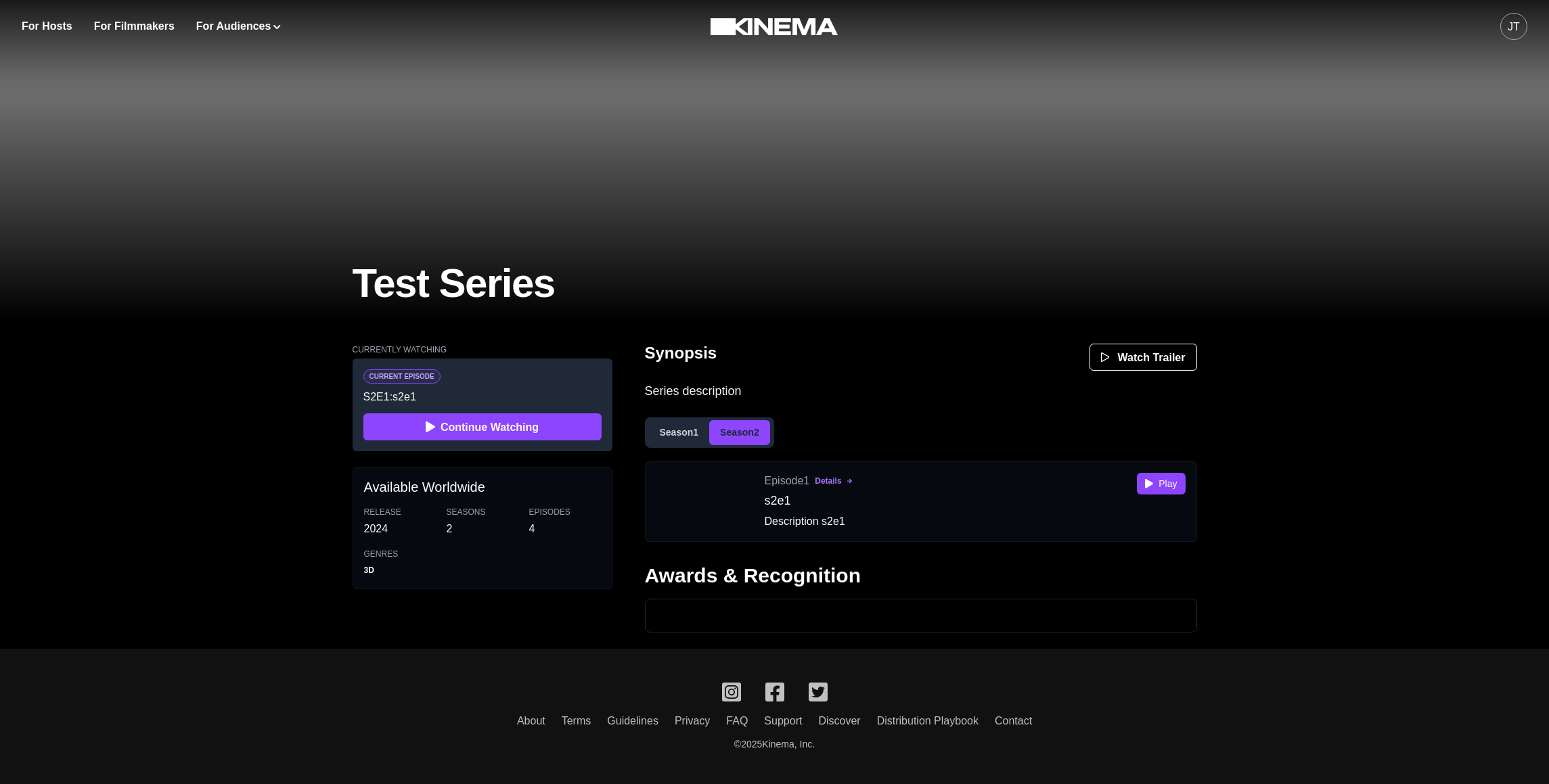 scroll, scrollTop: 198, scrollLeft: 0, axis: vertical 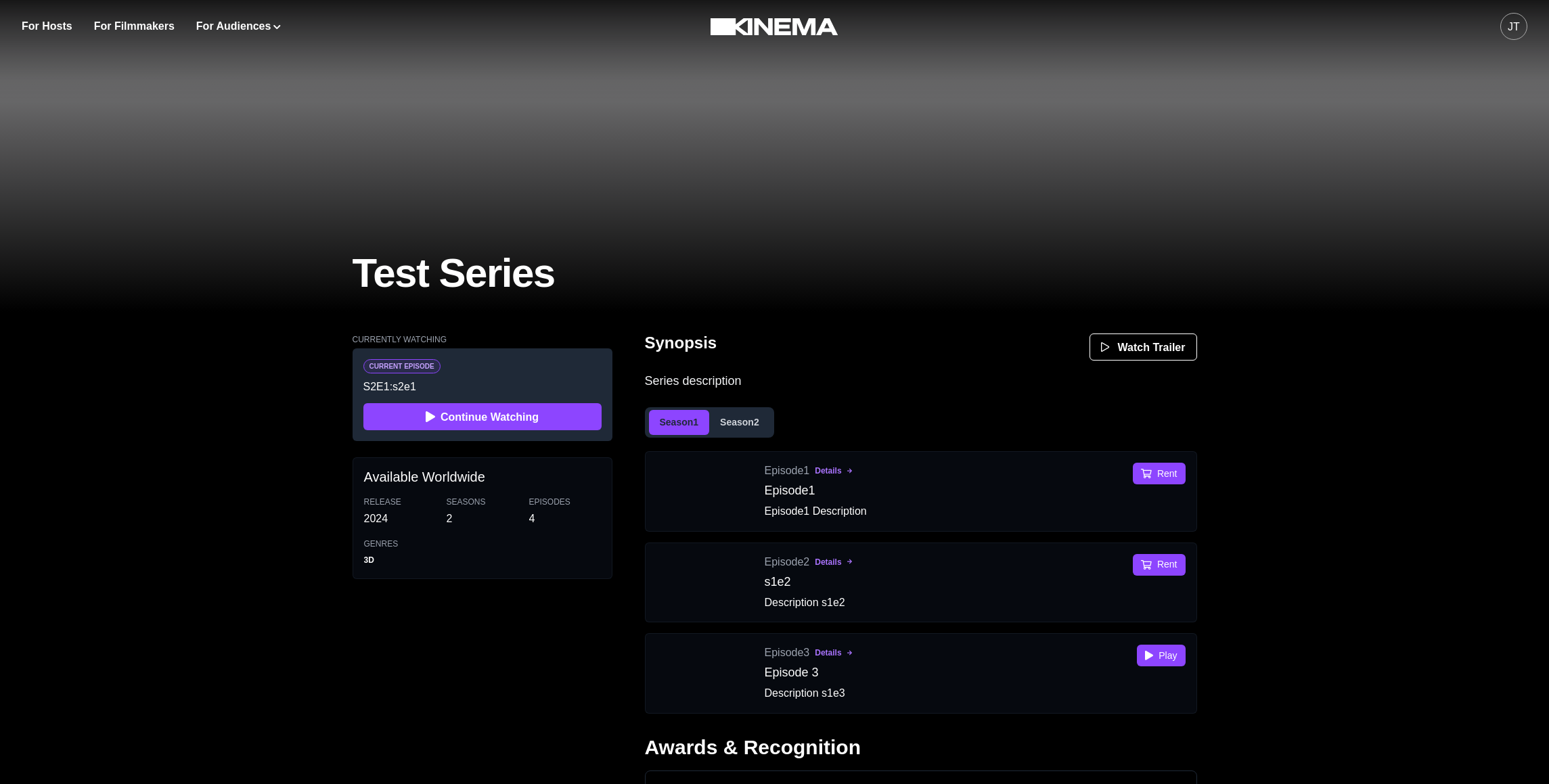 click on "Season  1" at bounding box center (679, 422) 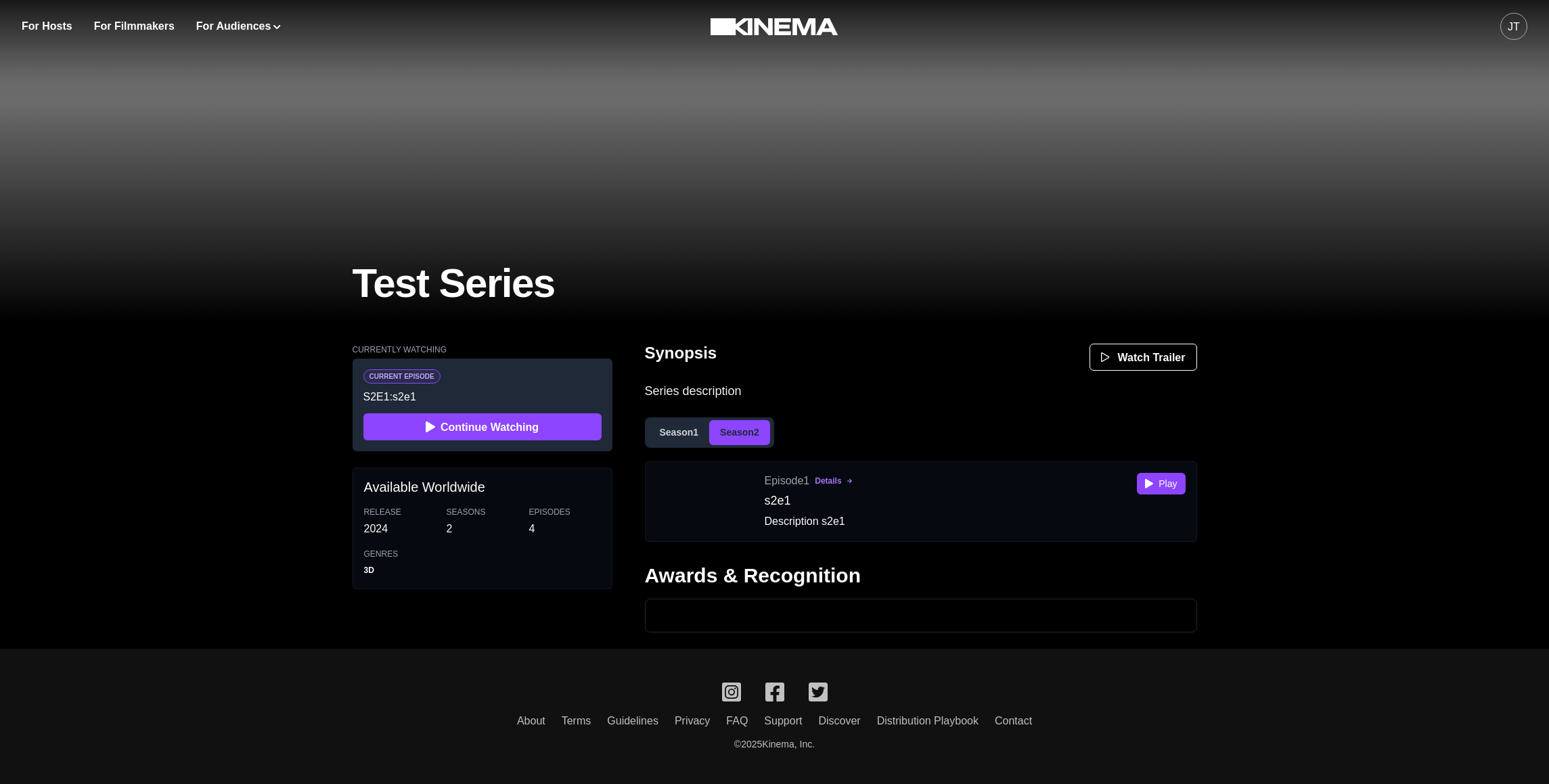 click on "Season  1" at bounding box center [679, 432] 